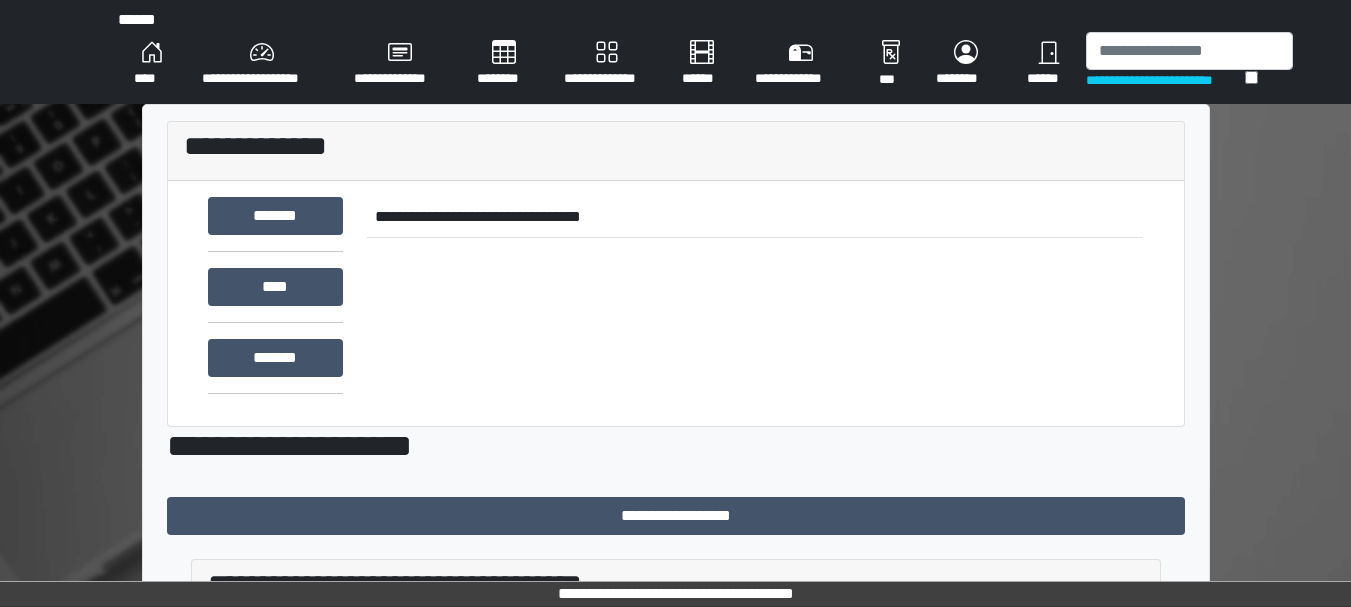 scroll, scrollTop: 0, scrollLeft: 0, axis: both 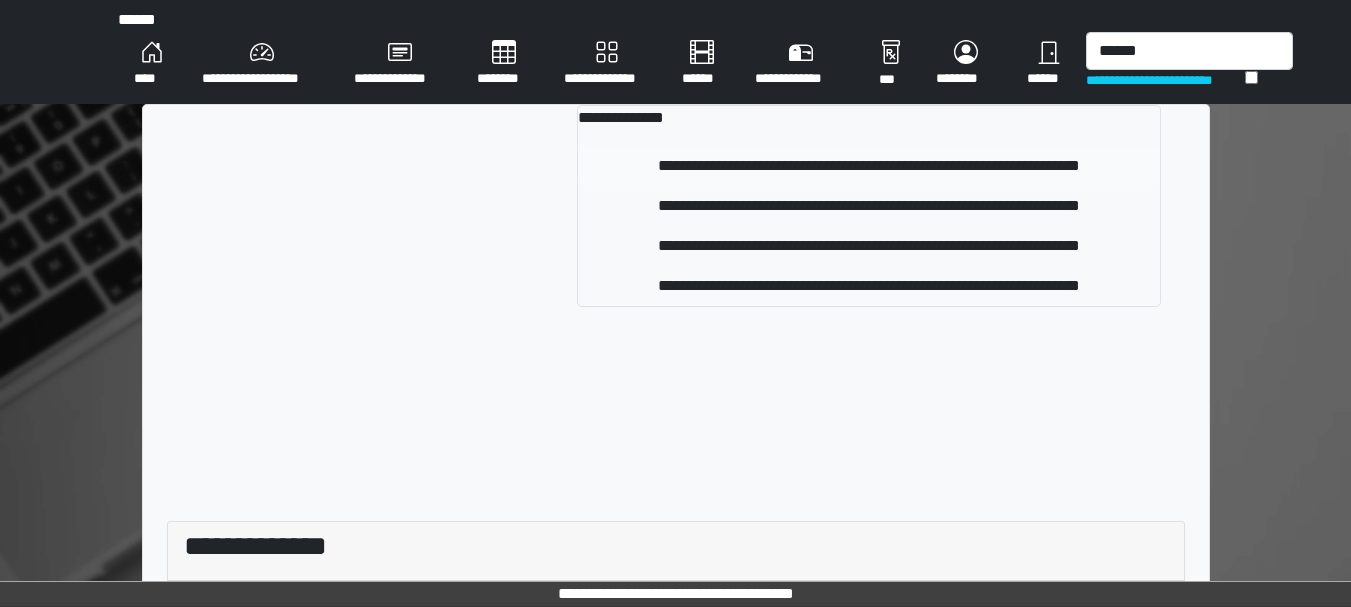 type on "******" 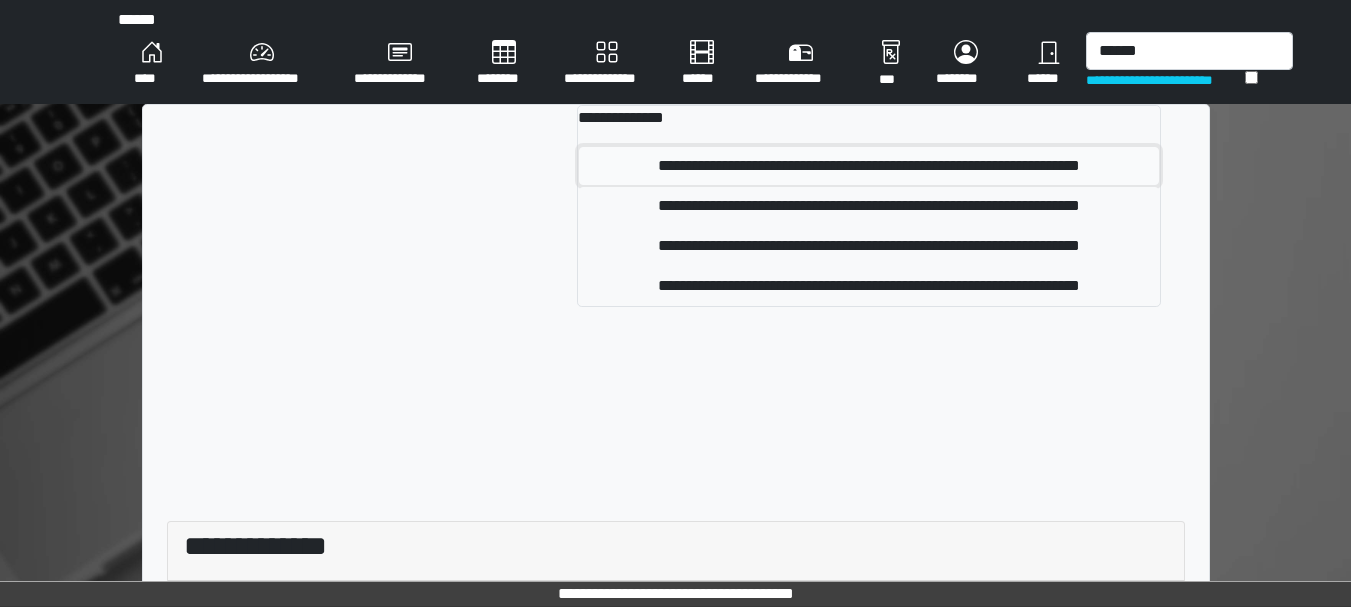 click on "**********" at bounding box center [869, 166] 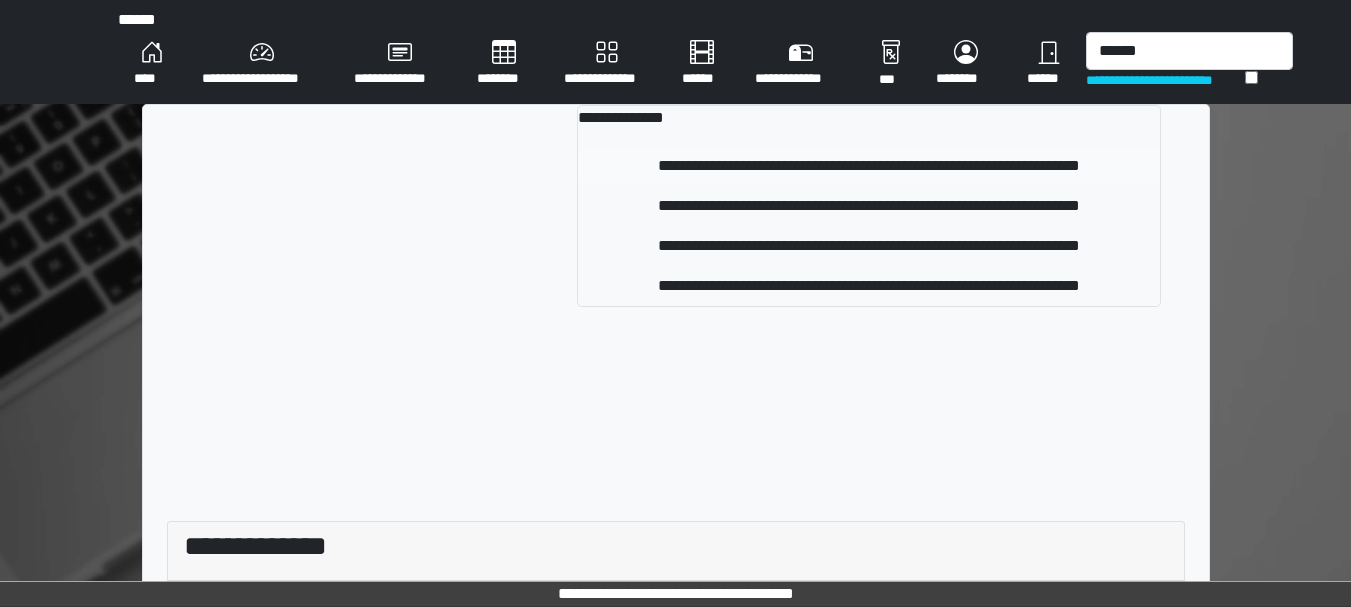 type 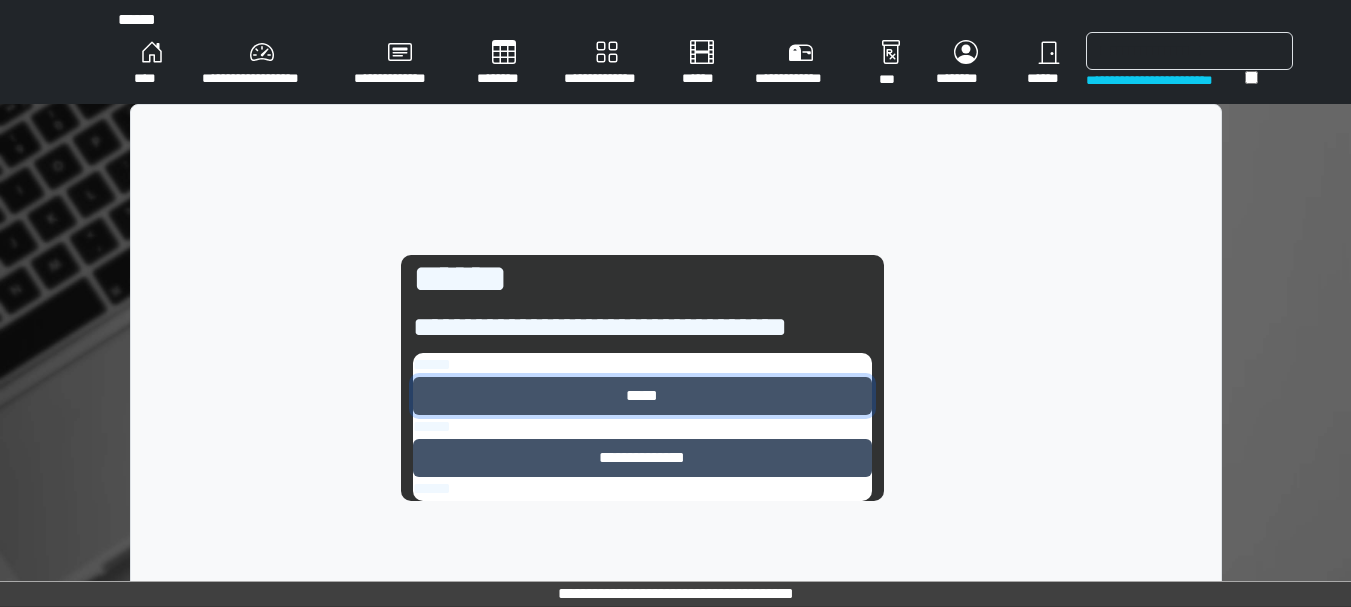 click on "*****" at bounding box center (642, 396) 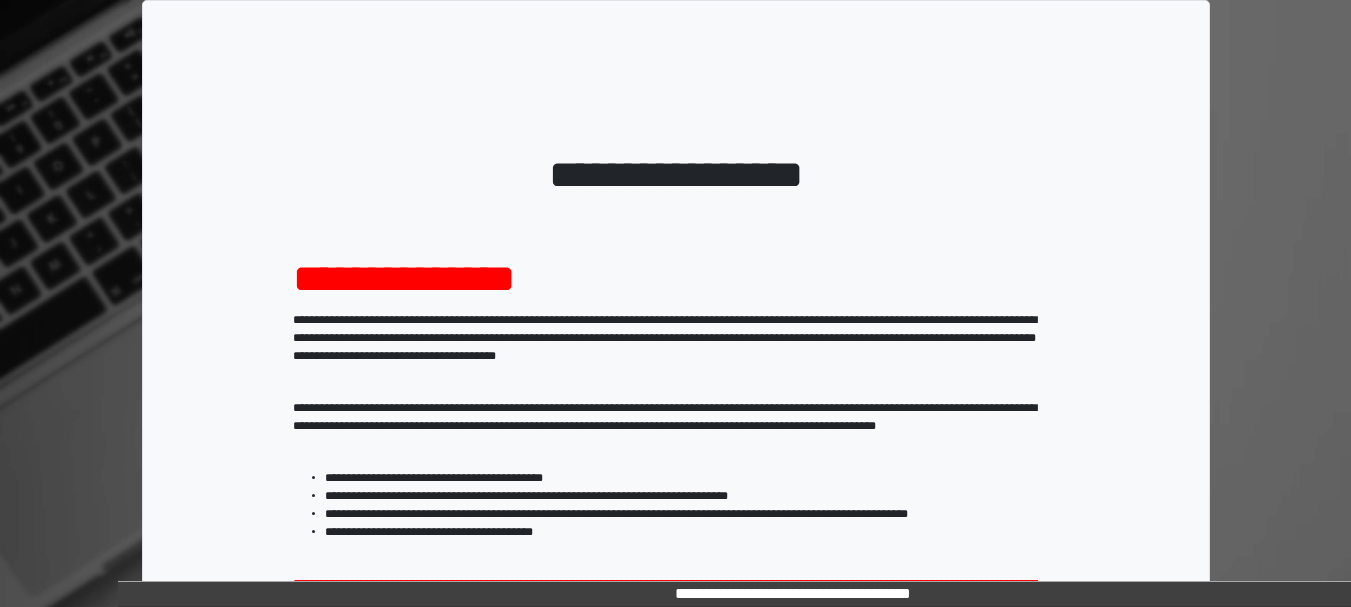 scroll, scrollTop: 321, scrollLeft: 0, axis: vertical 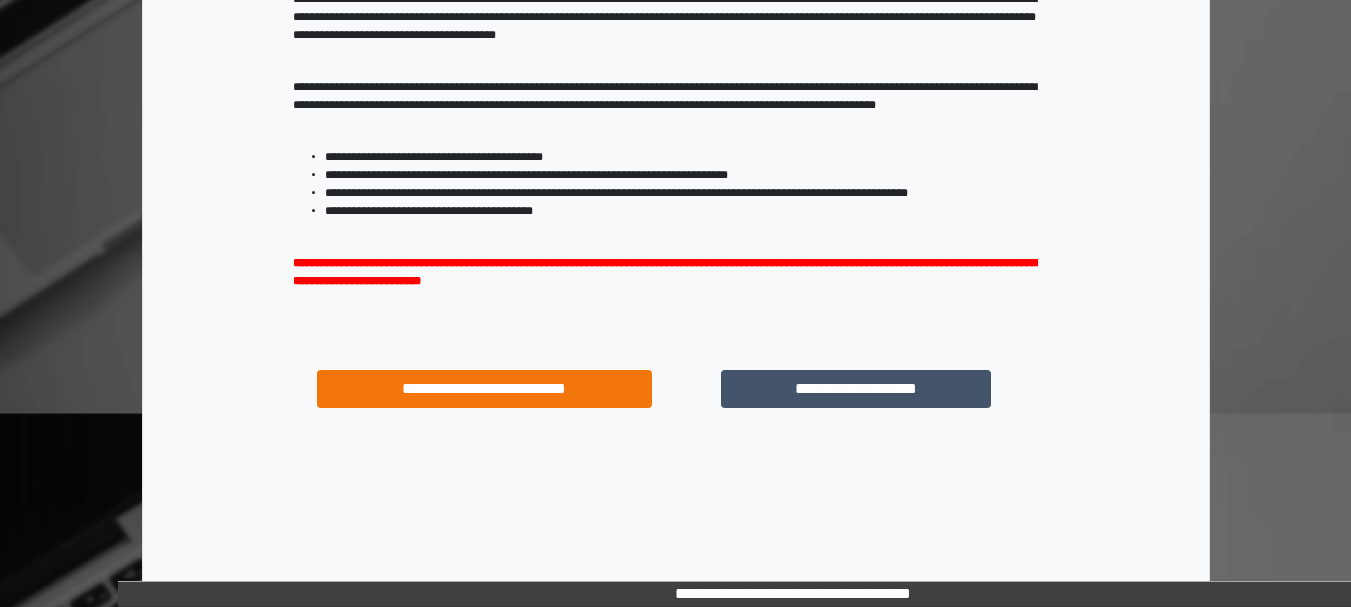 click on "**********" at bounding box center (676, 135) 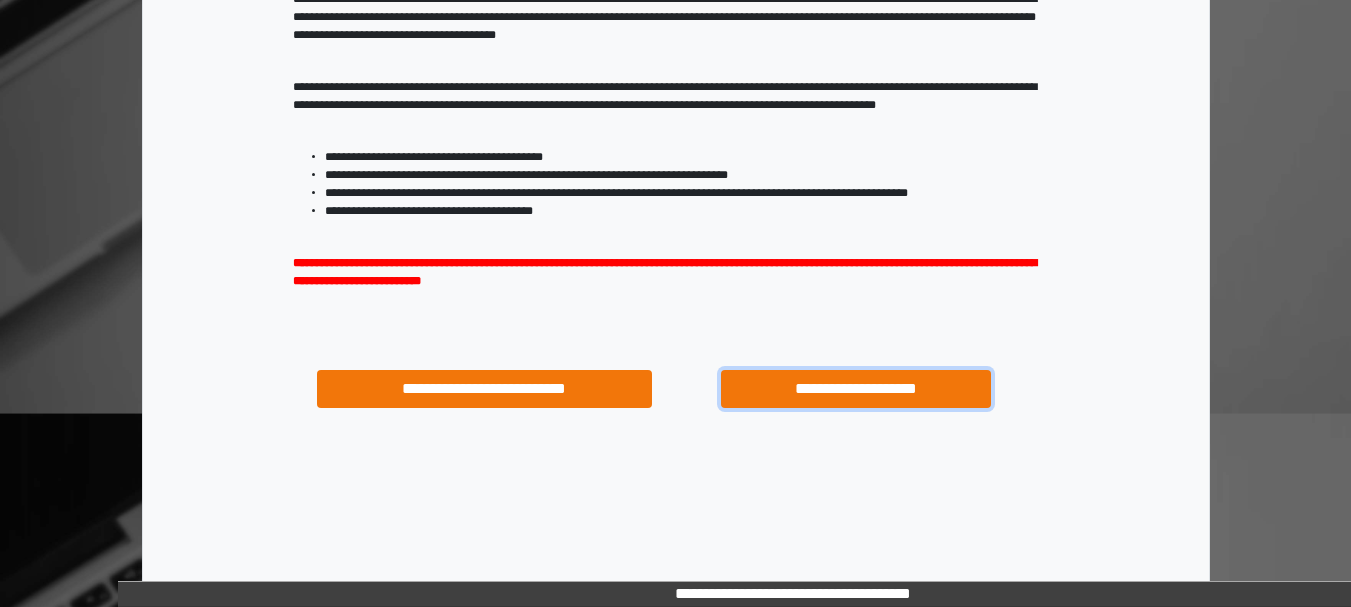 click on "**********" at bounding box center [855, 389] 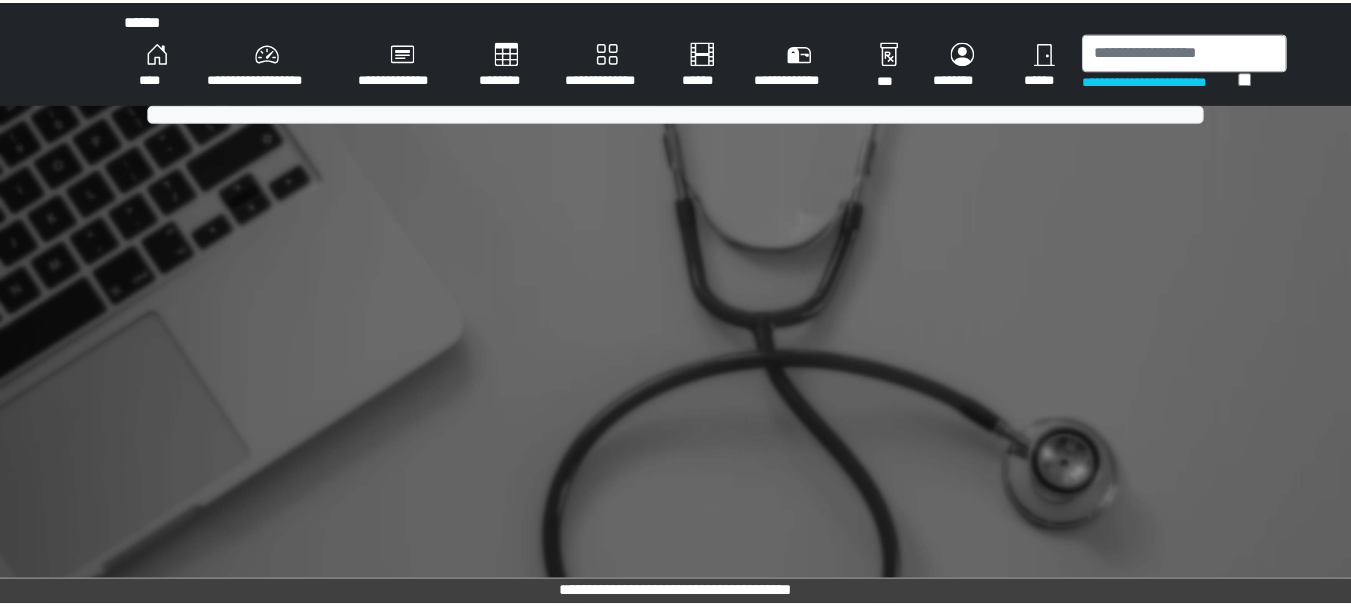 scroll, scrollTop: 0, scrollLeft: 0, axis: both 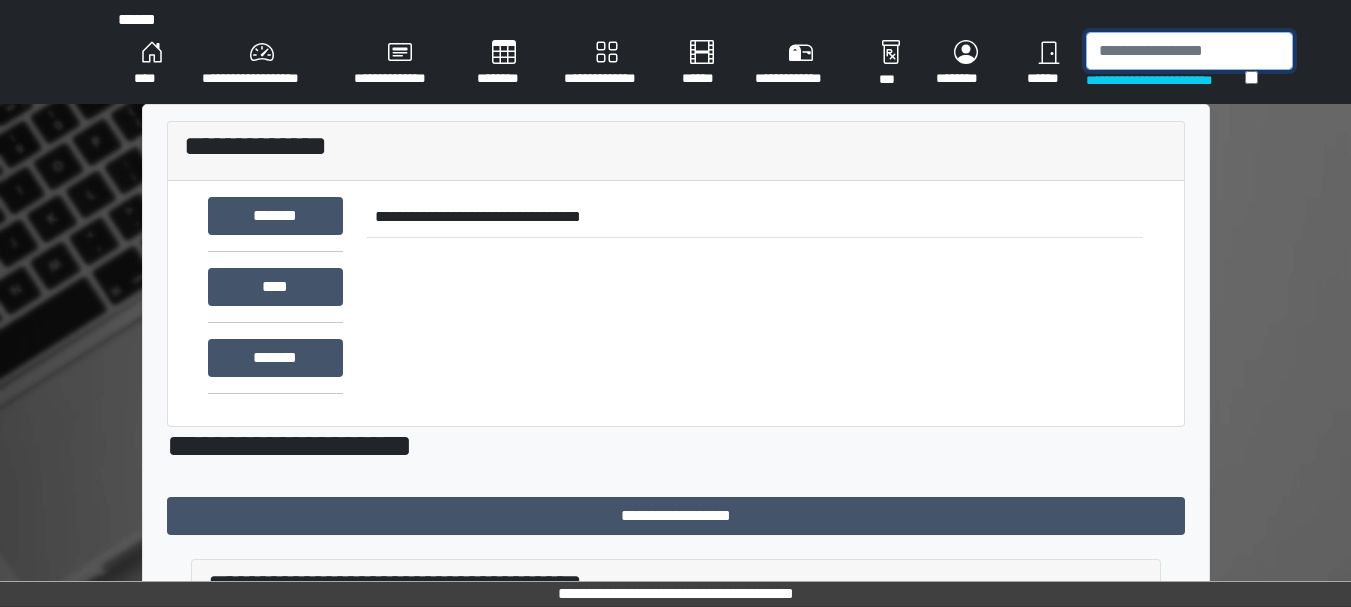 click at bounding box center (1189, 51) 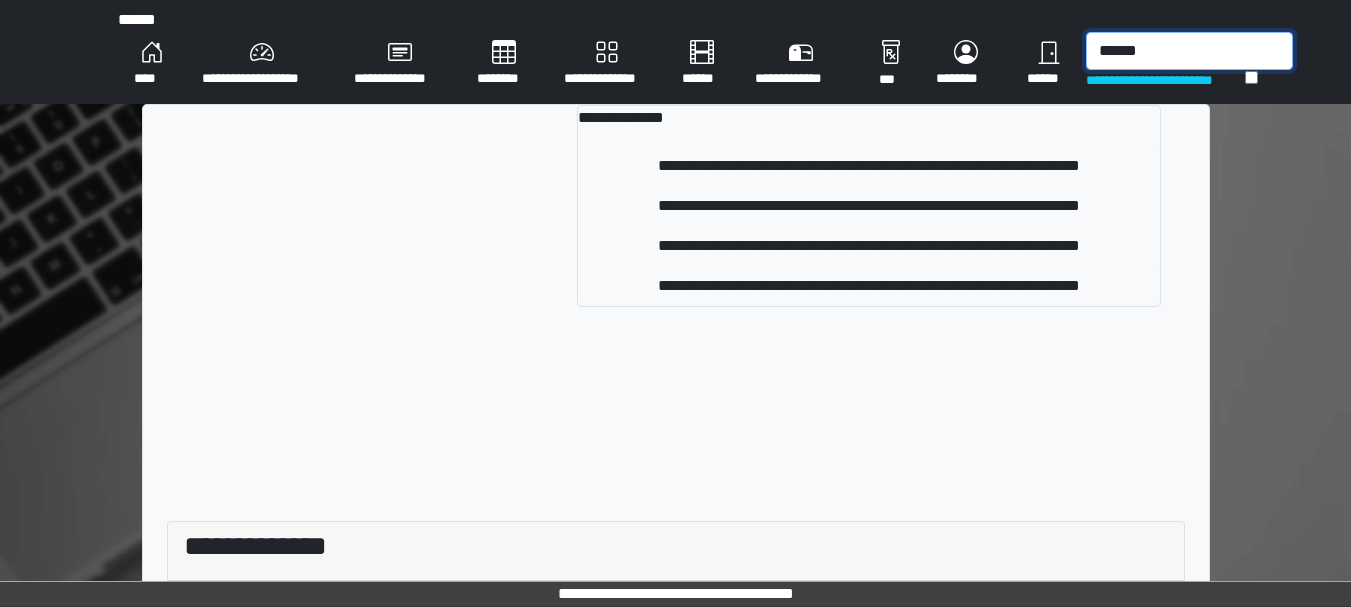 type on "******" 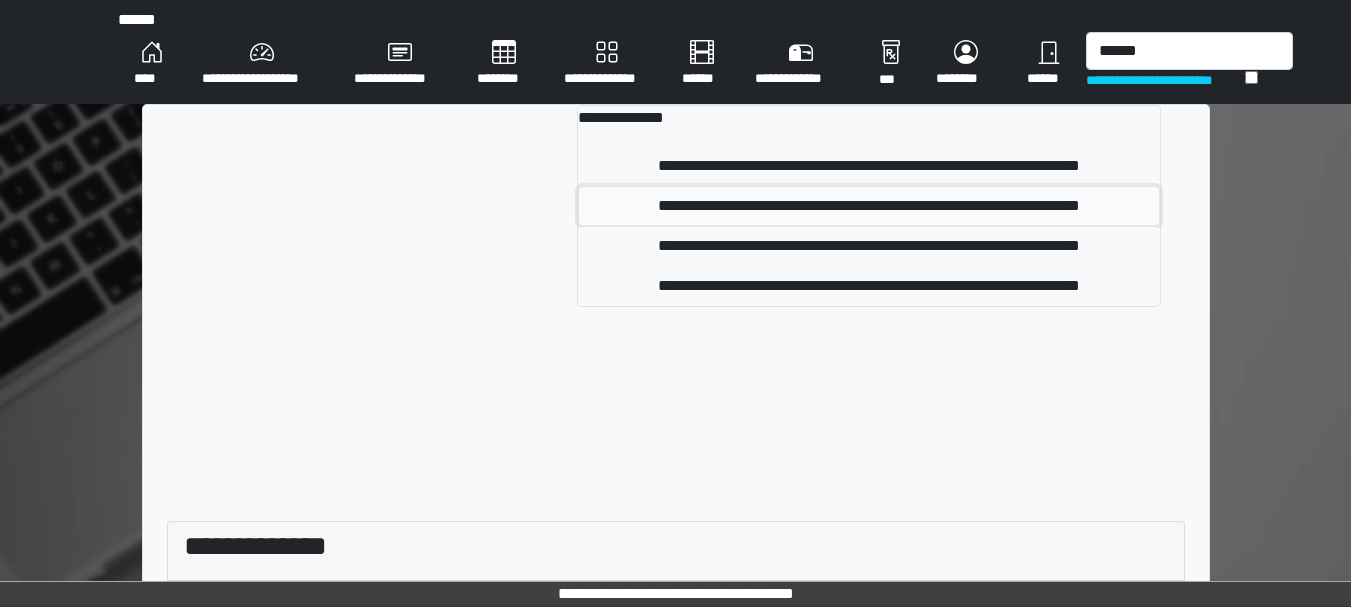click on "**********" at bounding box center [869, 206] 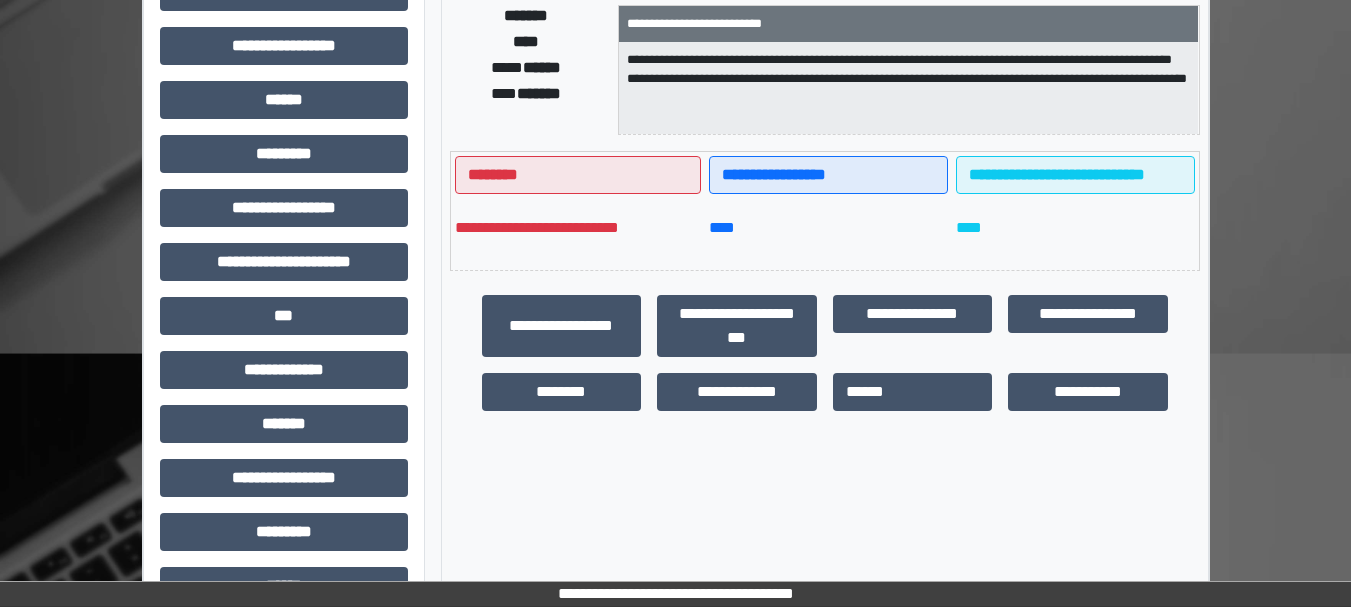 scroll, scrollTop: 0, scrollLeft: 0, axis: both 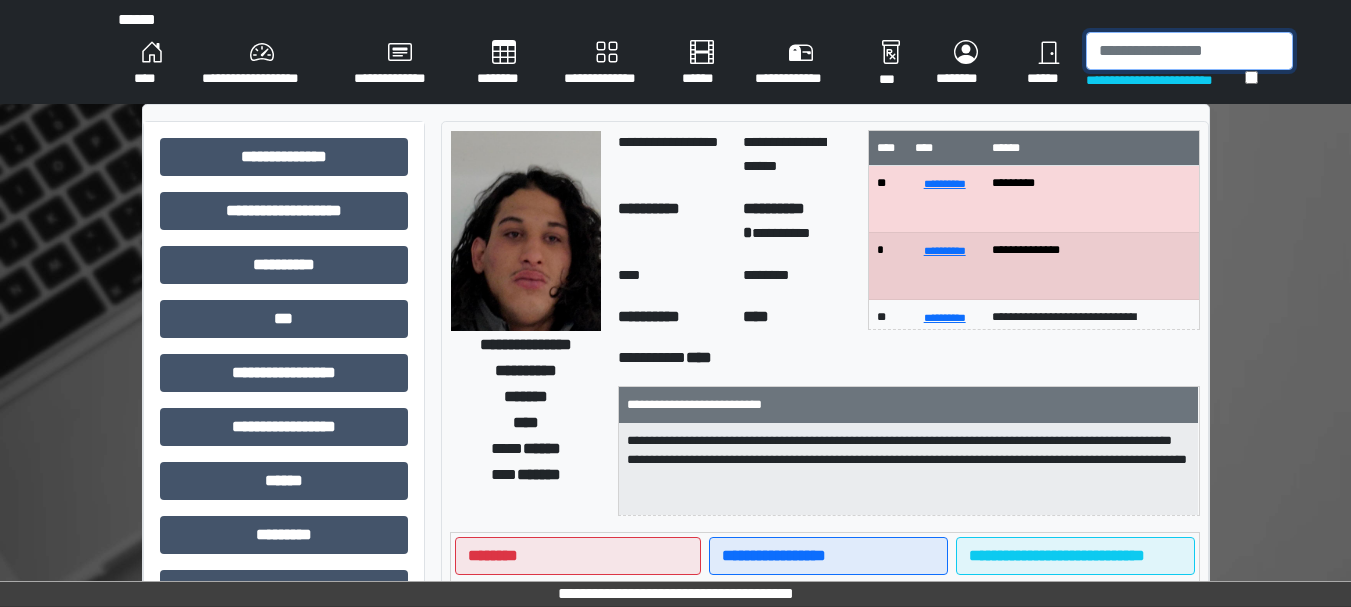 click at bounding box center (1189, 51) 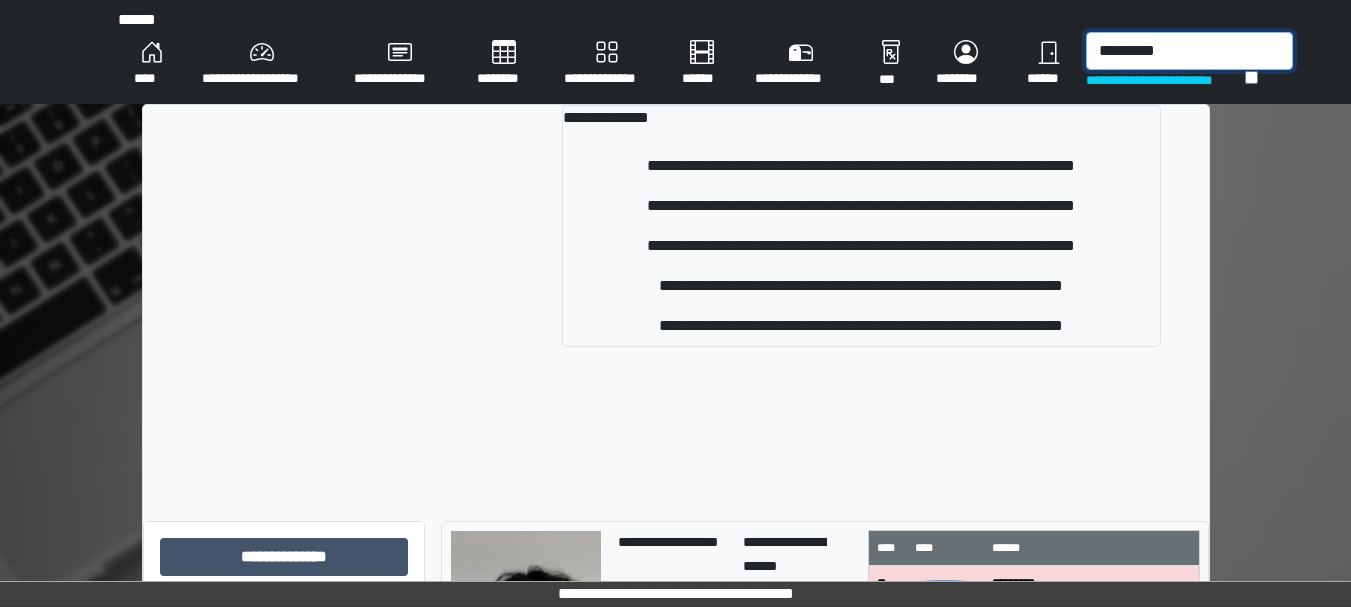type on "*********" 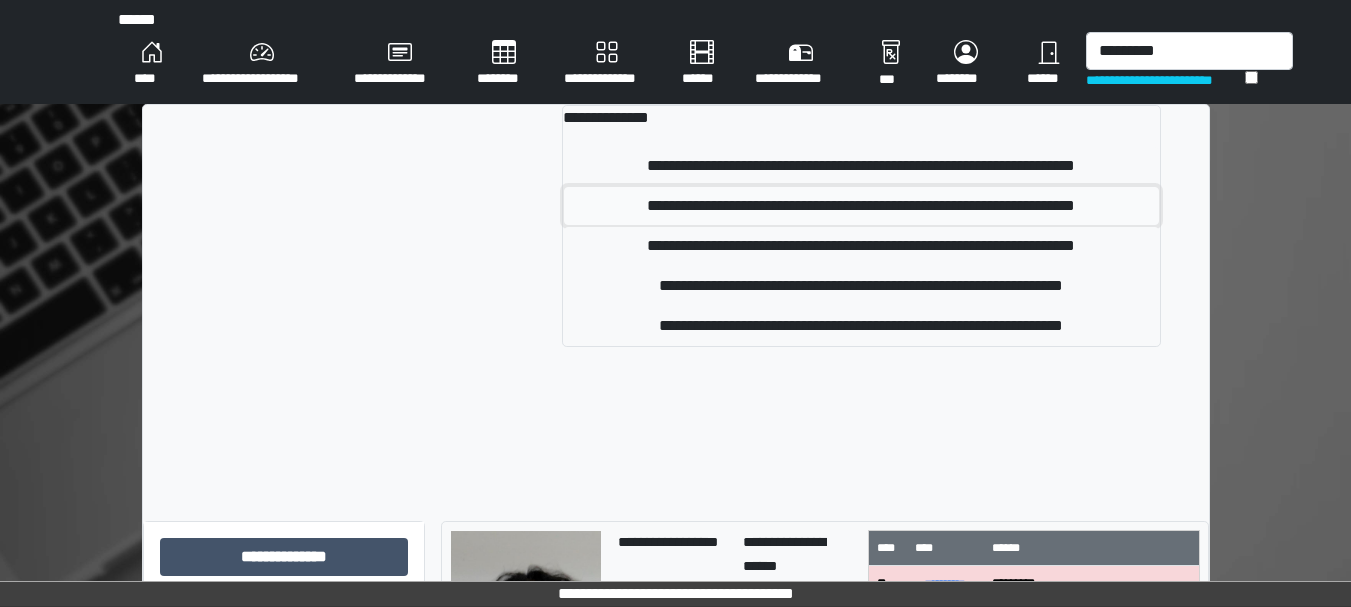 click on "**********" at bounding box center (861, 206) 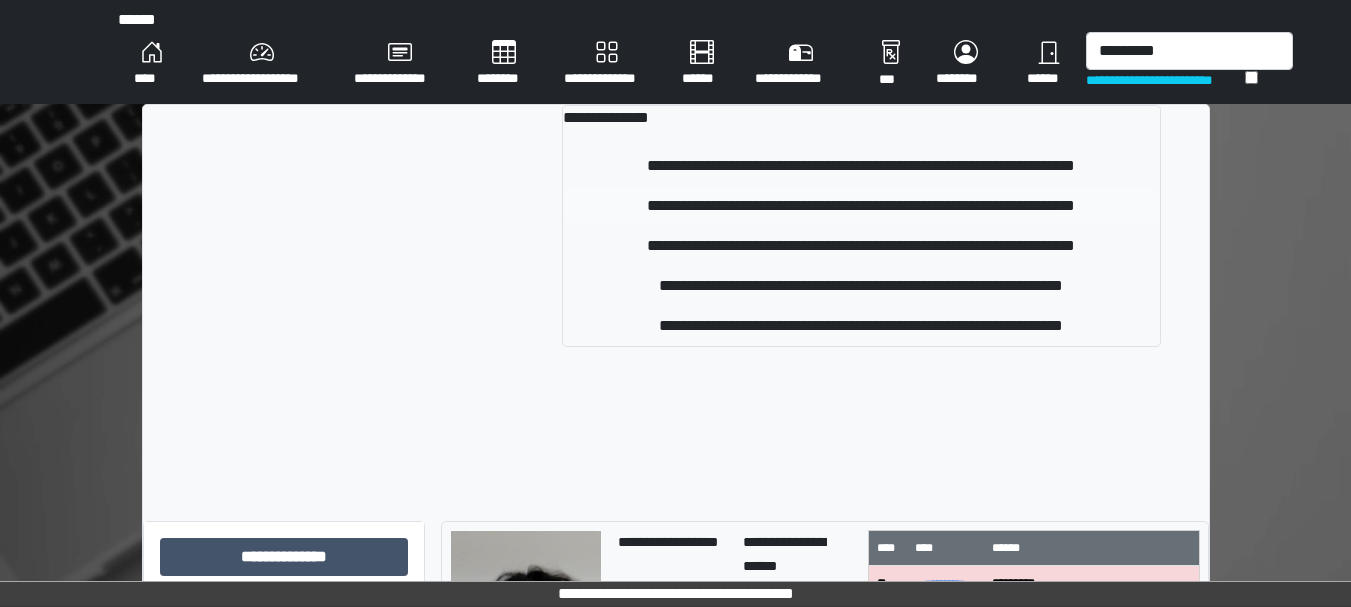 type 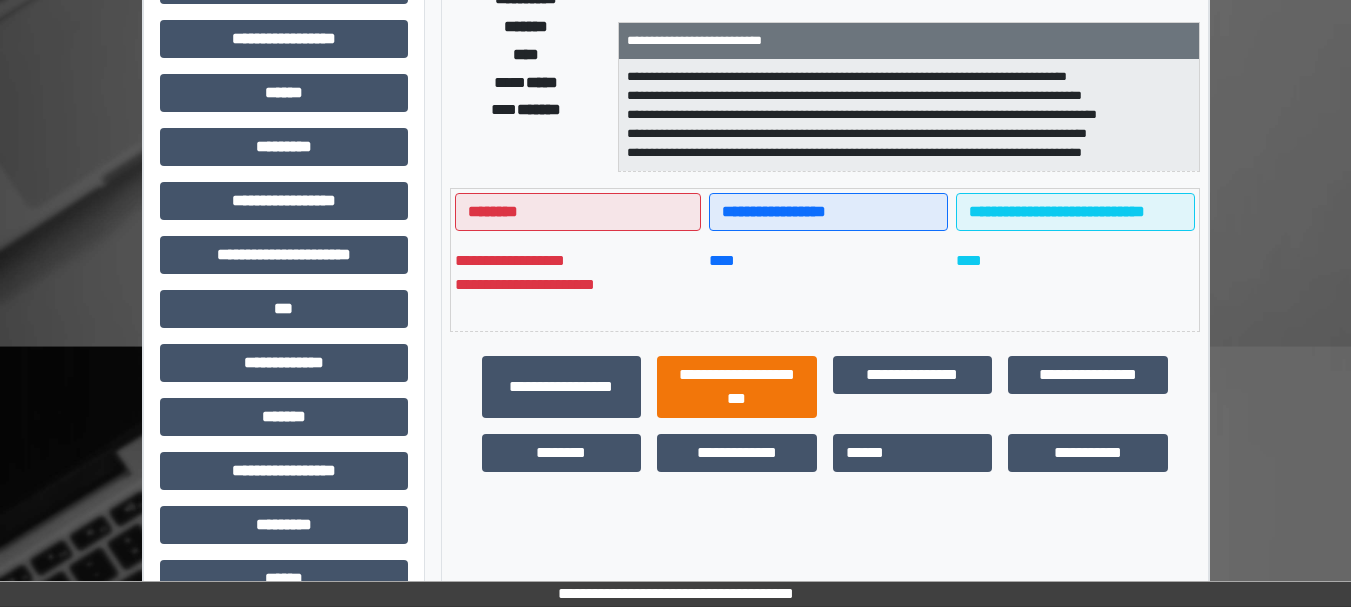 scroll, scrollTop: 389, scrollLeft: 0, axis: vertical 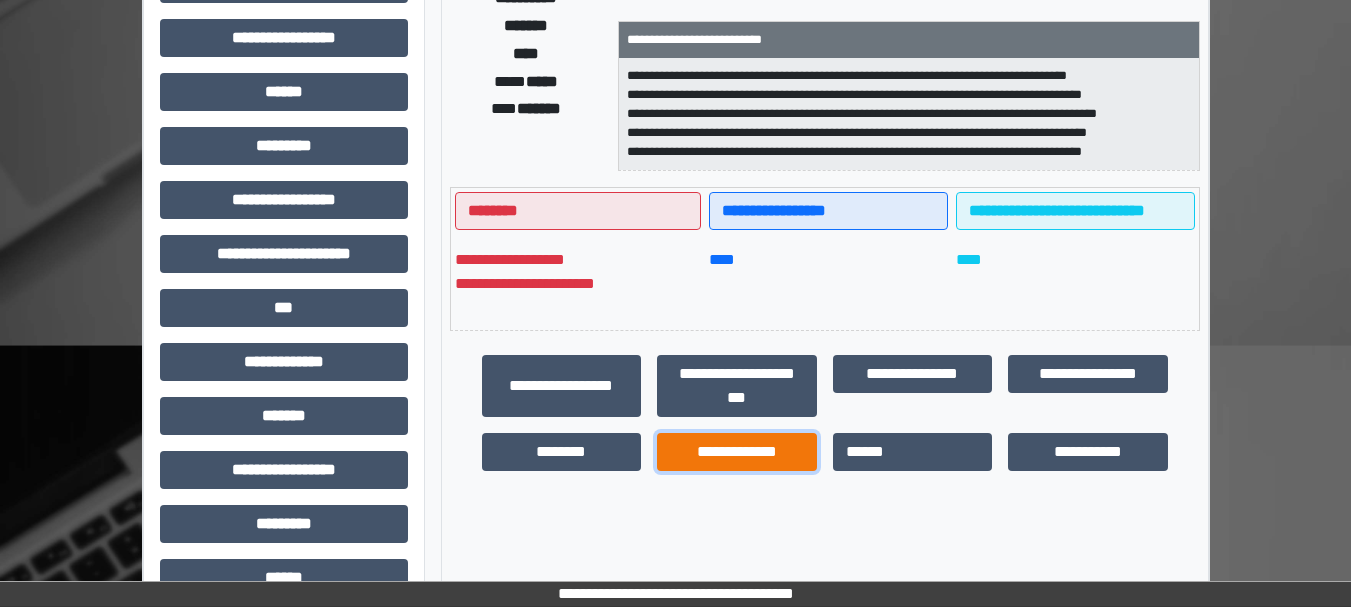 click on "**********" at bounding box center (737, 452) 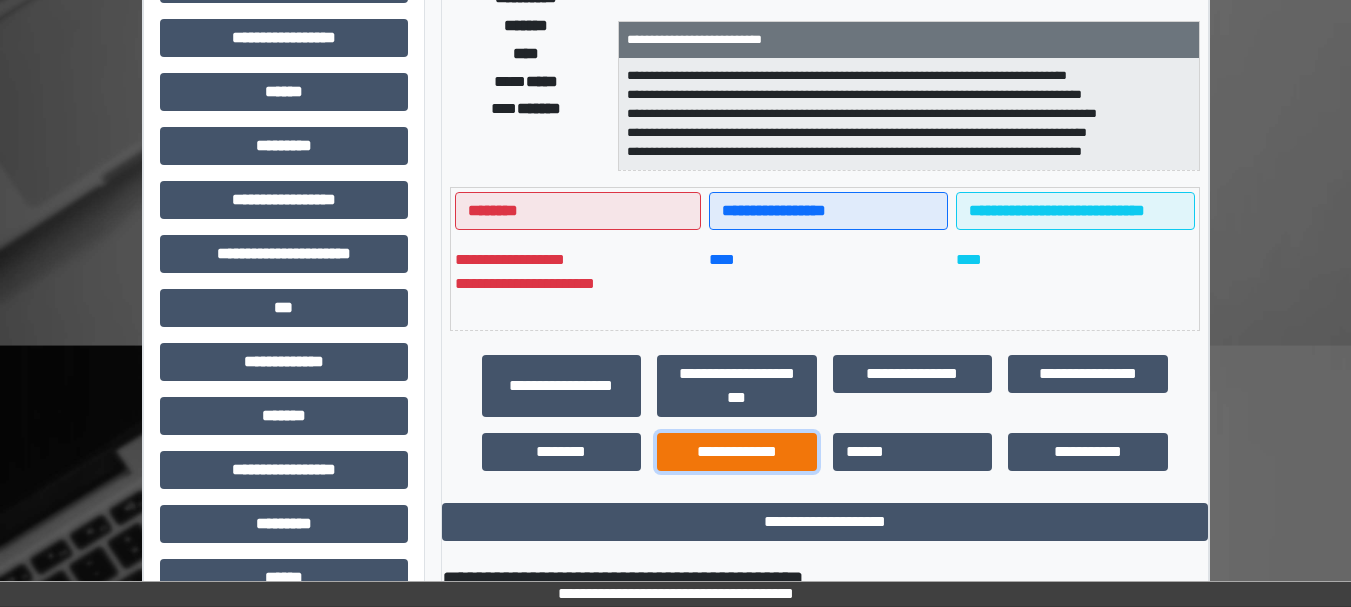 scroll, scrollTop: 591, scrollLeft: 0, axis: vertical 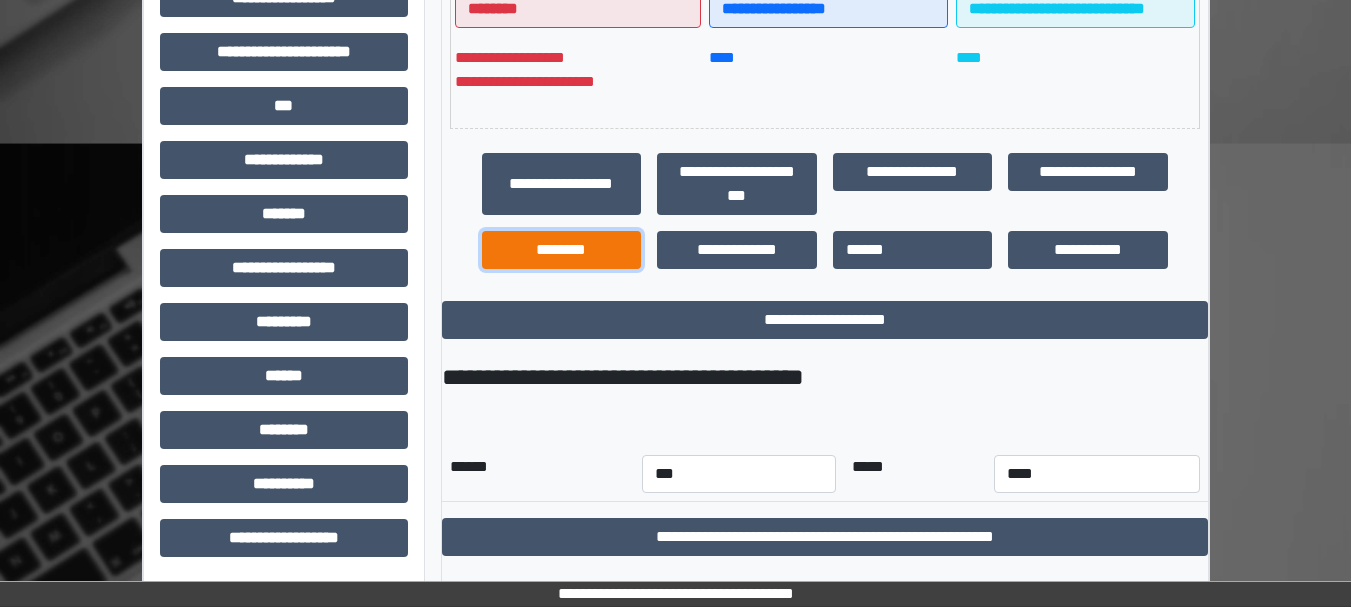click on "********" at bounding box center [562, 250] 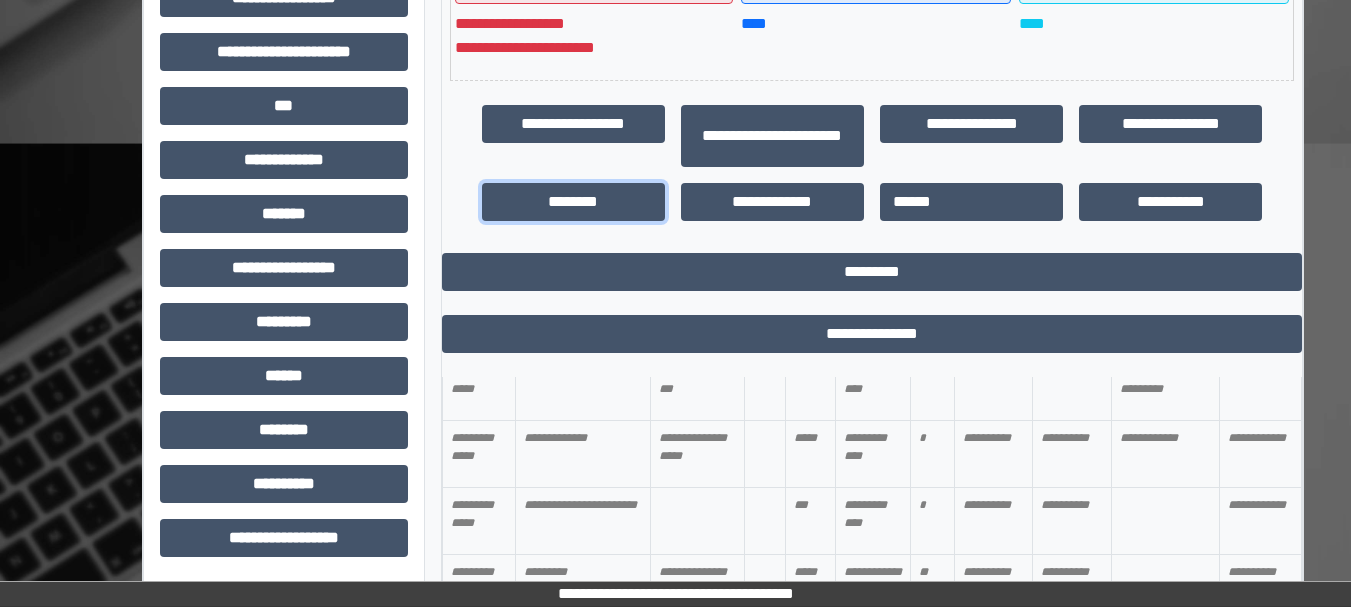 scroll, scrollTop: 2297, scrollLeft: 0, axis: vertical 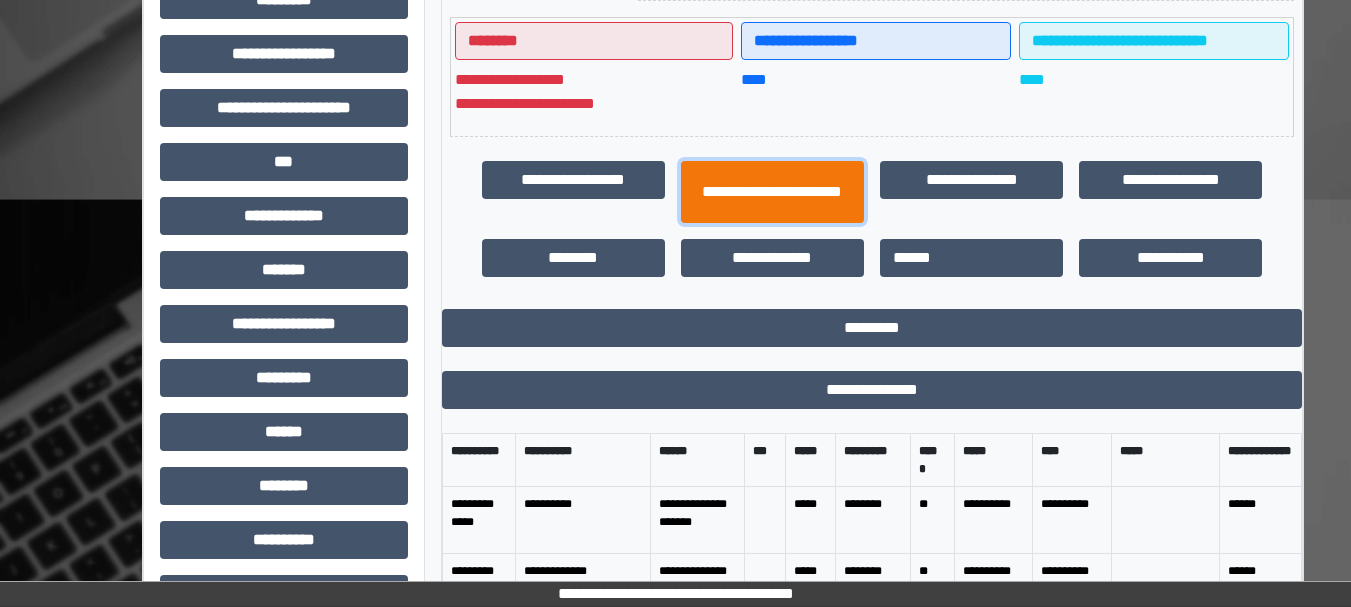 click on "**********" at bounding box center [772, 192] 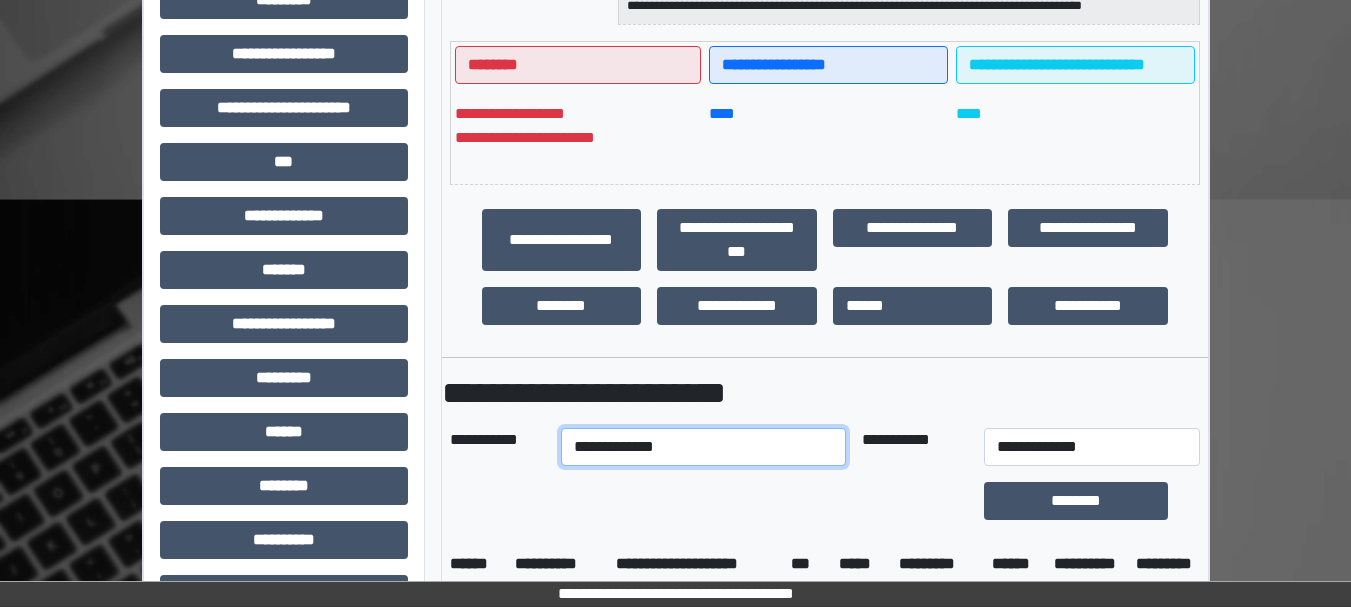 click on "**********" at bounding box center (703, 447) 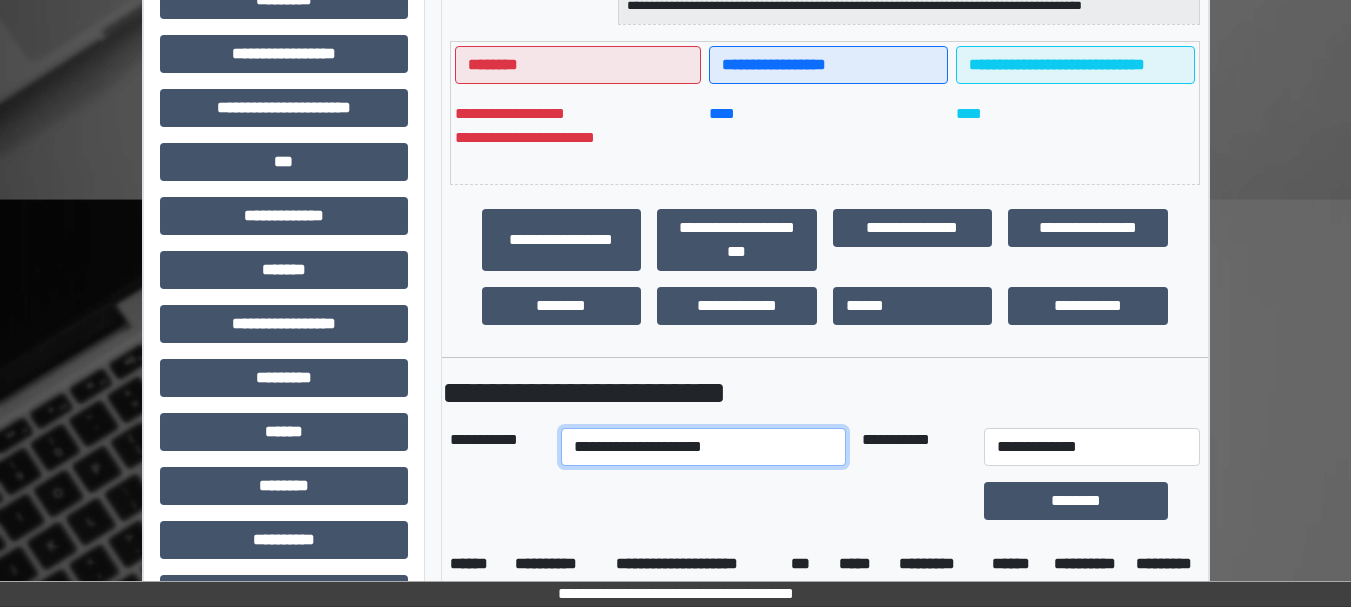 click on "**********" at bounding box center [703, 447] 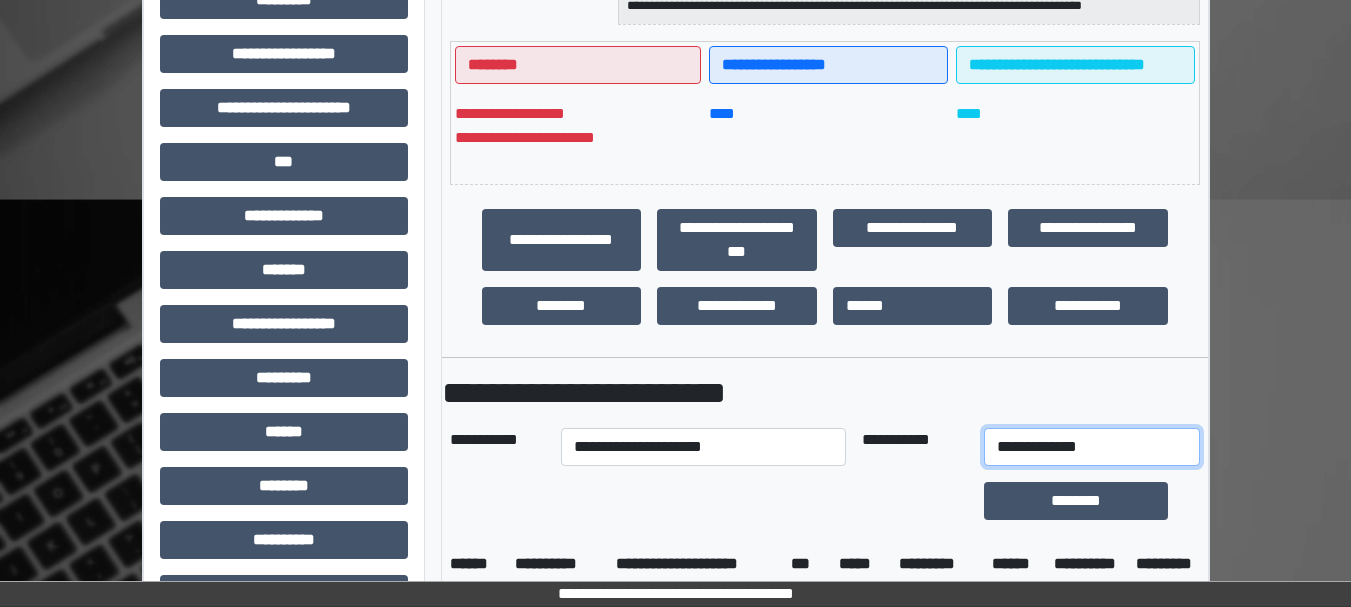 click on "**********" at bounding box center [1092, 447] 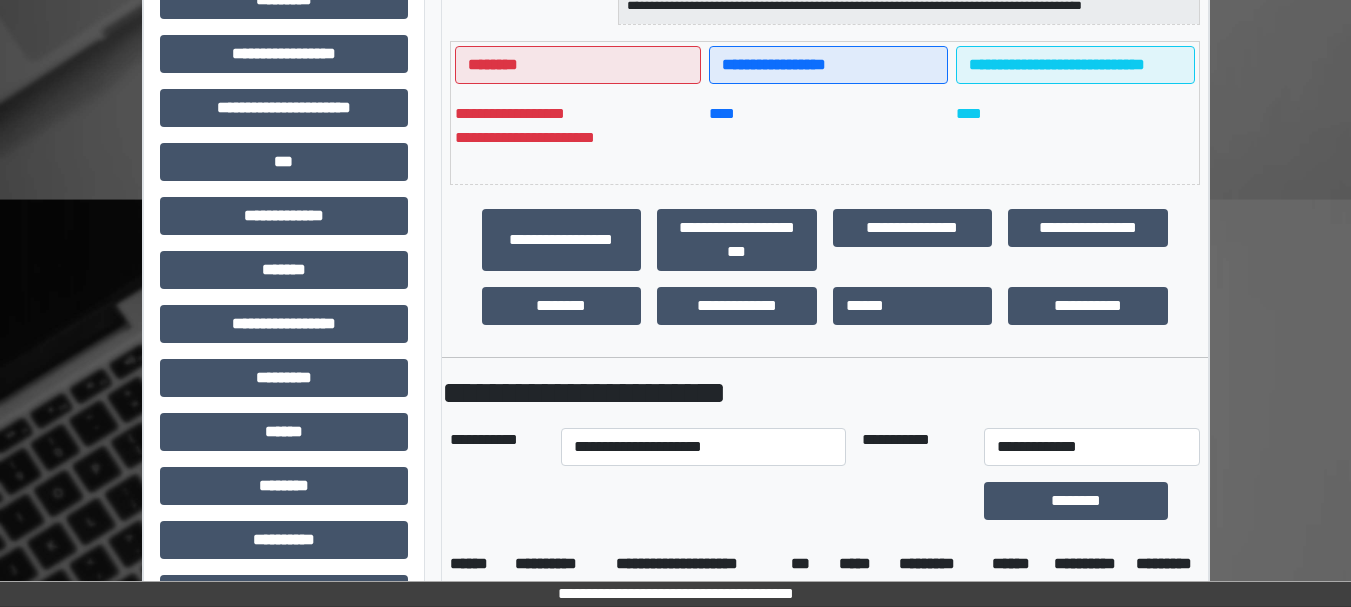 click on "*****" at bounding box center [861, 564] 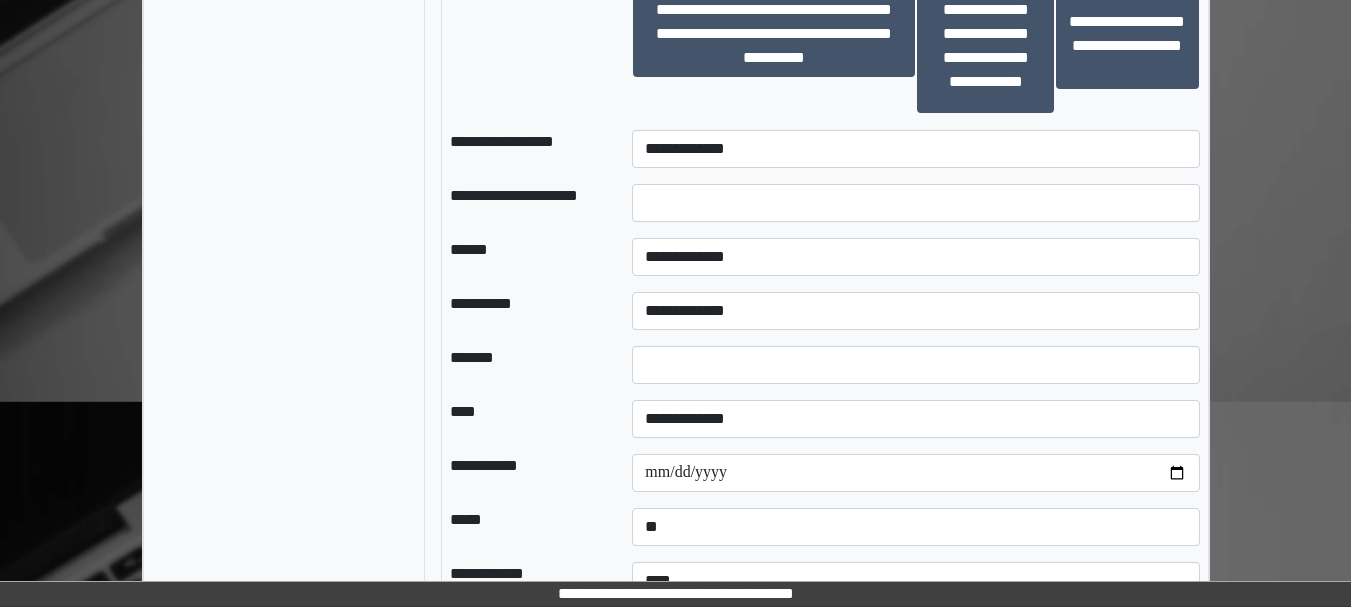 scroll, scrollTop: 2060, scrollLeft: 0, axis: vertical 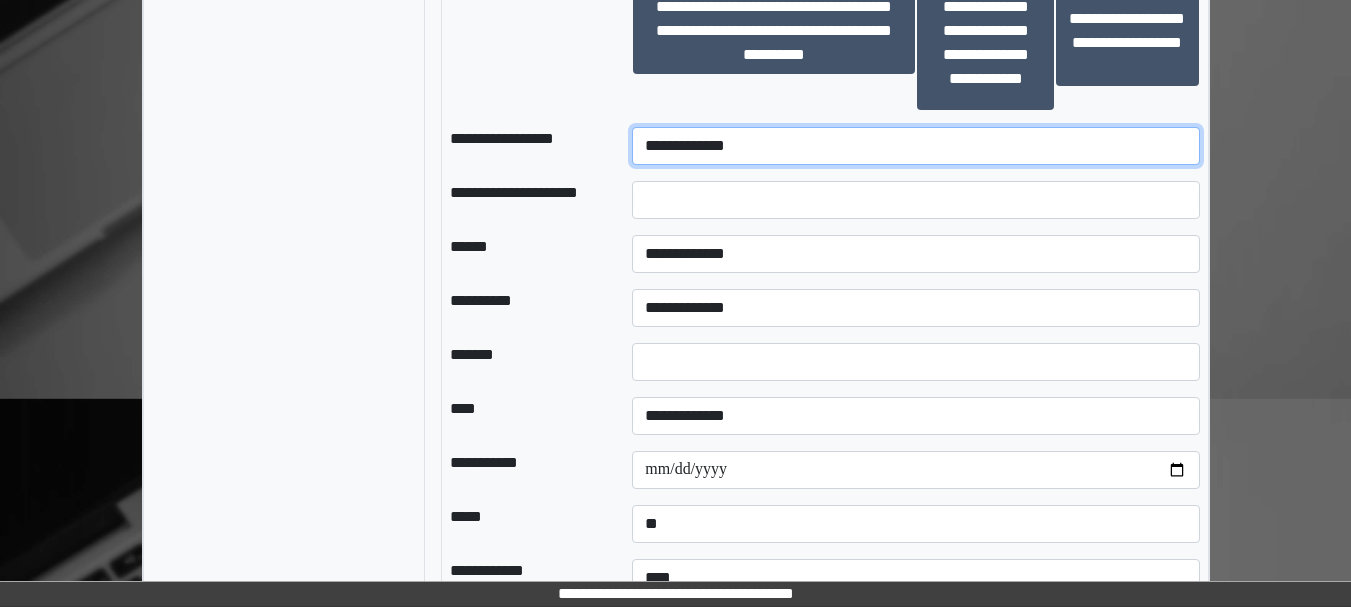 click on "**********" at bounding box center [915, 146] 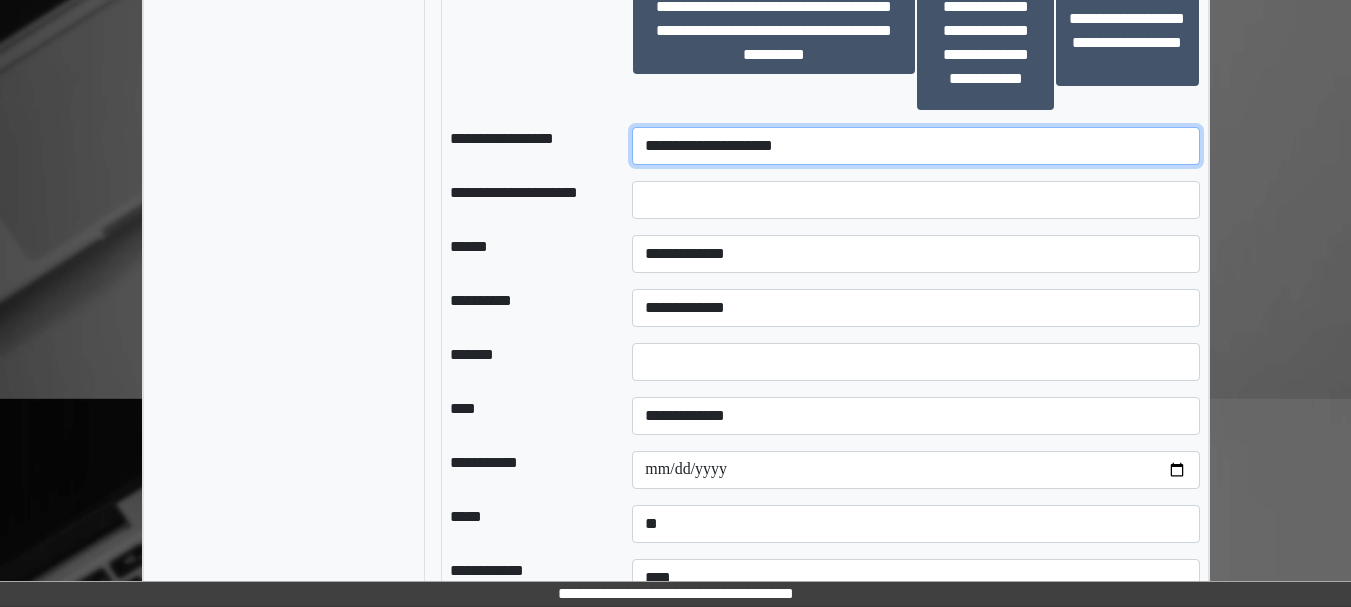 click on "**********" at bounding box center [915, 146] 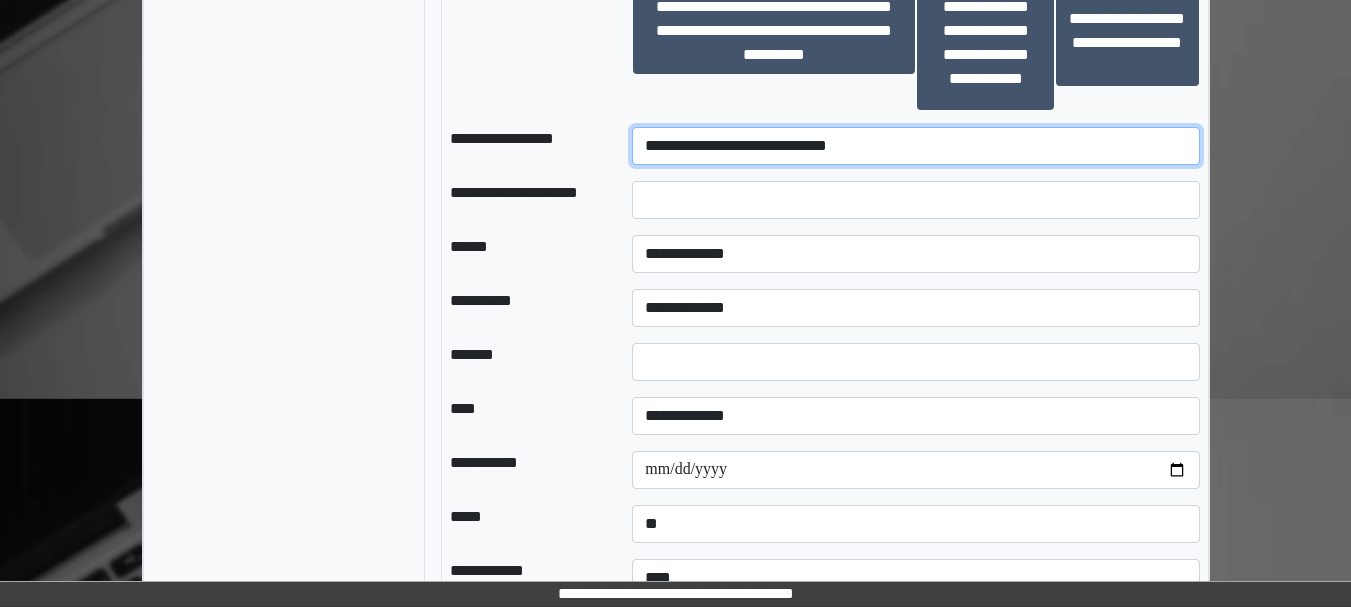 click on "**********" at bounding box center (915, 146) 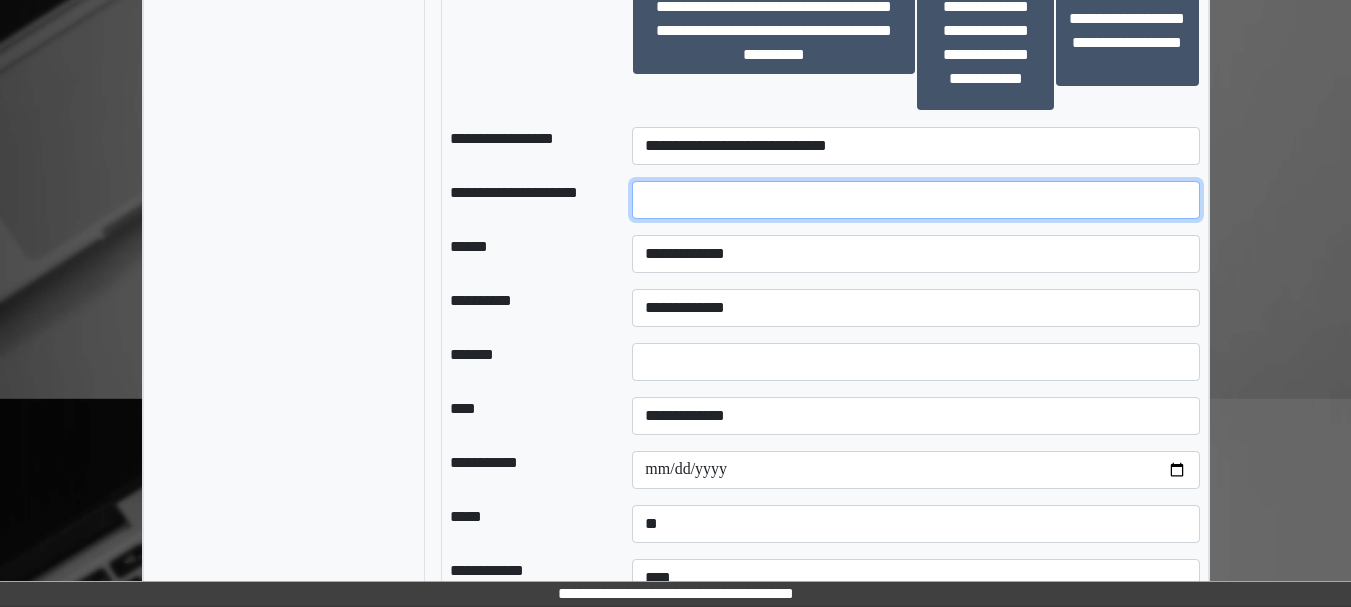 click at bounding box center (915, 200) 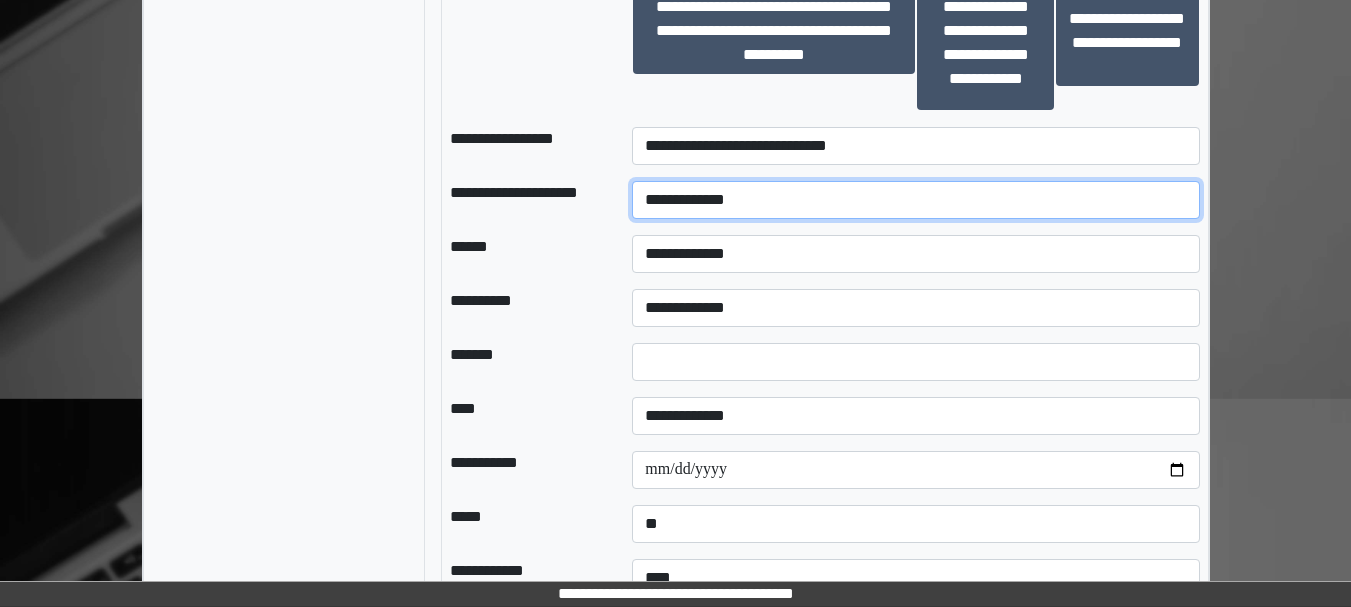 type on "**********" 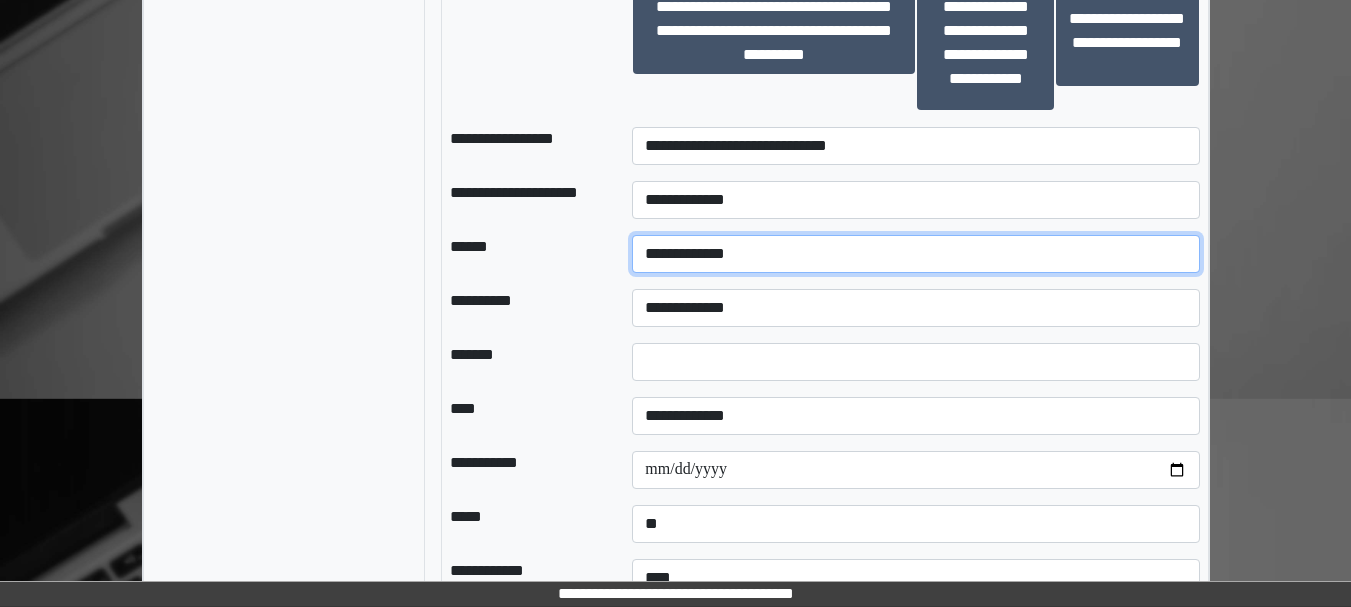 click on "**********" at bounding box center (915, 254) 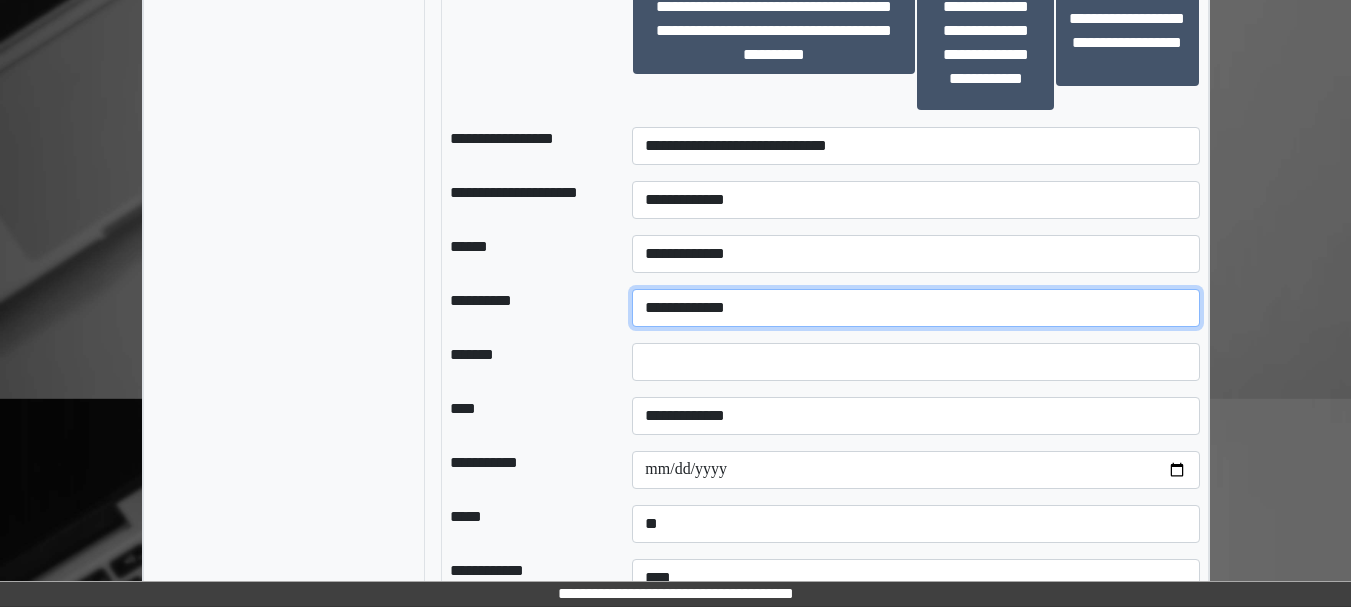 click on "**********" at bounding box center (915, 308) 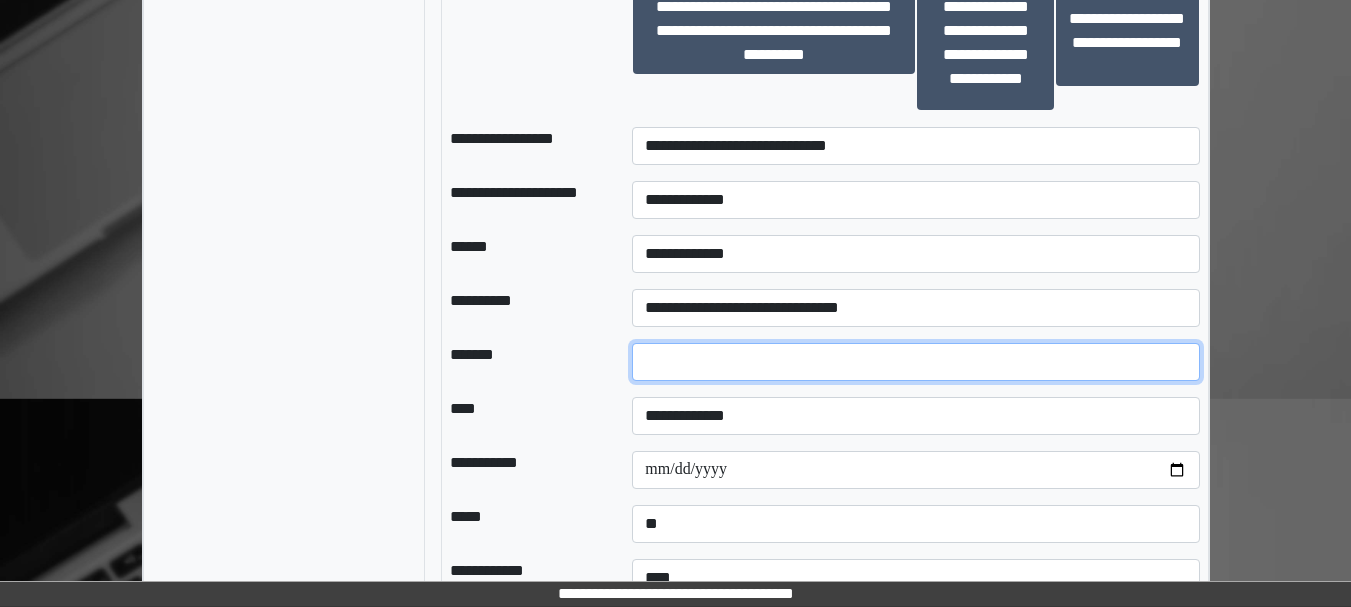 click at bounding box center [915, 362] 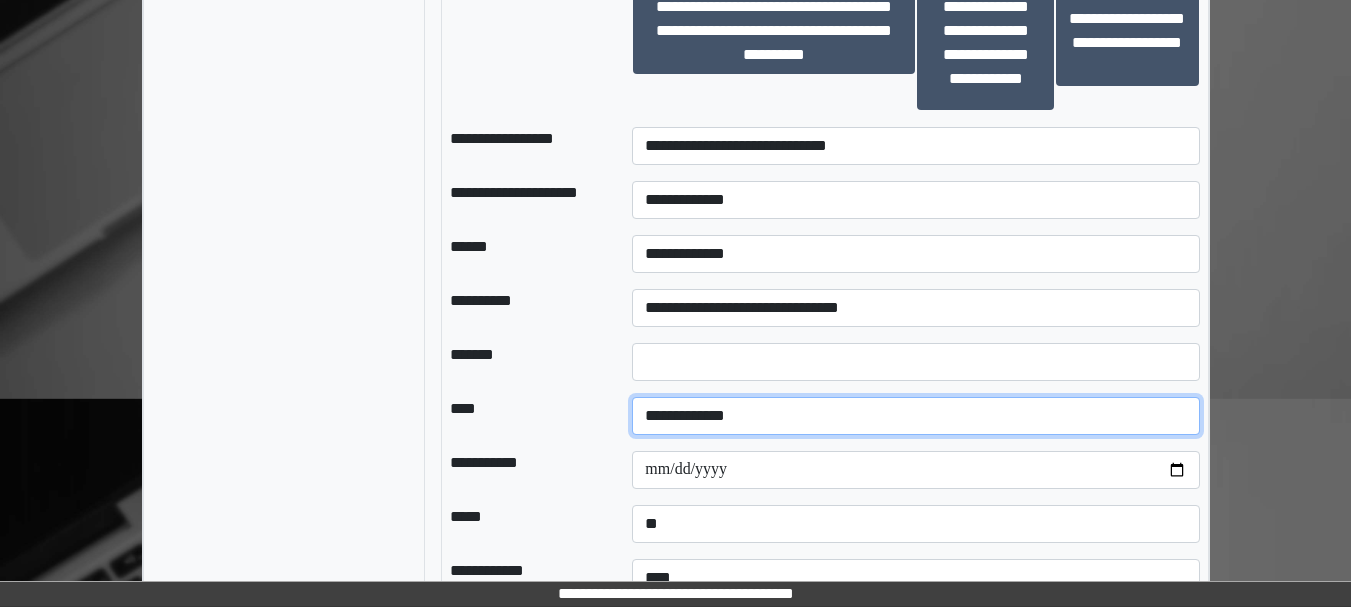 click on "**********" at bounding box center (915, 416) 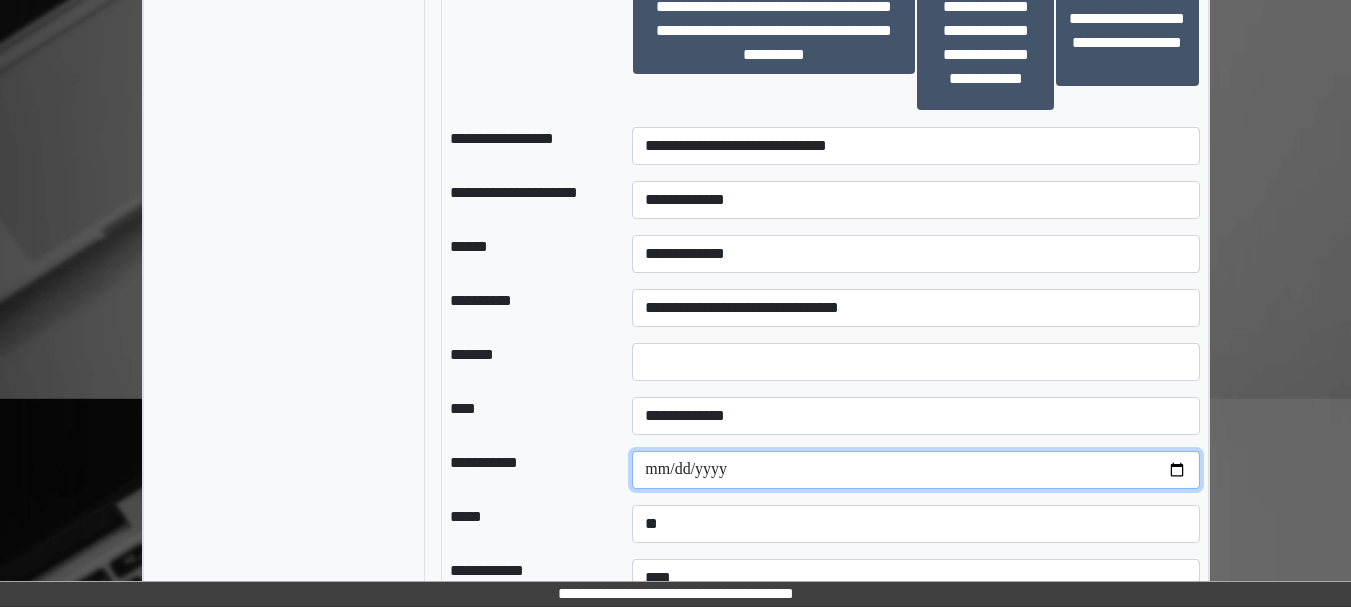 click at bounding box center (915, 470) 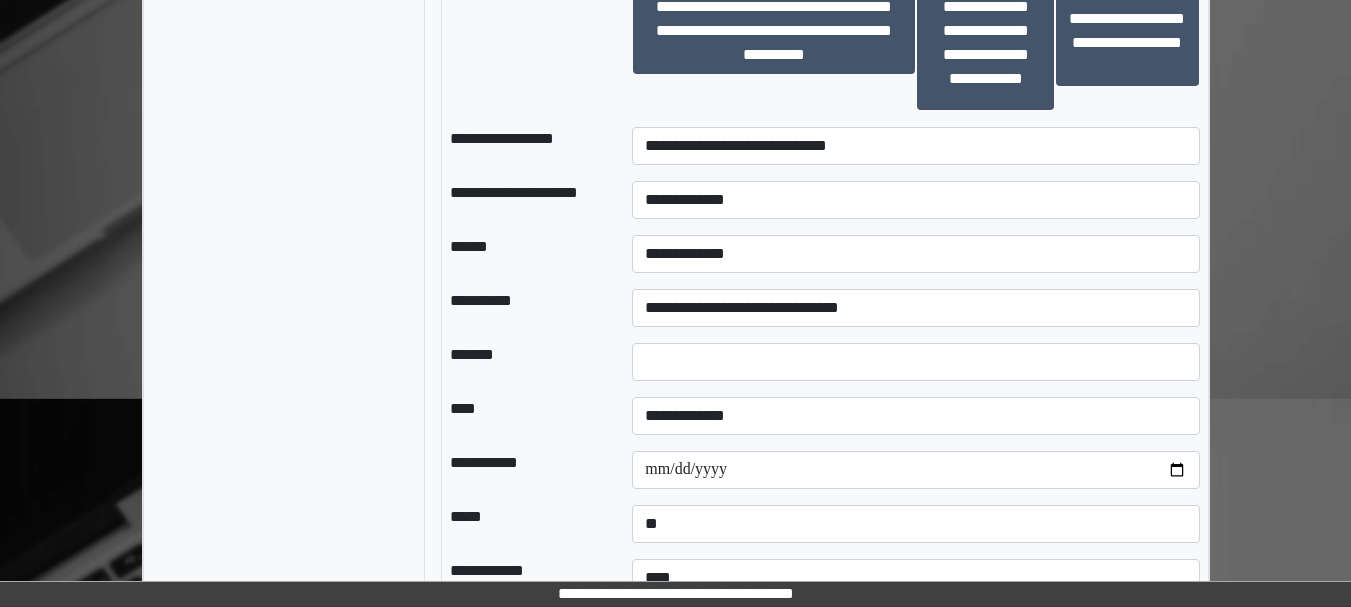 click on "*******" at bounding box center (525, 362) 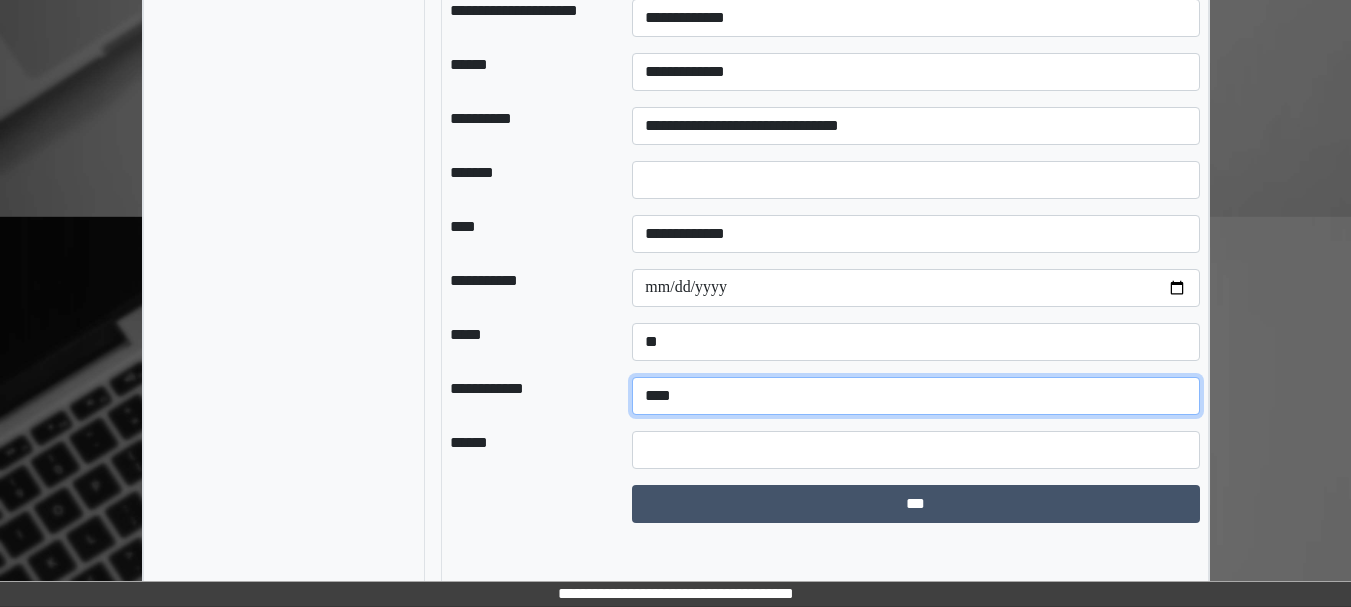 click on "**********" at bounding box center [915, 396] 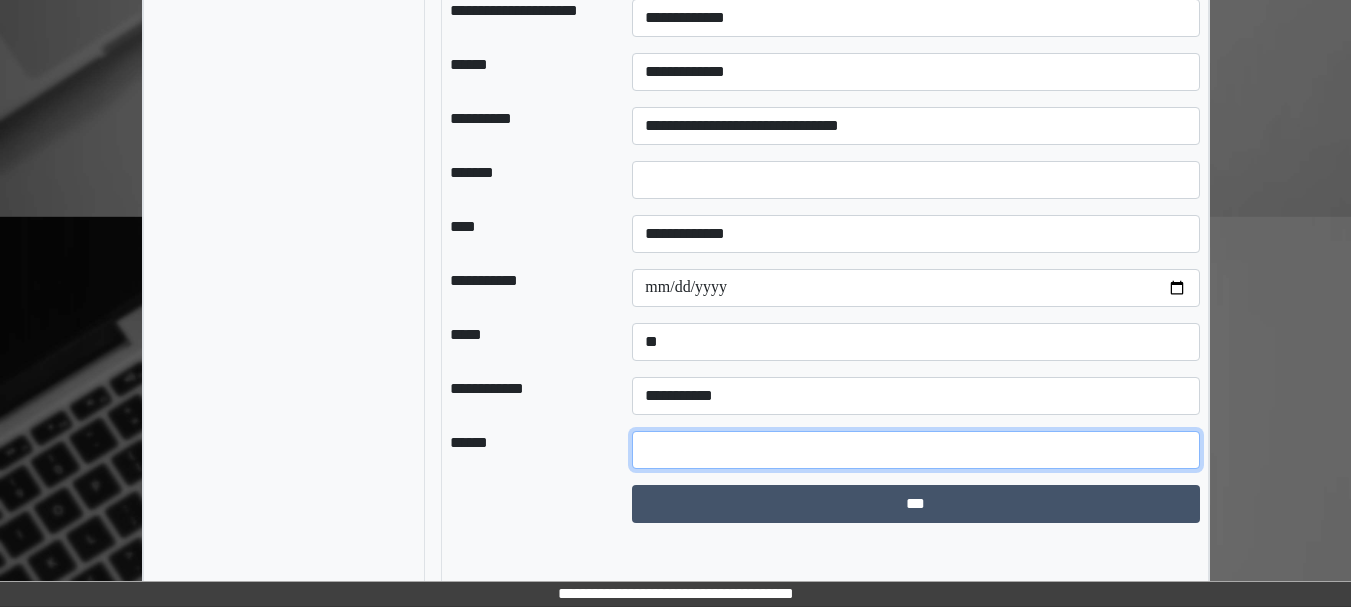 drag, startPoint x: 731, startPoint y: 506, endPoint x: 754, endPoint y: 522, distance: 28.01785 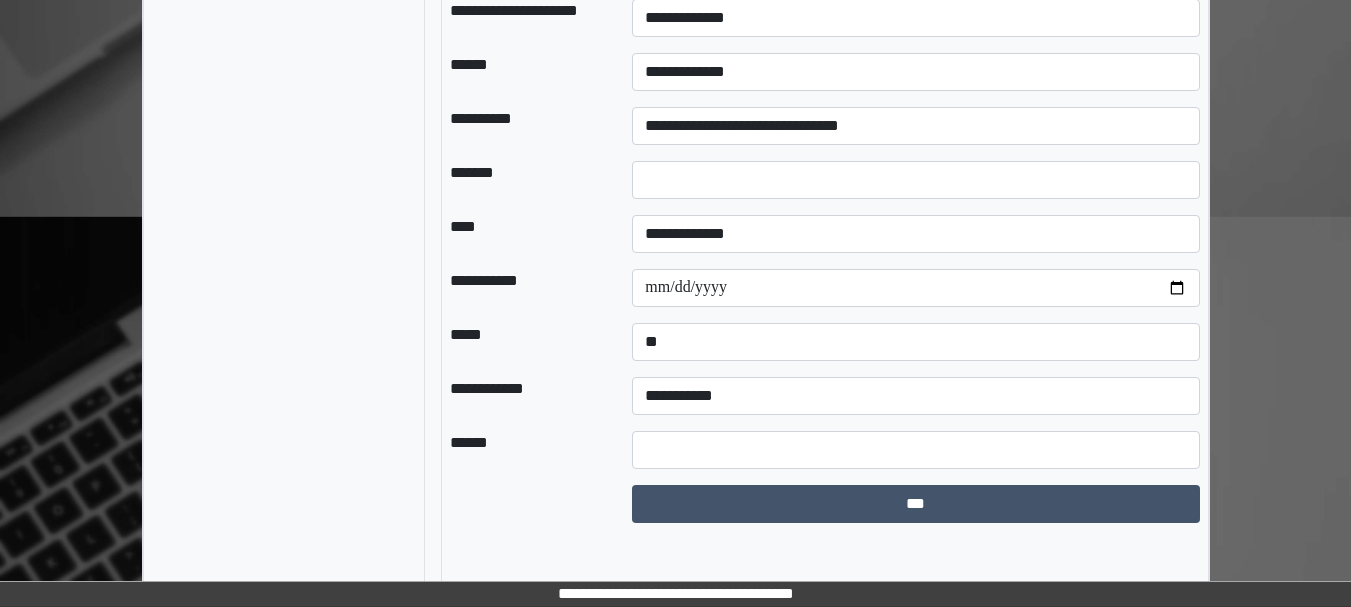 click on "***" at bounding box center [915, 504] 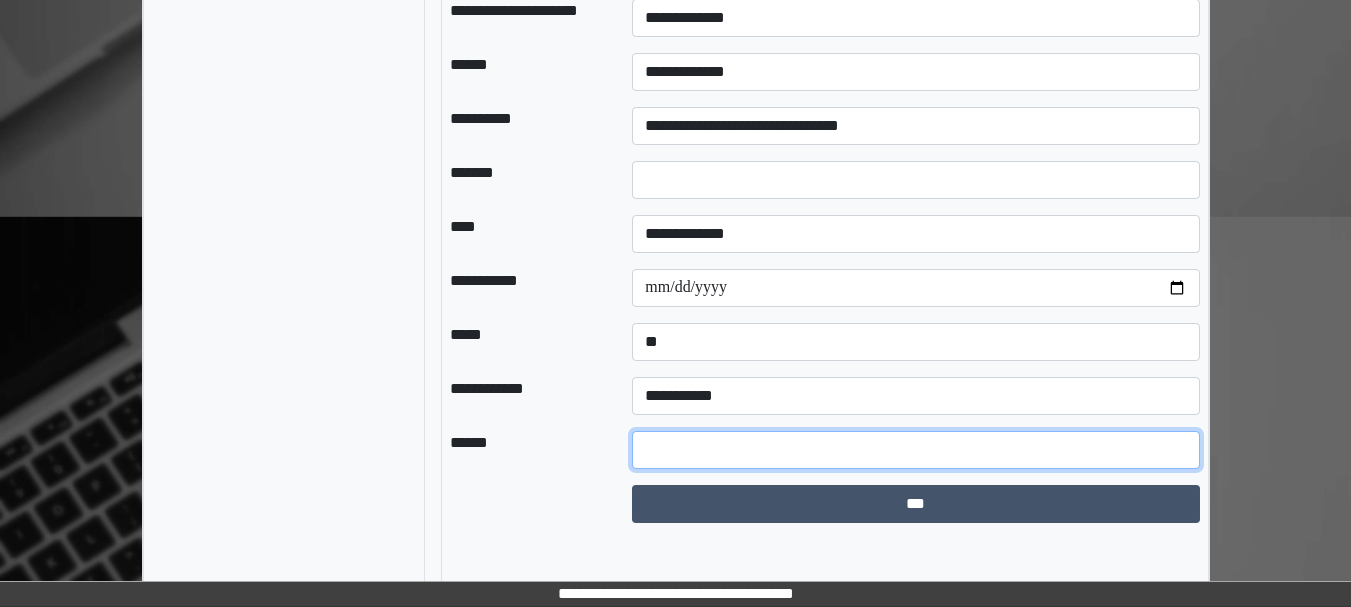 click at bounding box center (915, 450) 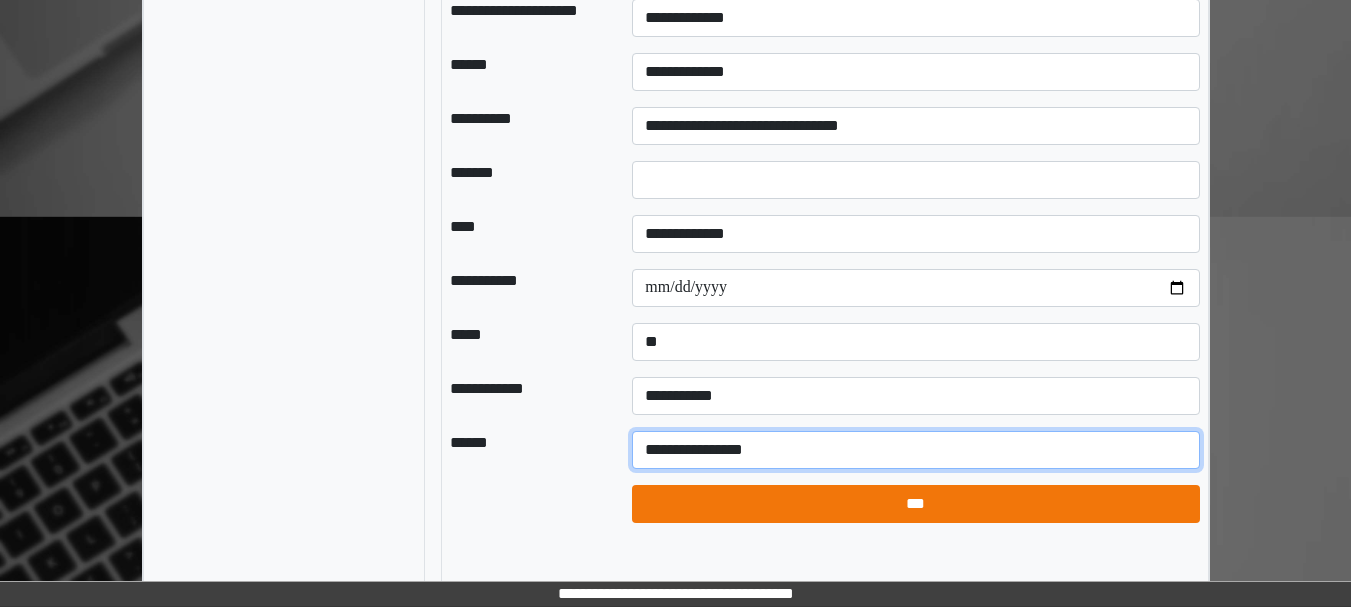 type on "**********" 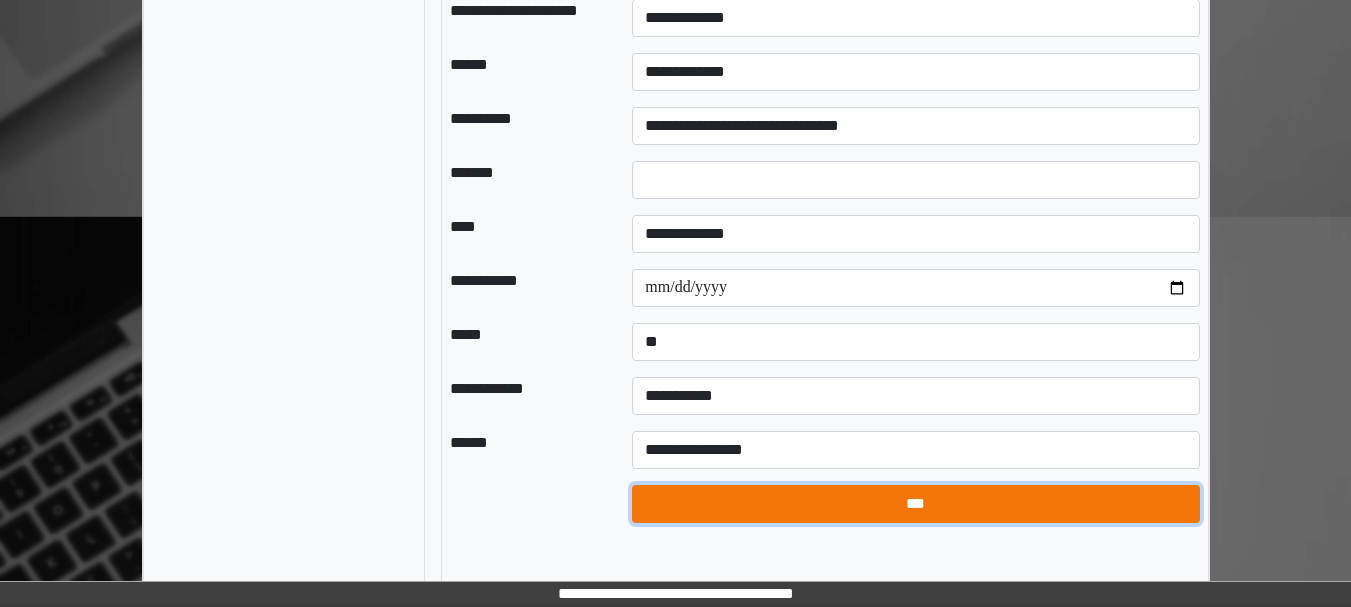 click on "***" at bounding box center (915, 504) 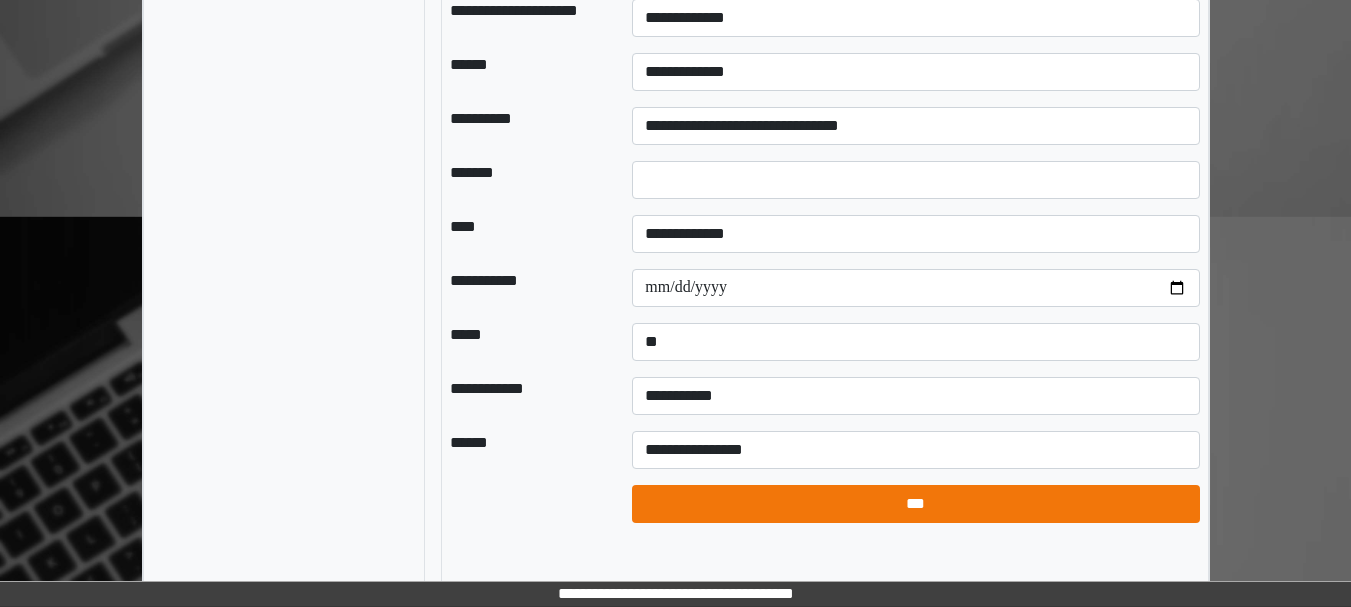 select on "*" 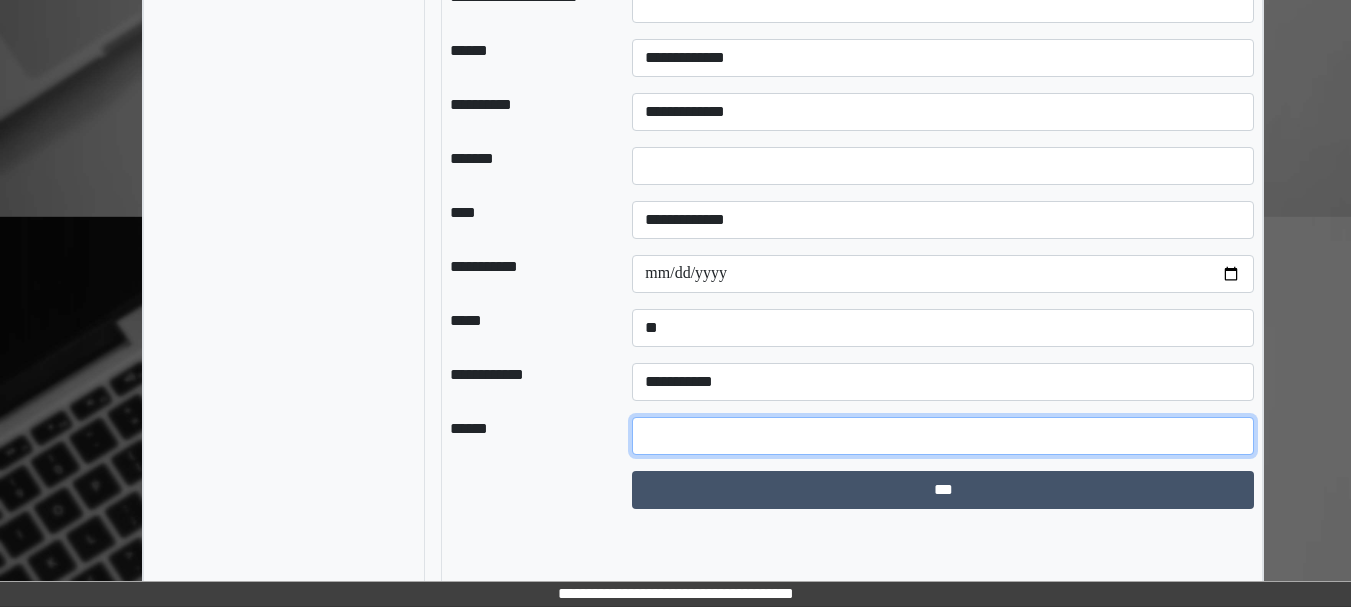 click at bounding box center [943, 436] 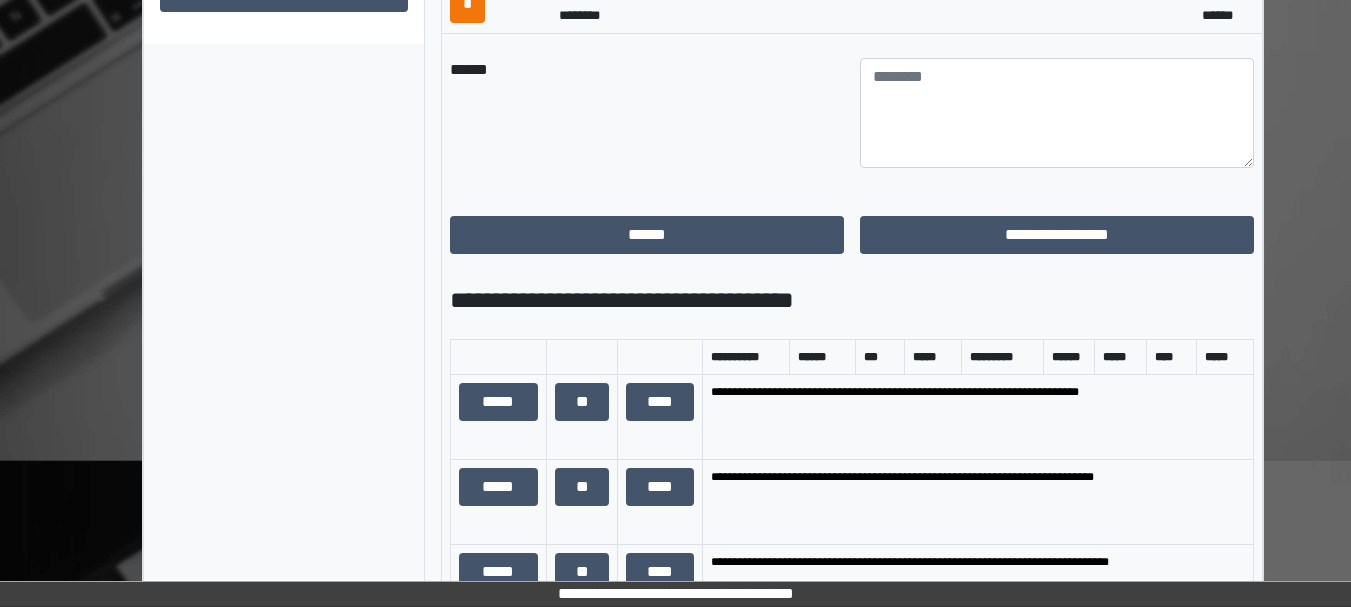scroll, scrollTop: 1141, scrollLeft: 0, axis: vertical 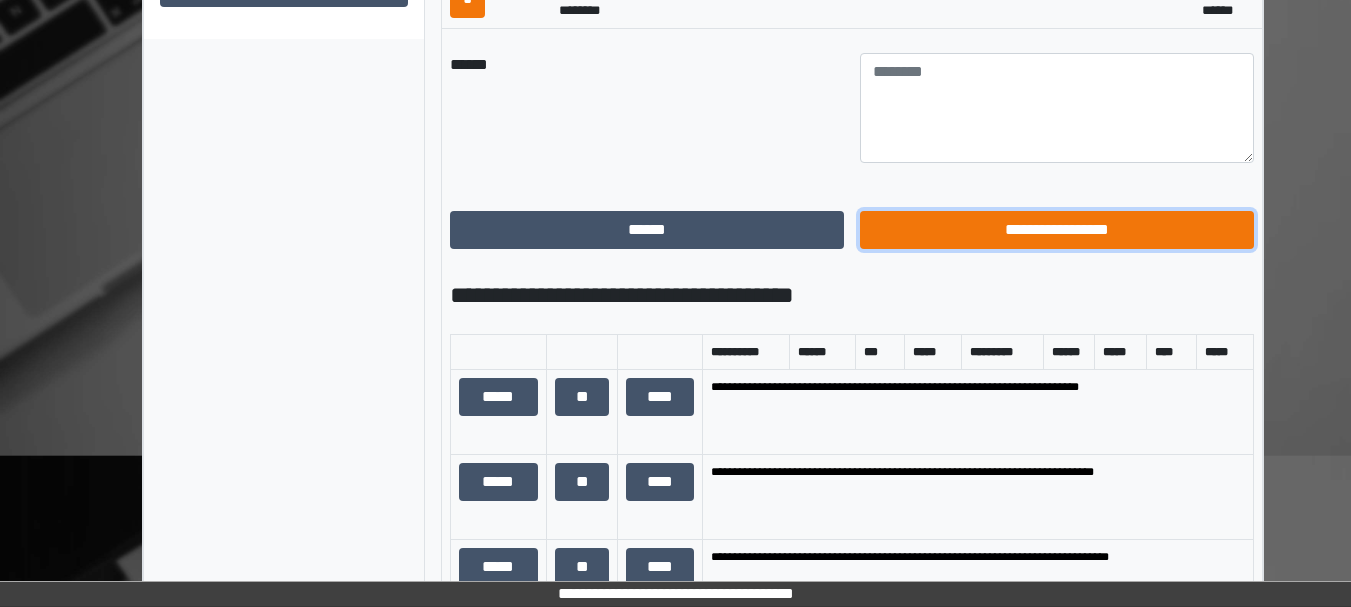 click on "**********" at bounding box center (1057, 230) 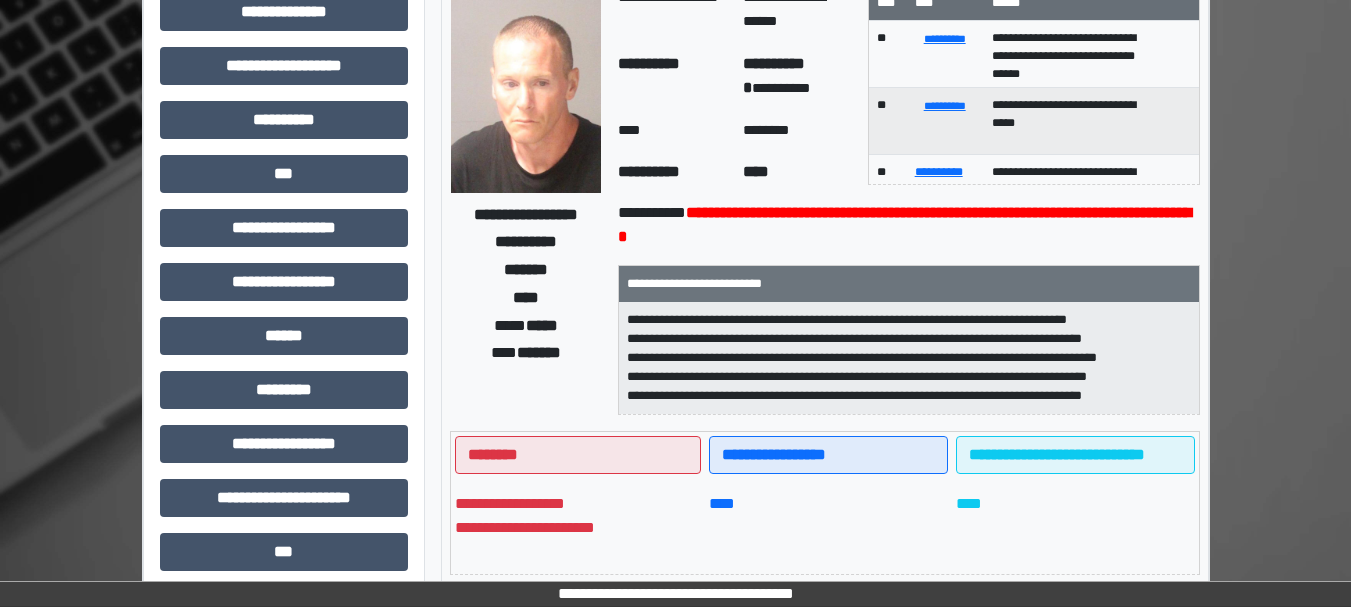 scroll, scrollTop: 0, scrollLeft: 0, axis: both 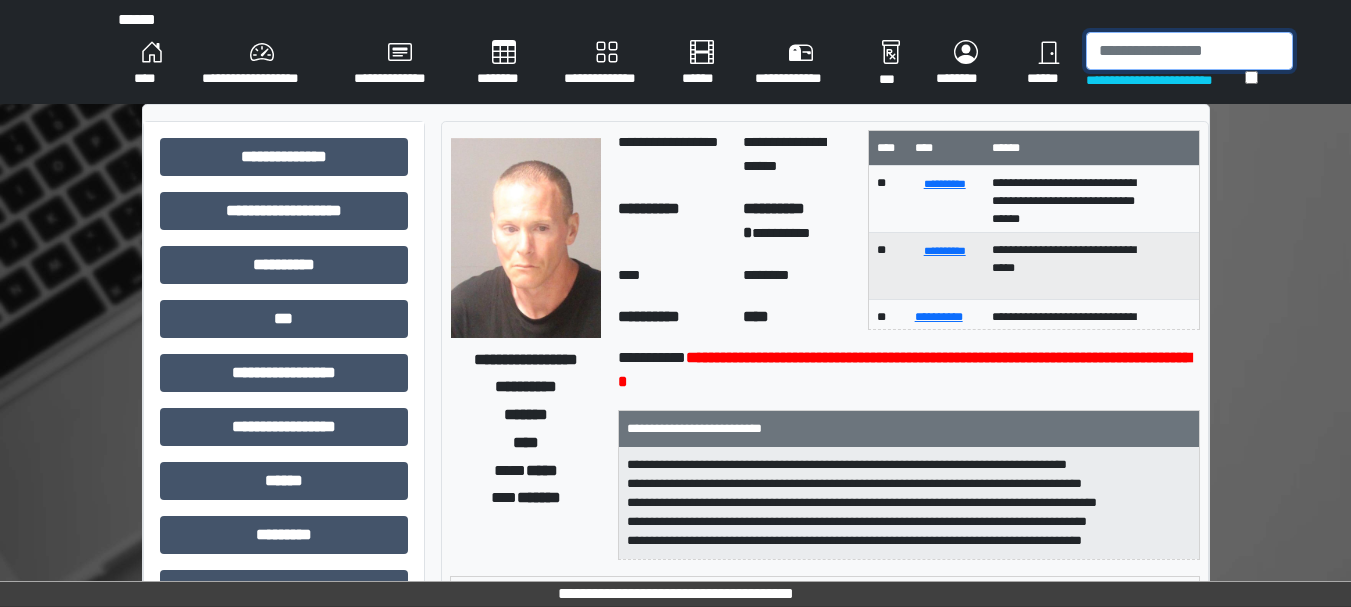 click at bounding box center [1189, 51] 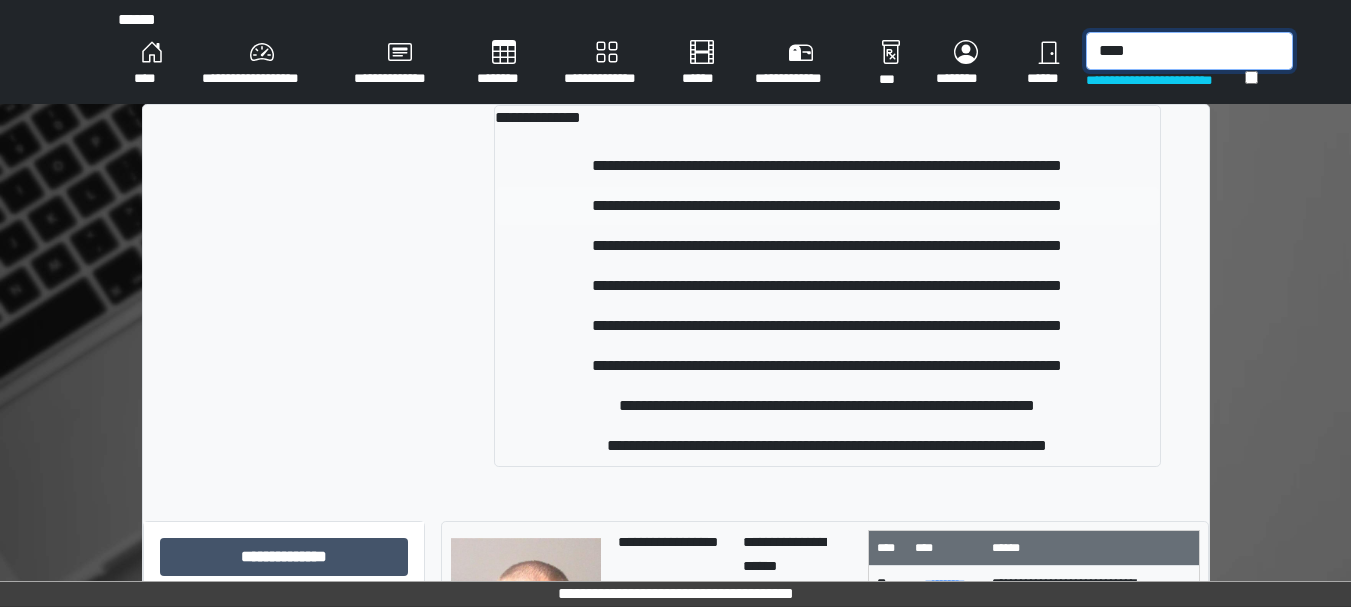 type on "****" 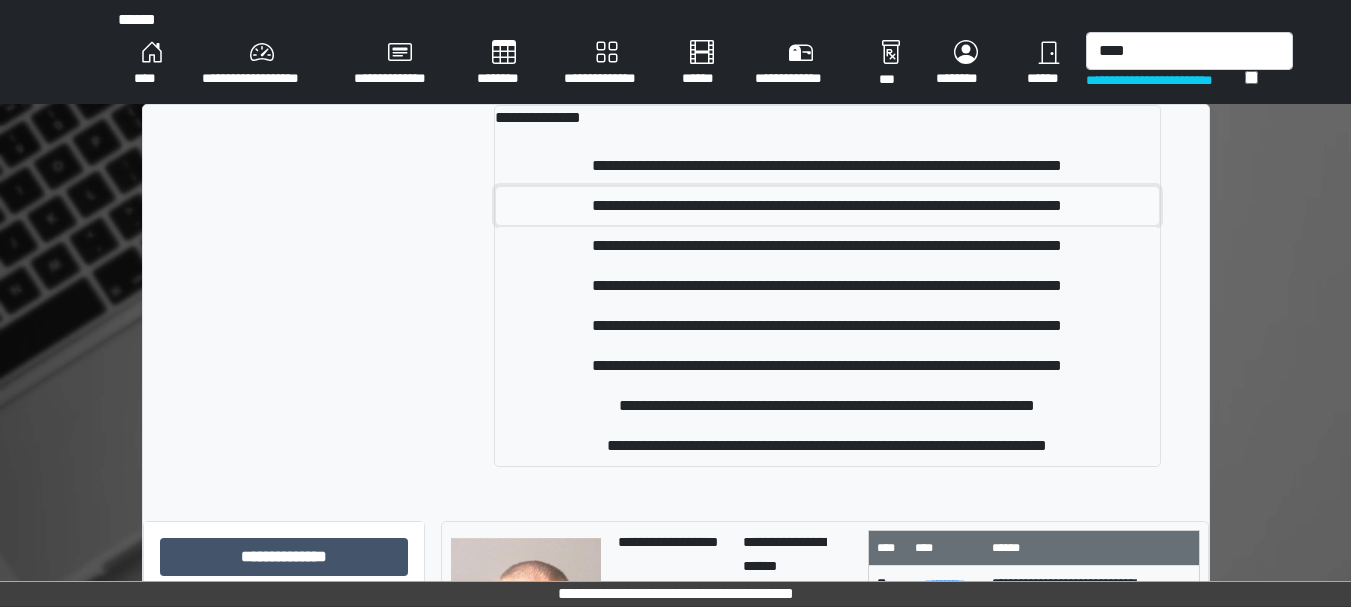 click on "**********" at bounding box center (827, 206) 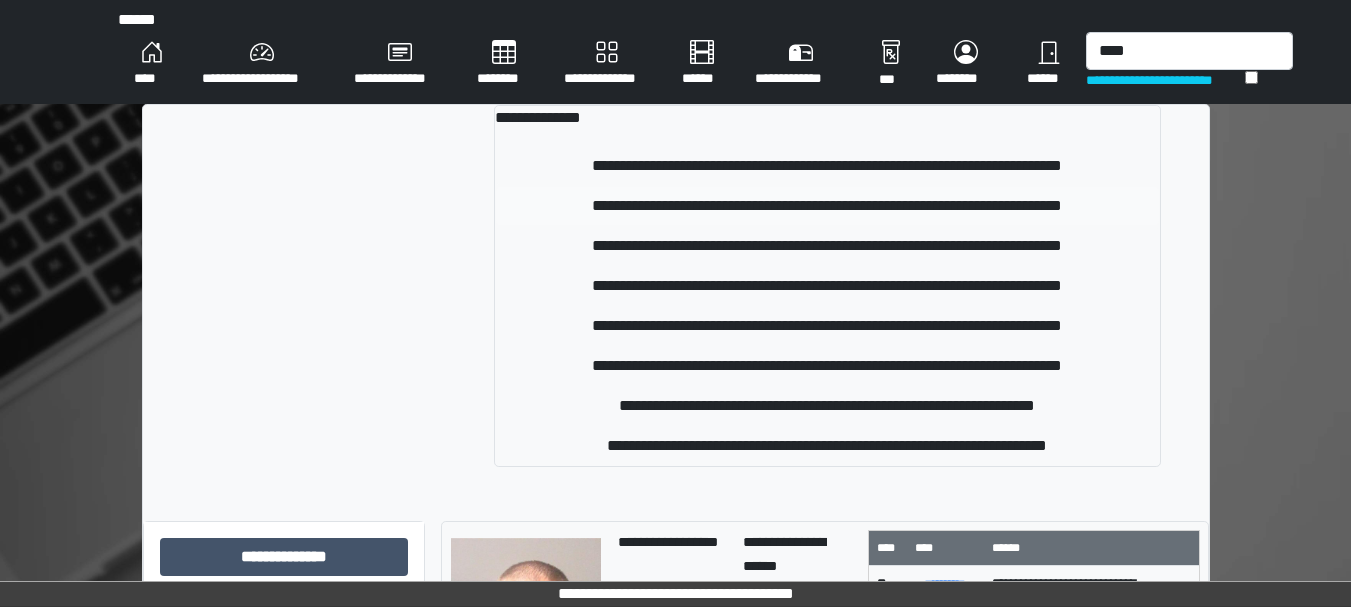 type 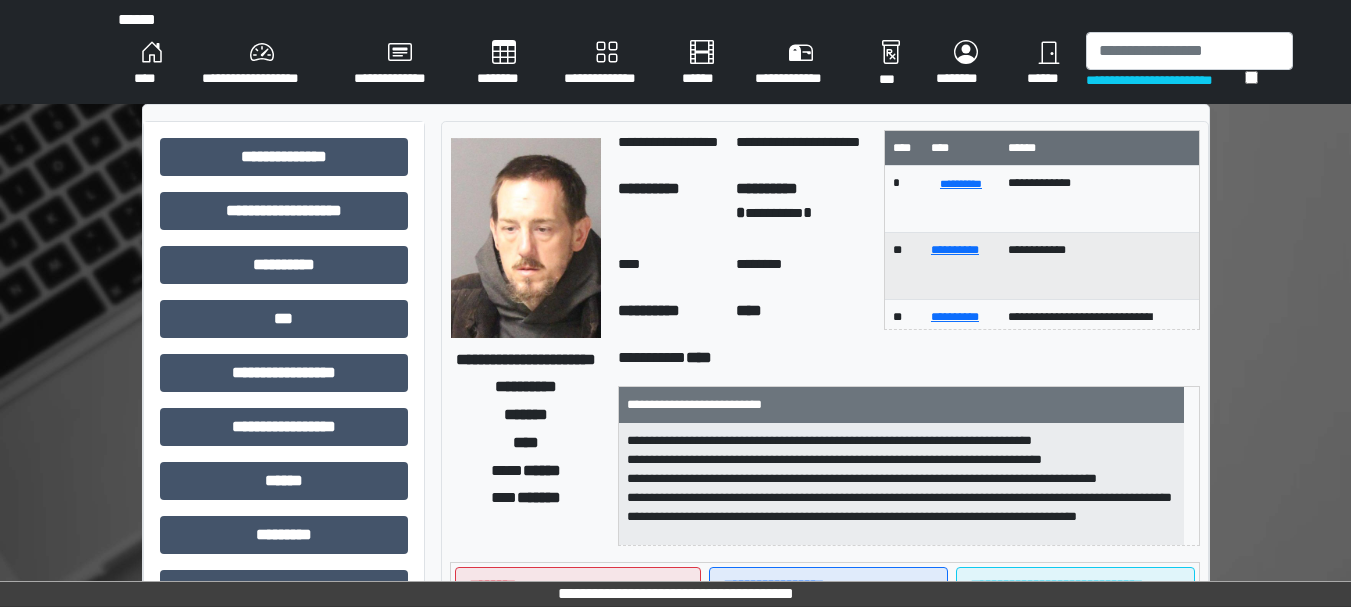scroll, scrollTop: 25, scrollLeft: 0, axis: vertical 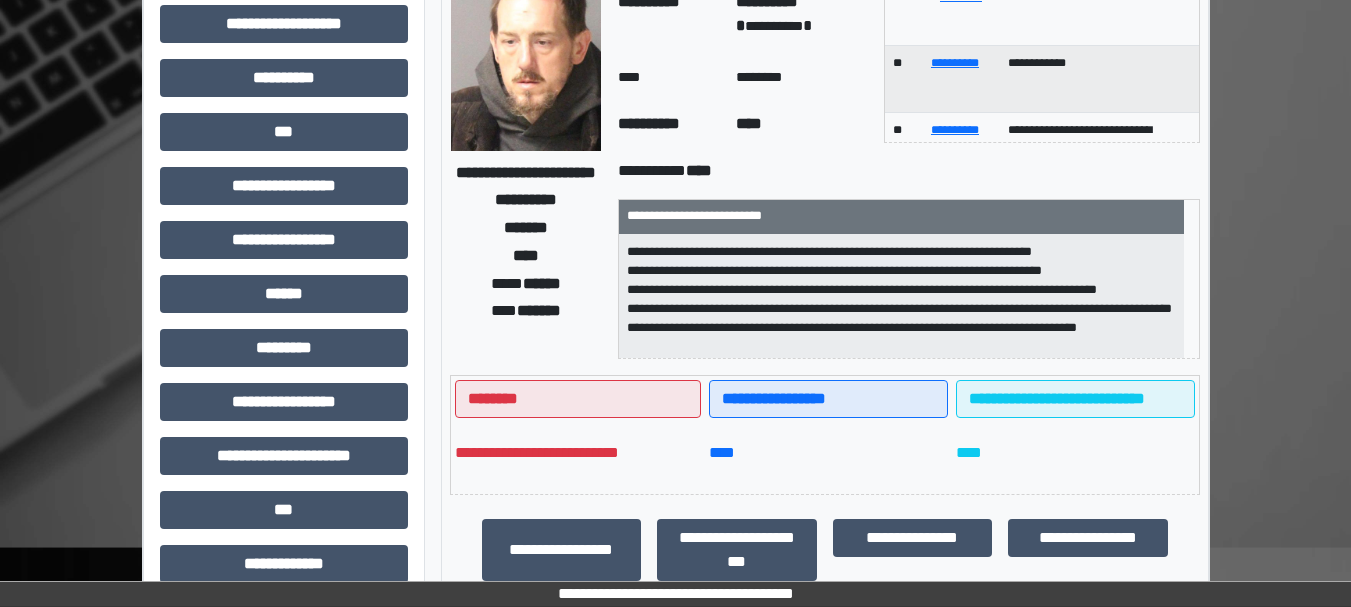 click on "**********" at bounding box center (825, 435) 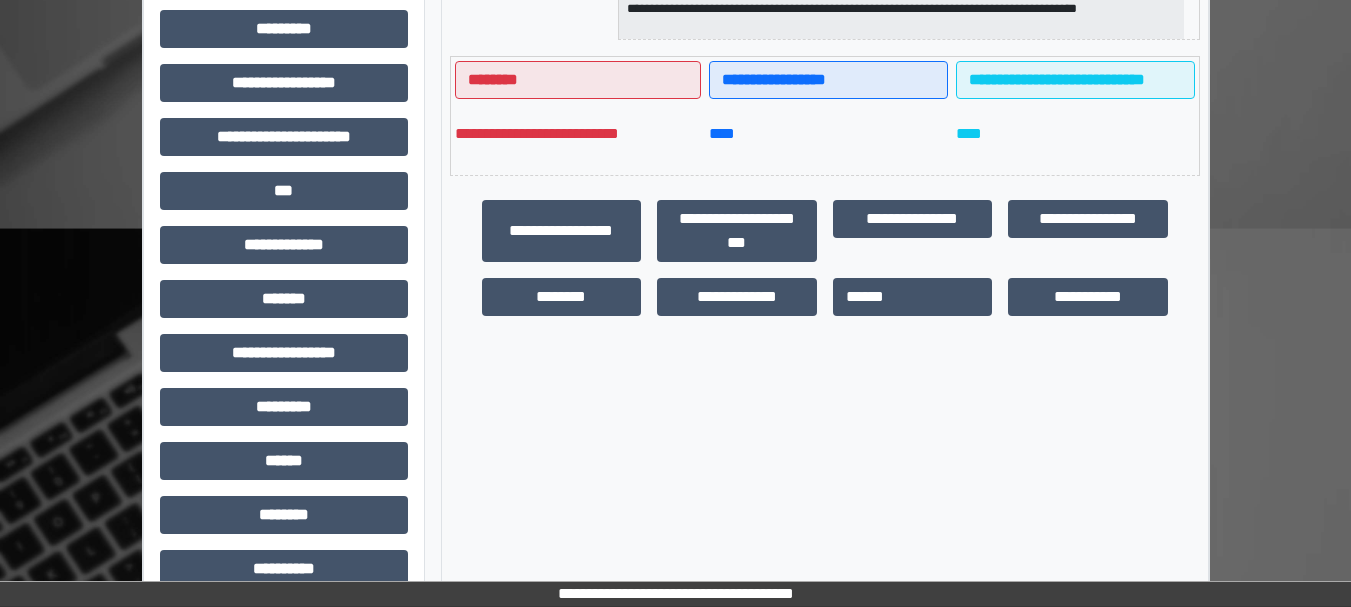 scroll, scrollTop: 521, scrollLeft: 0, axis: vertical 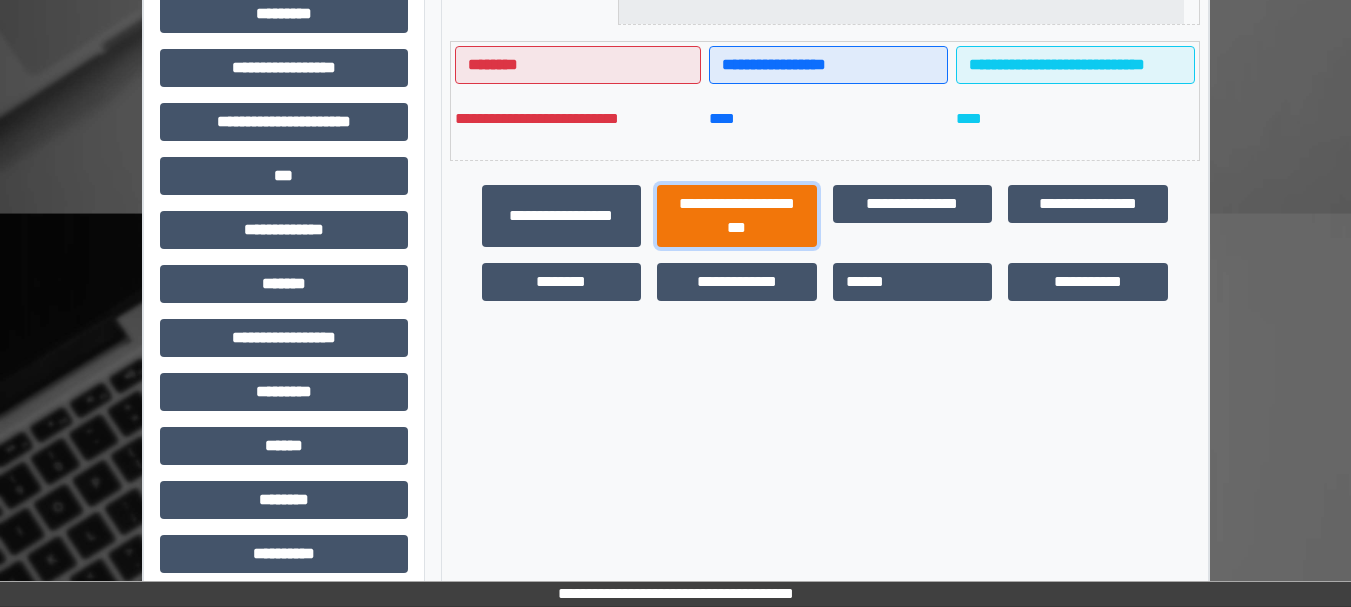 click on "**********" at bounding box center [737, 216] 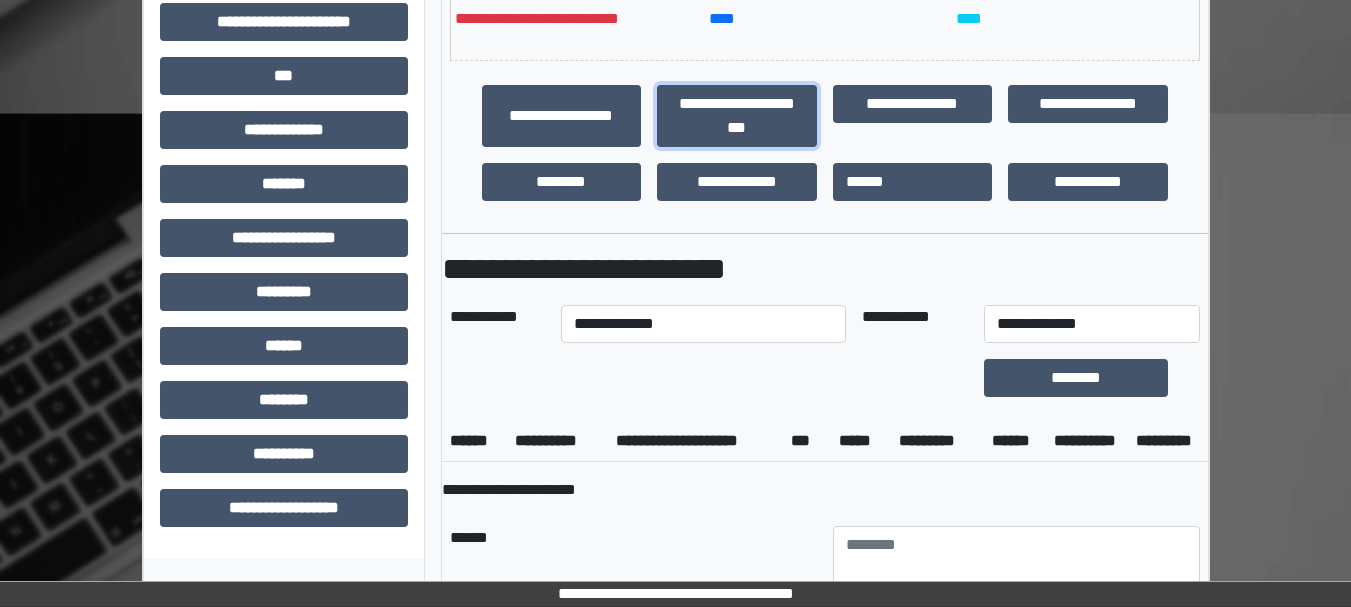 scroll, scrollTop: 598, scrollLeft: 0, axis: vertical 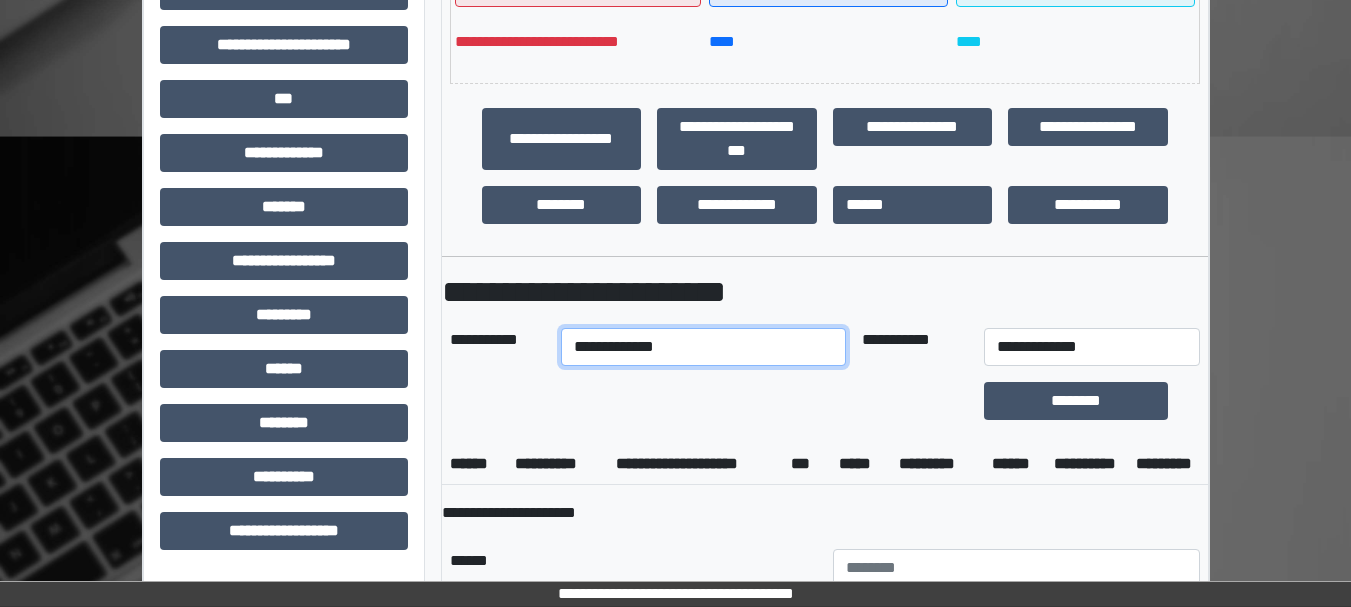 drag, startPoint x: 792, startPoint y: 273, endPoint x: 702, endPoint y: 360, distance: 125.17587 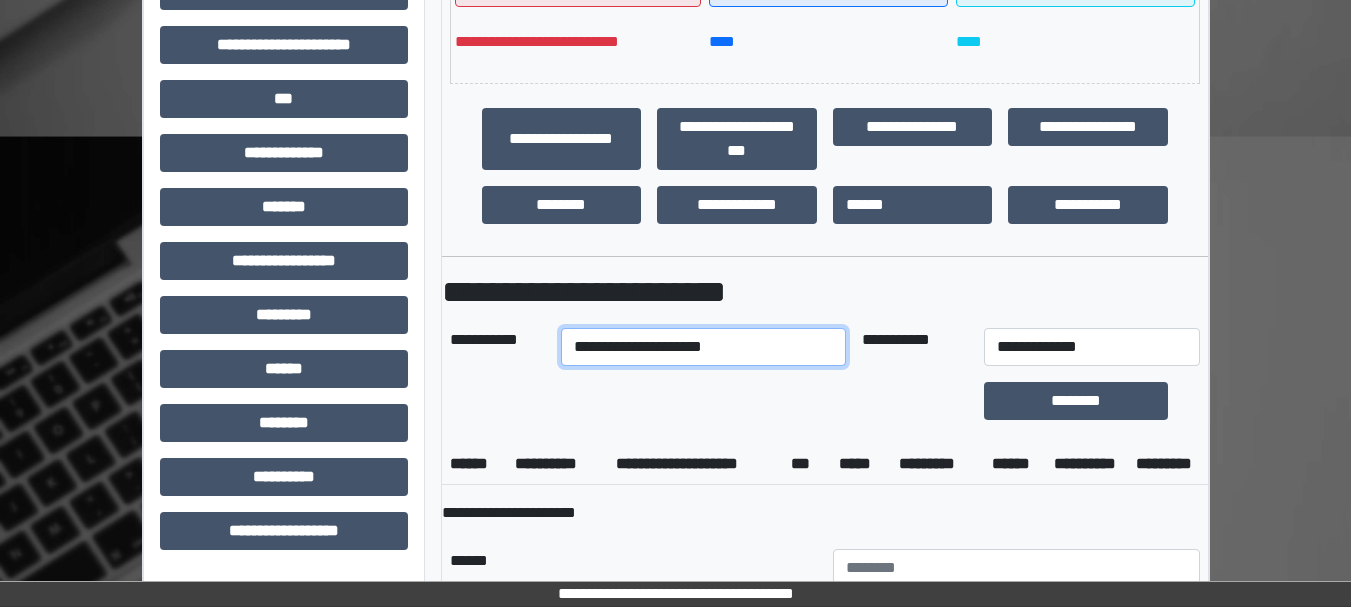 click on "**********" at bounding box center (703, 347) 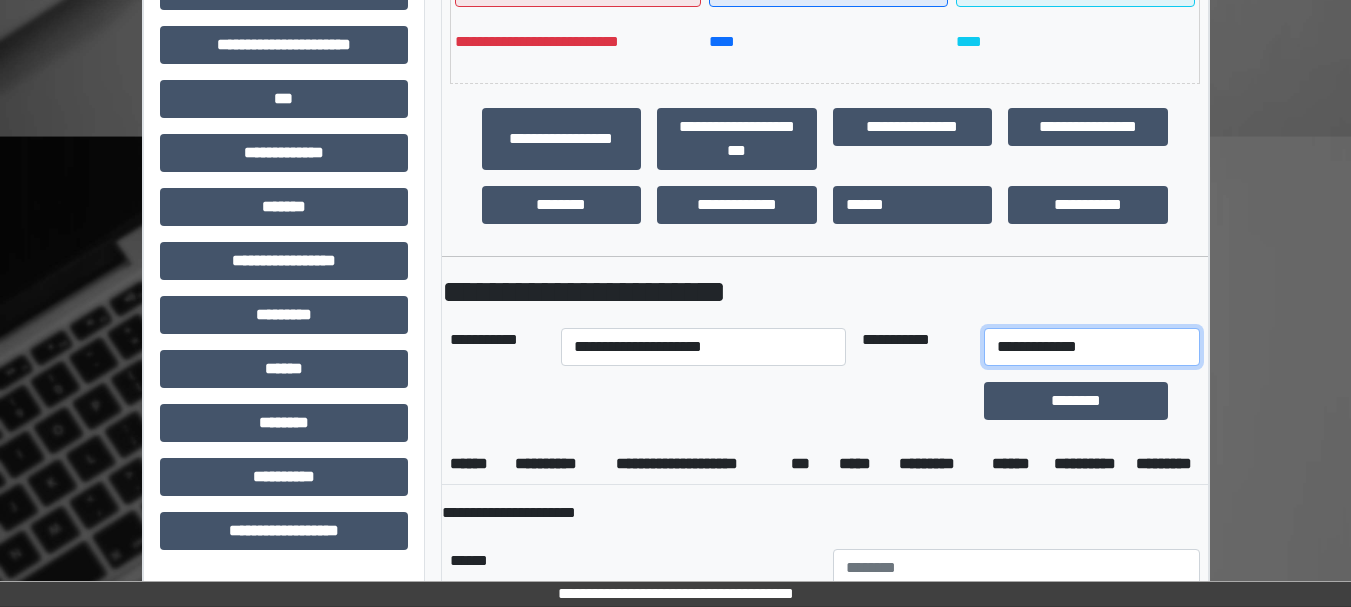 click on "**********" at bounding box center (1092, 347) 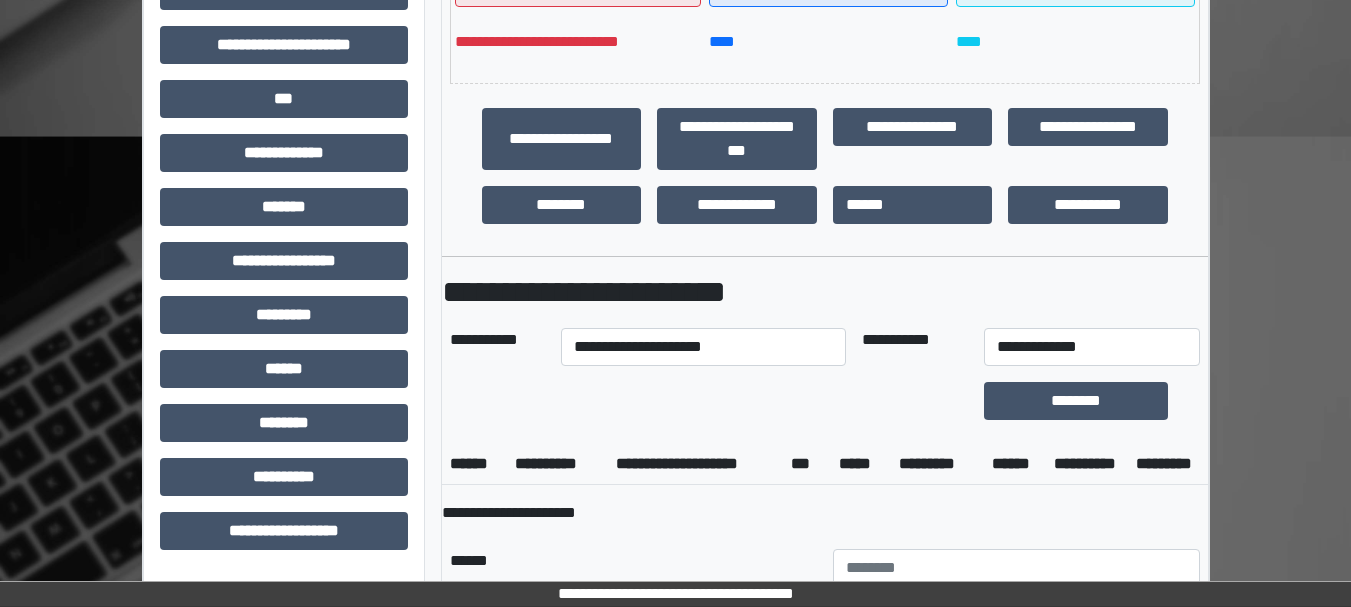 click at bounding box center (703, 401) 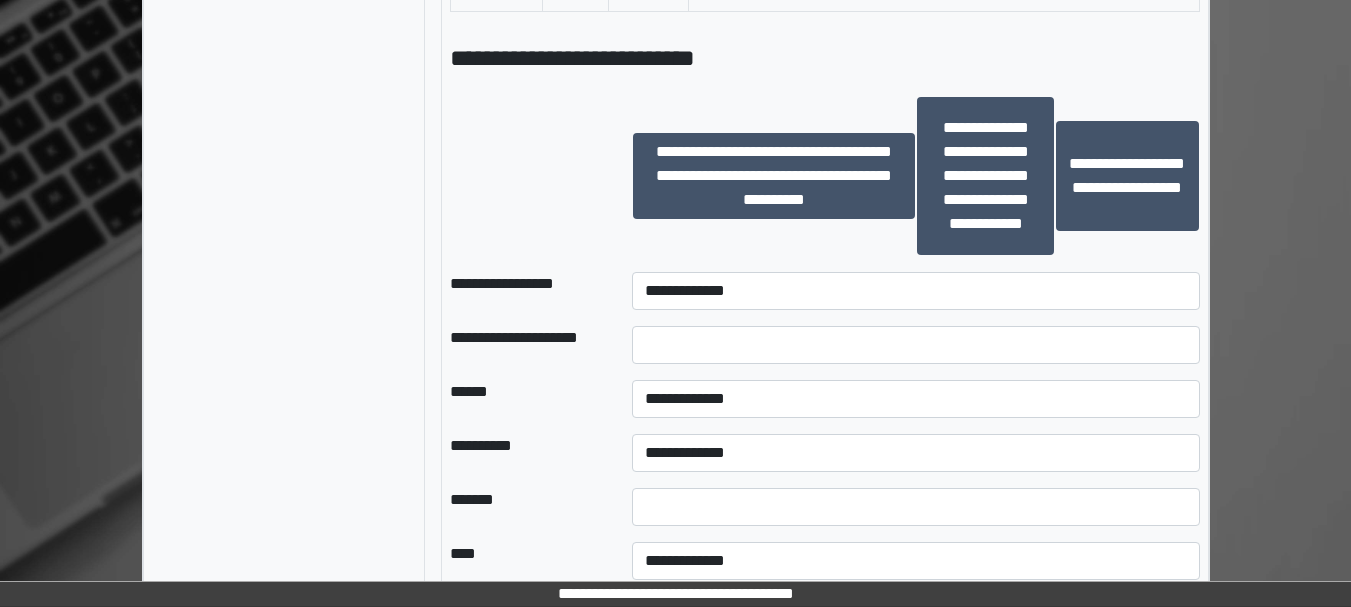 scroll, scrollTop: 1795, scrollLeft: 0, axis: vertical 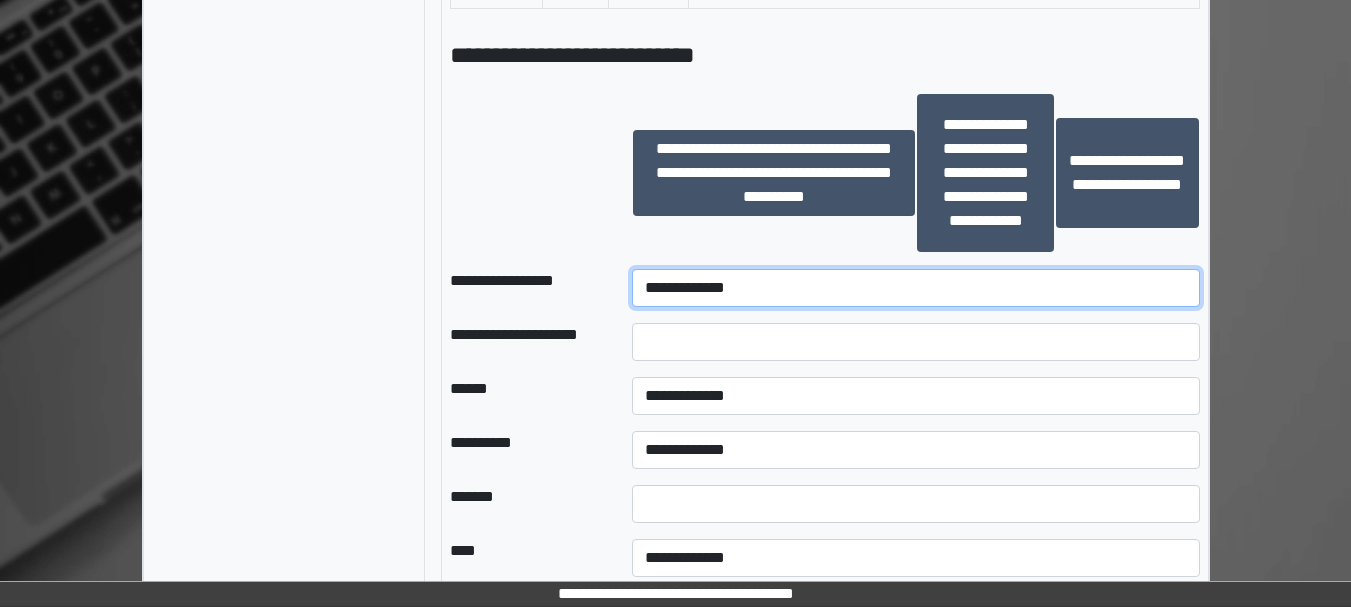 click on "**********" at bounding box center (915, 288) 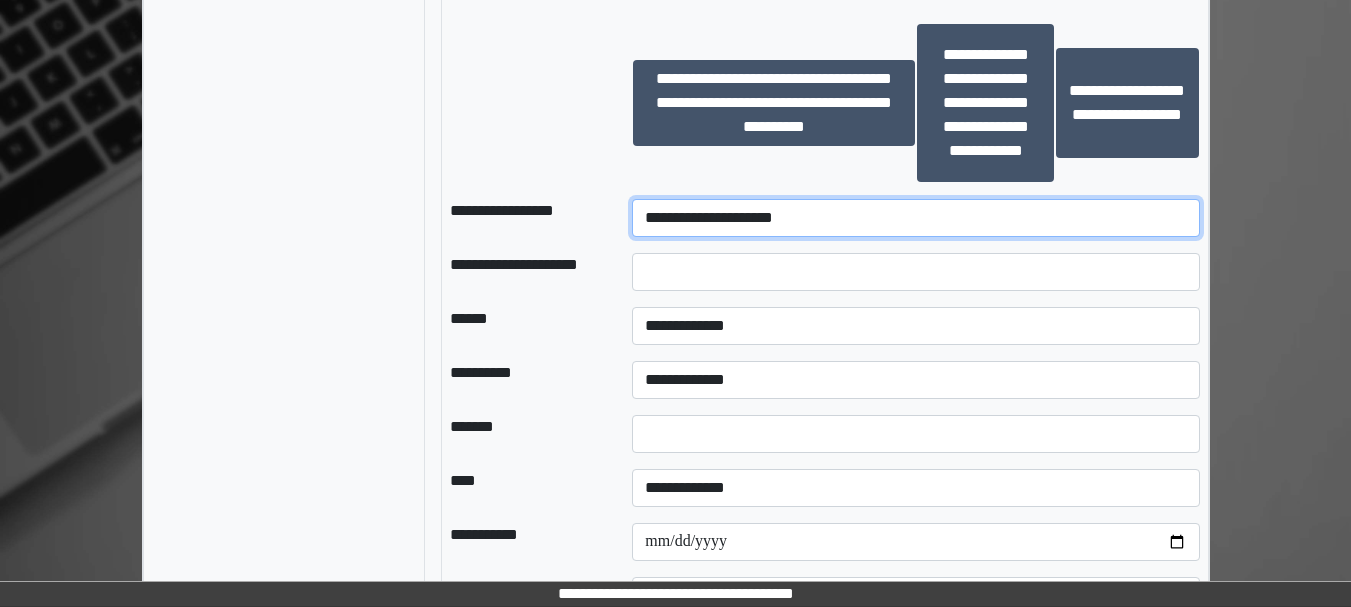 scroll, scrollTop: 1866, scrollLeft: 0, axis: vertical 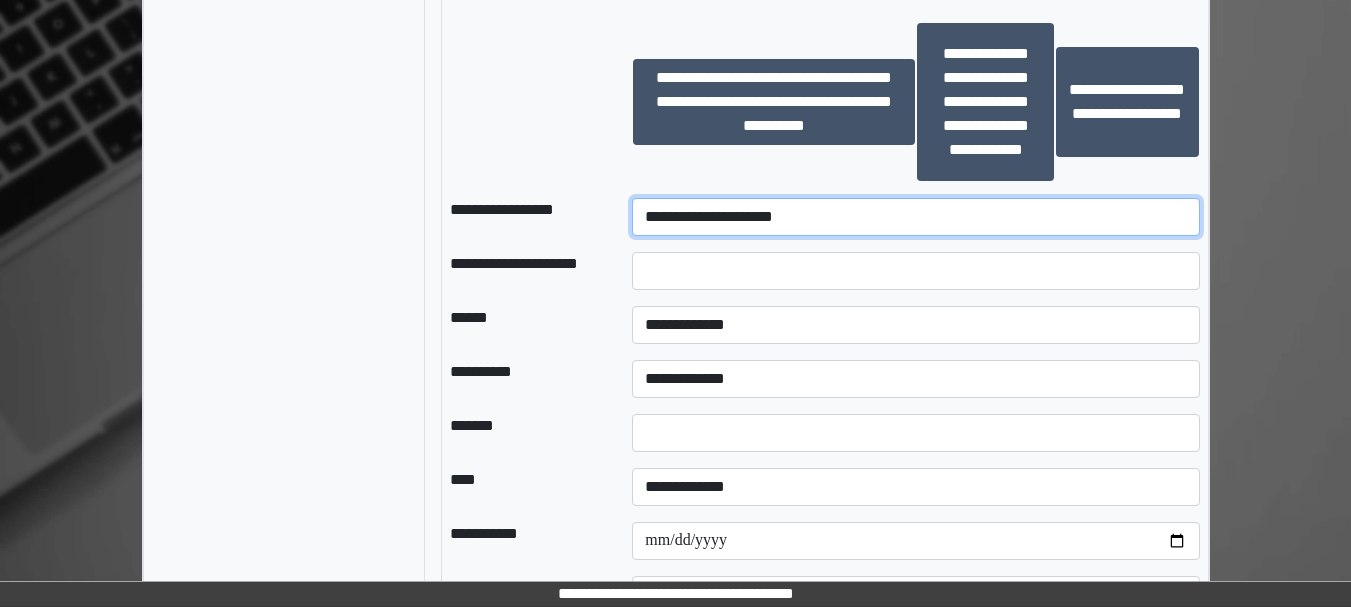 click on "**********" at bounding box center [915, 217] 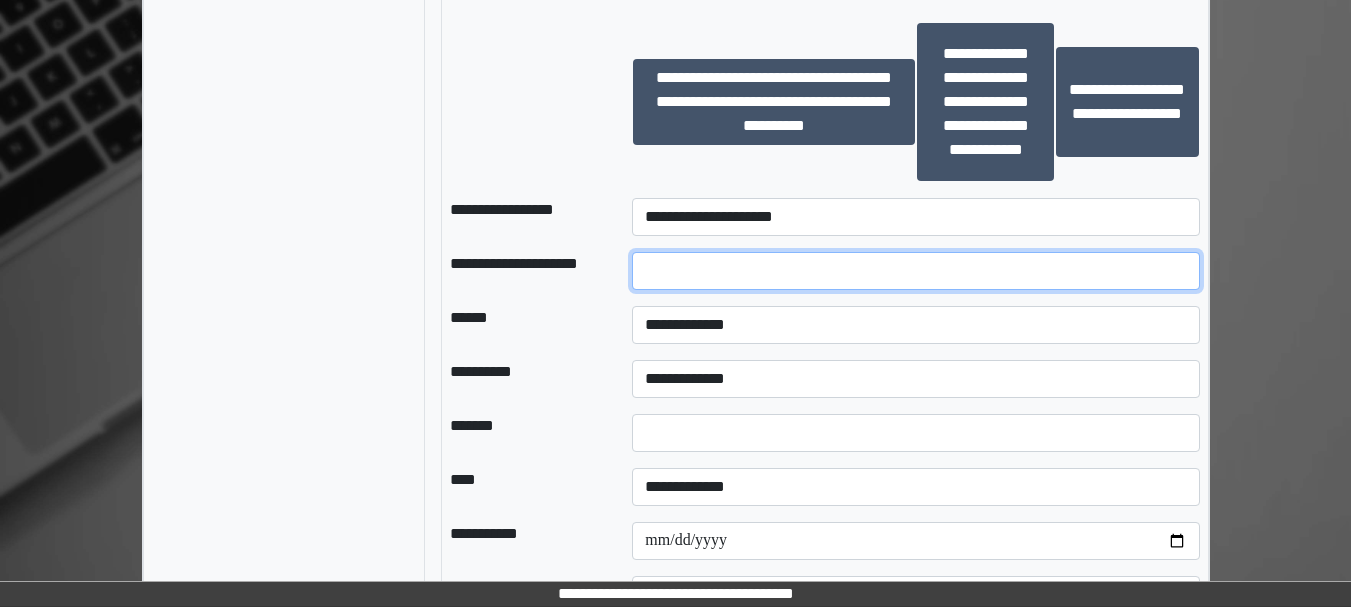 click at bounding box center (915, 271) 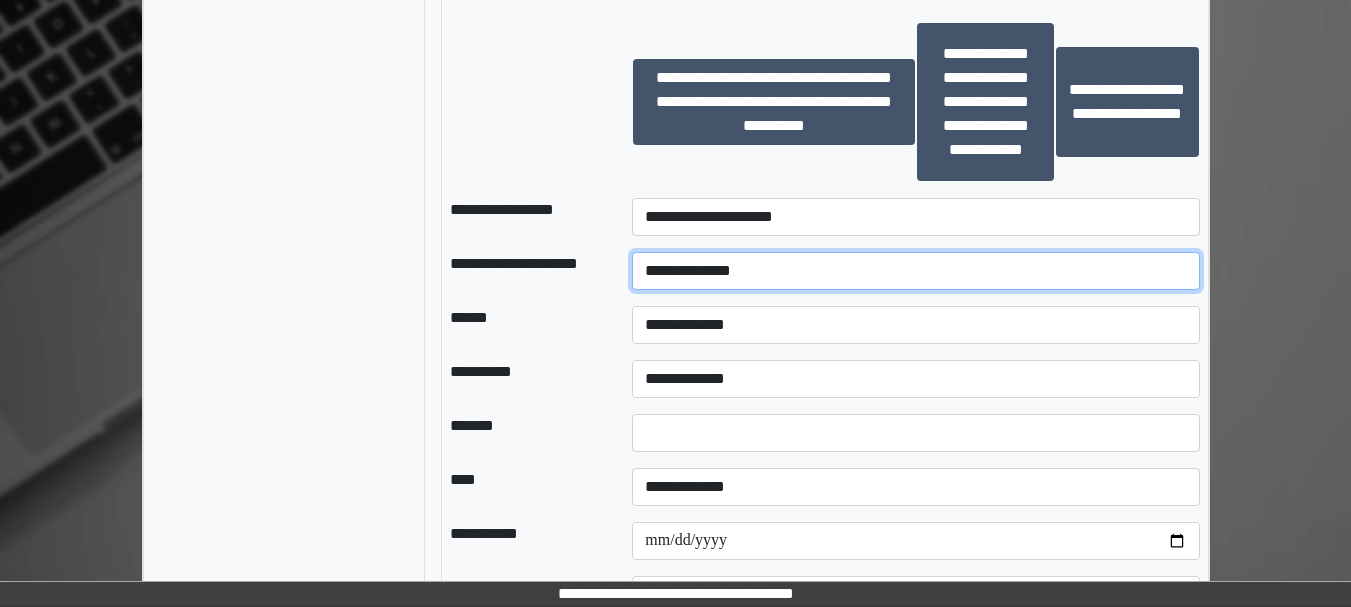 type on "**********" 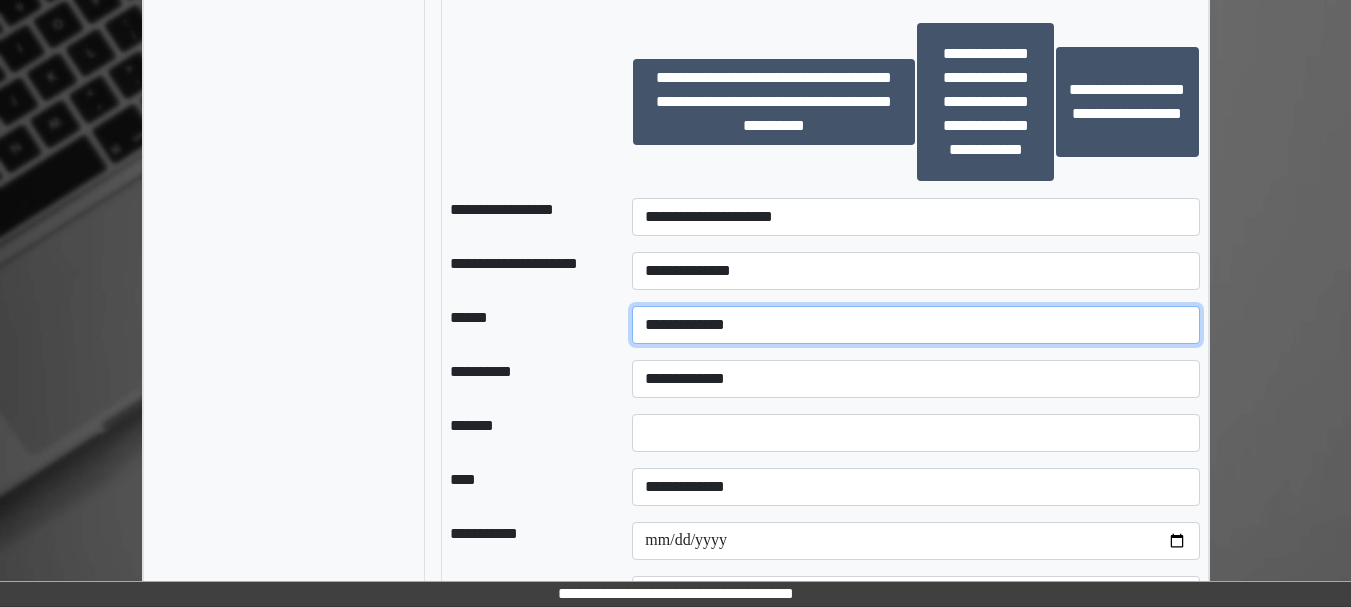 click on "**********" at bounding box center (915, 325) 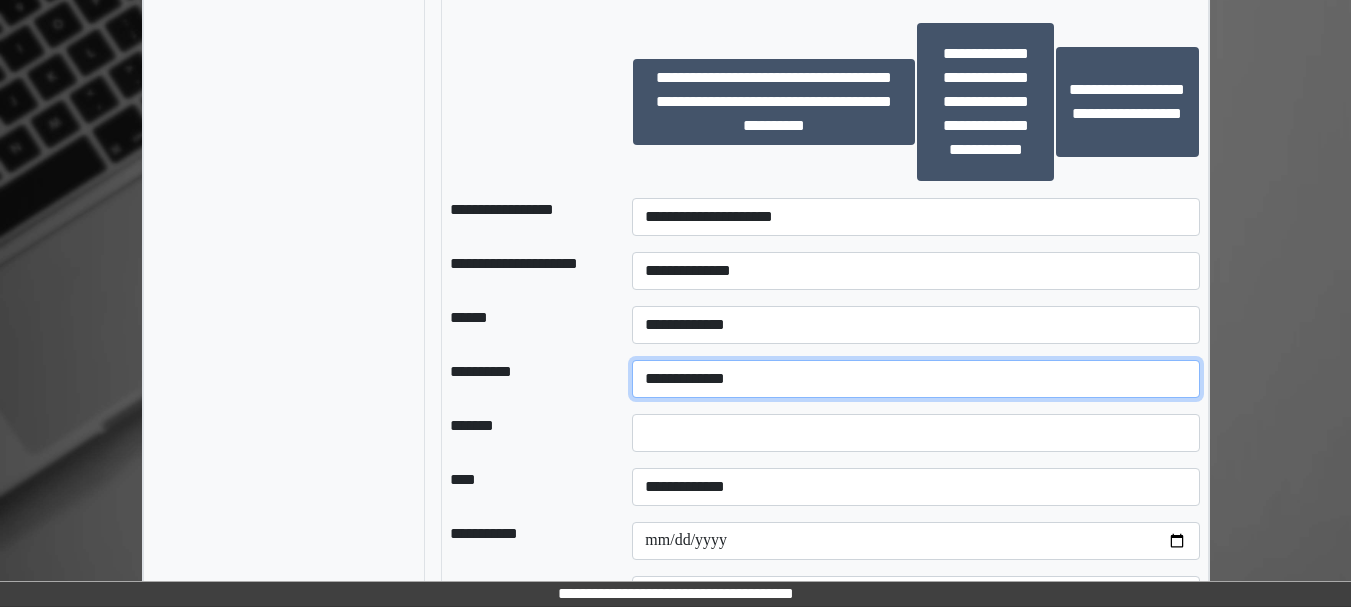 click on "**********" at bounding box center [915, 379] 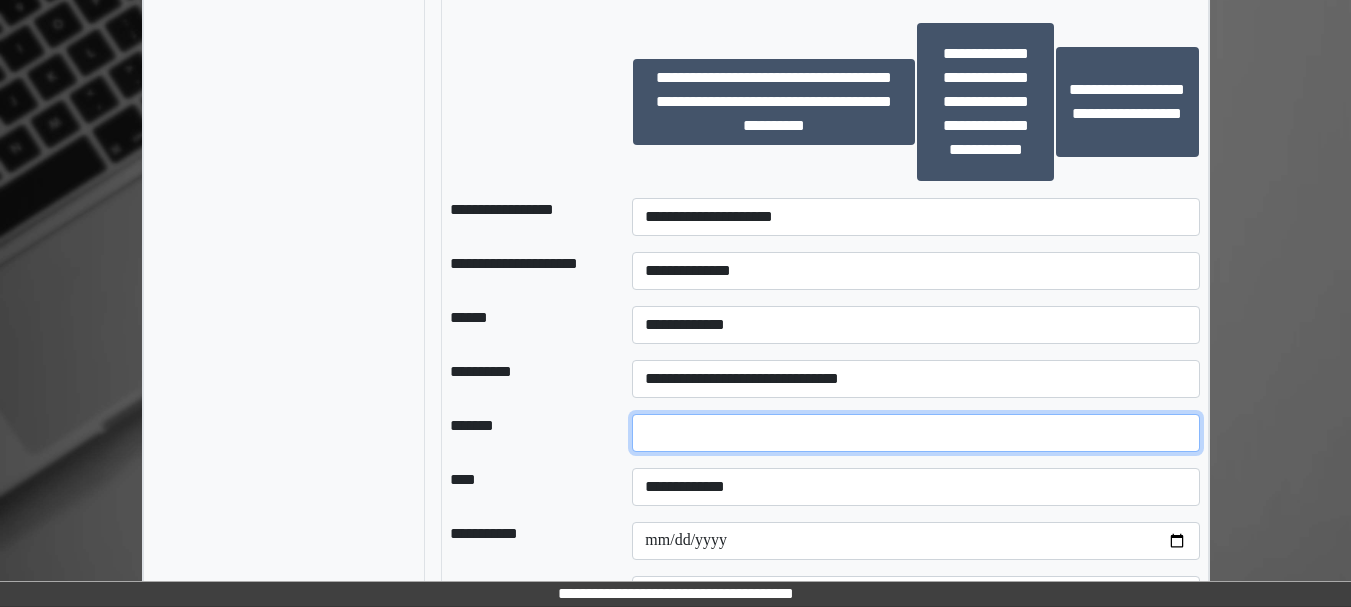 click at bounding box center [915, 433] 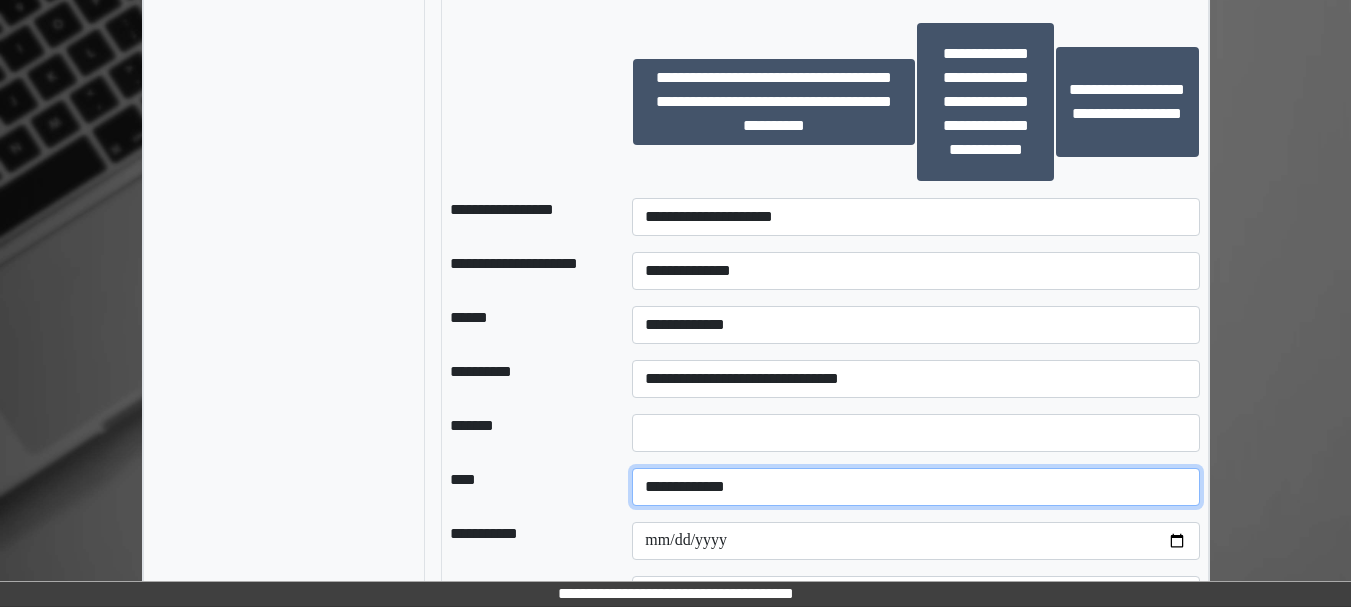 click on "**********" at bounding box center [915, 487] 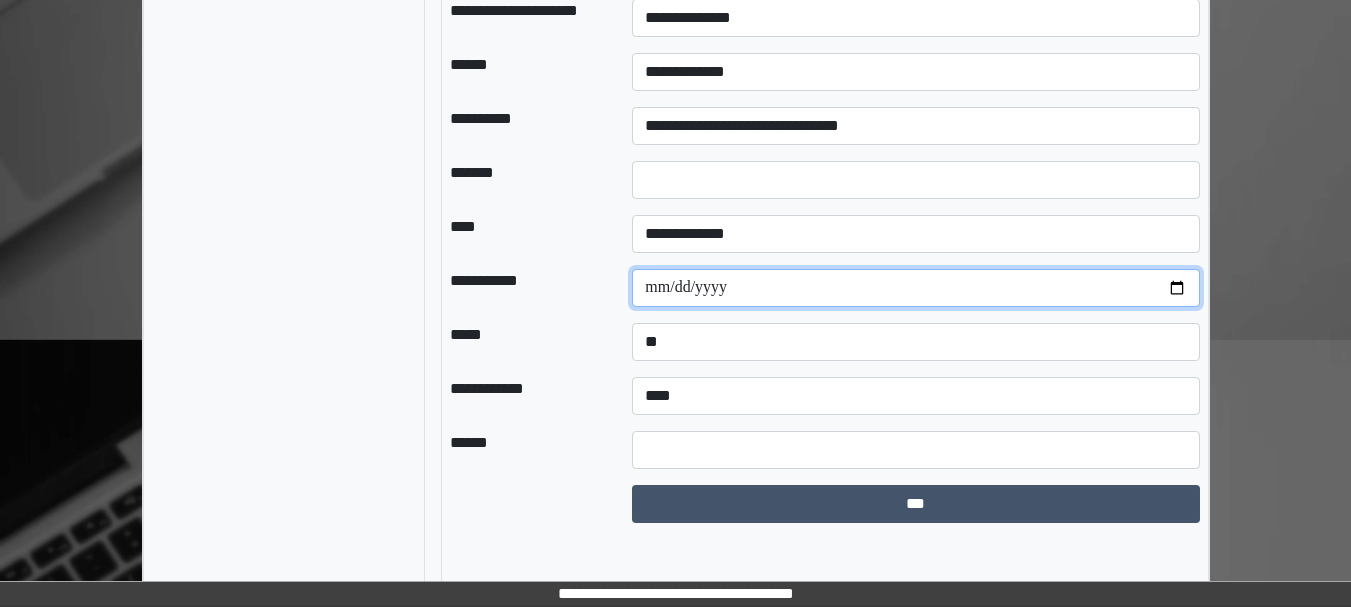 click at bounding box center [915, 288] 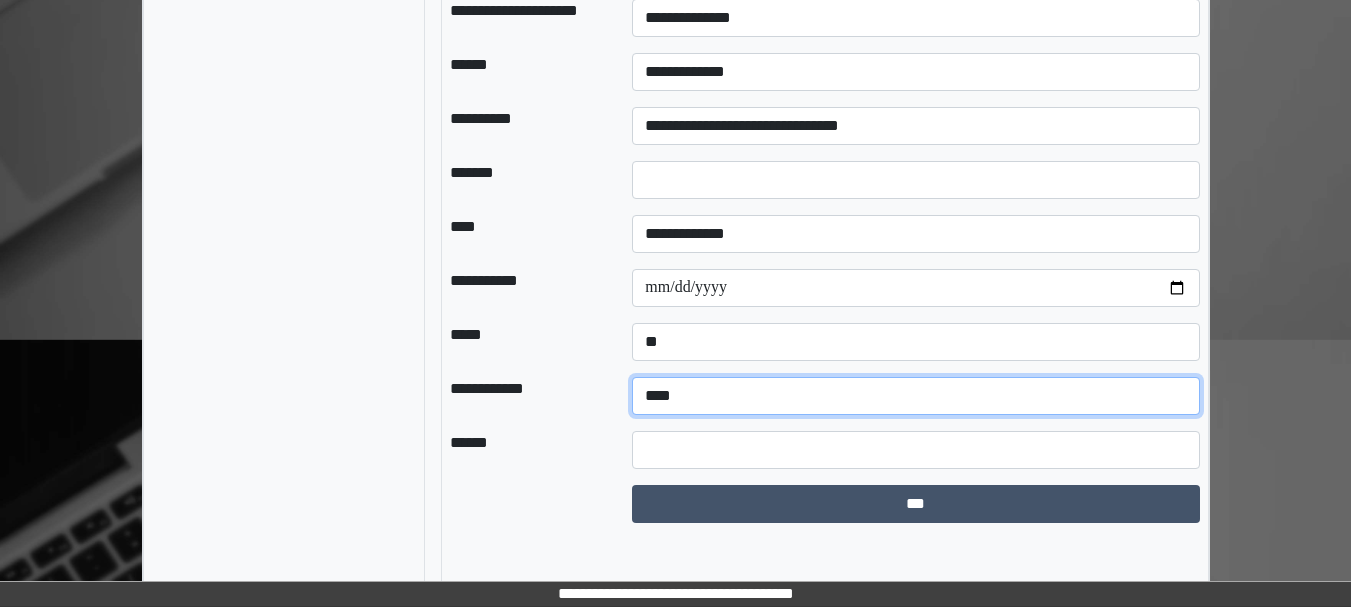 click on "**********" at bounding box center (915, 396) 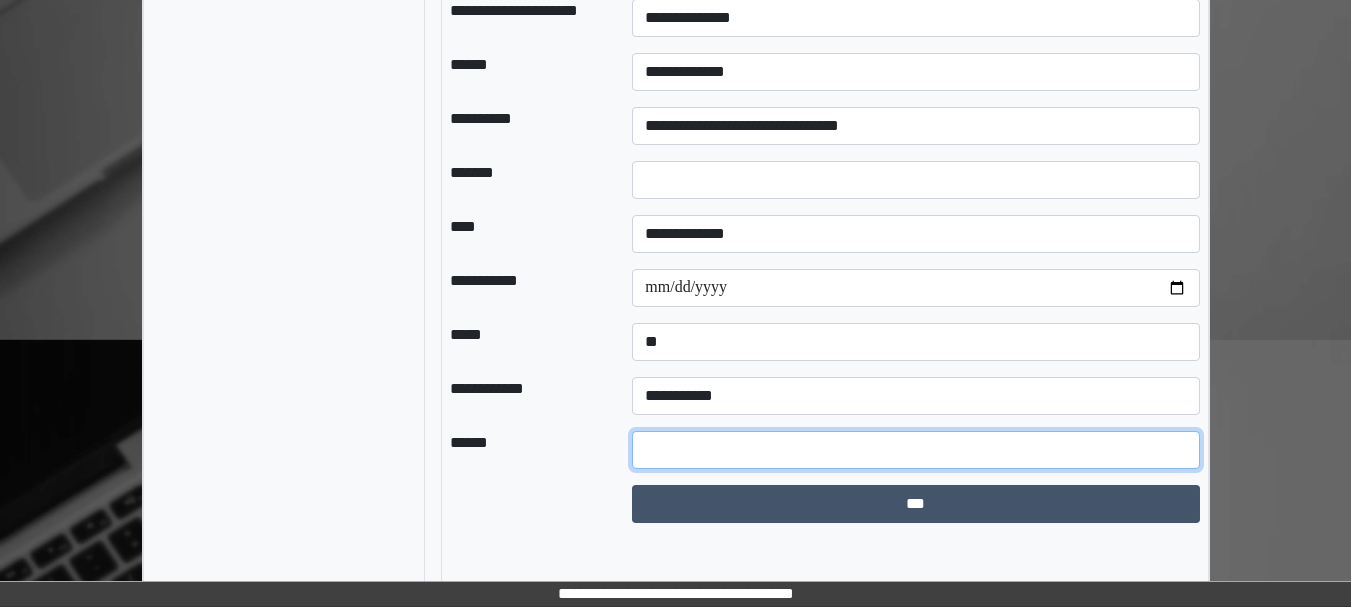 click at bounding box center [915, 450] 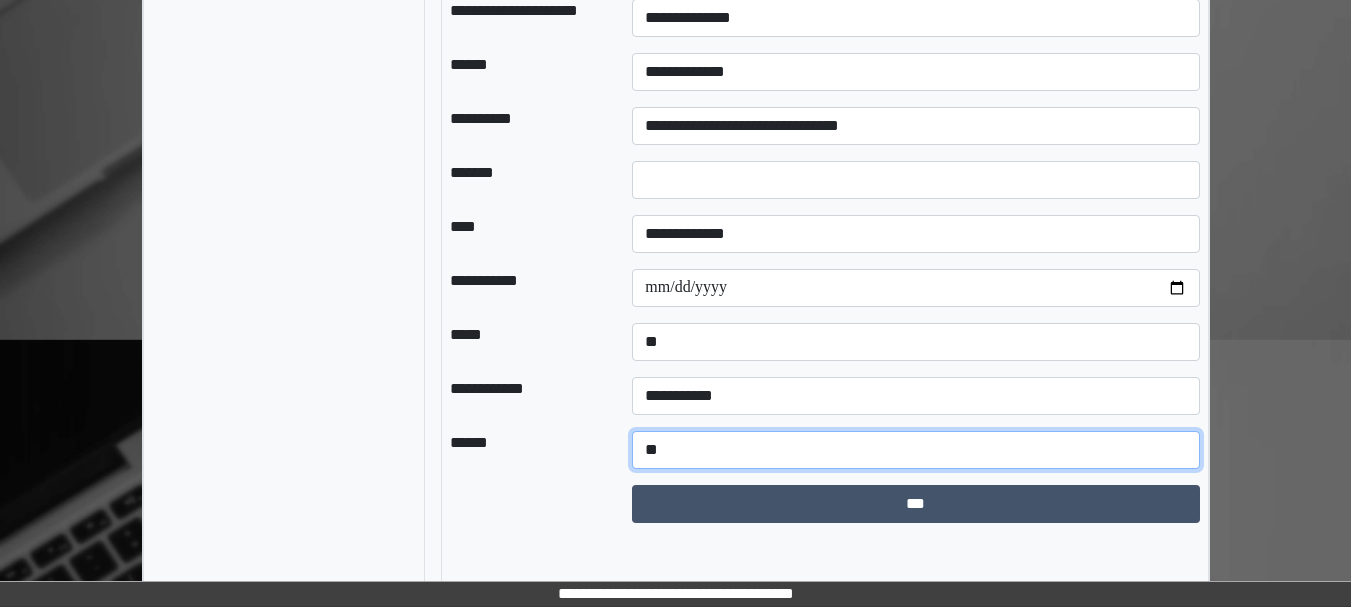 type on "*" 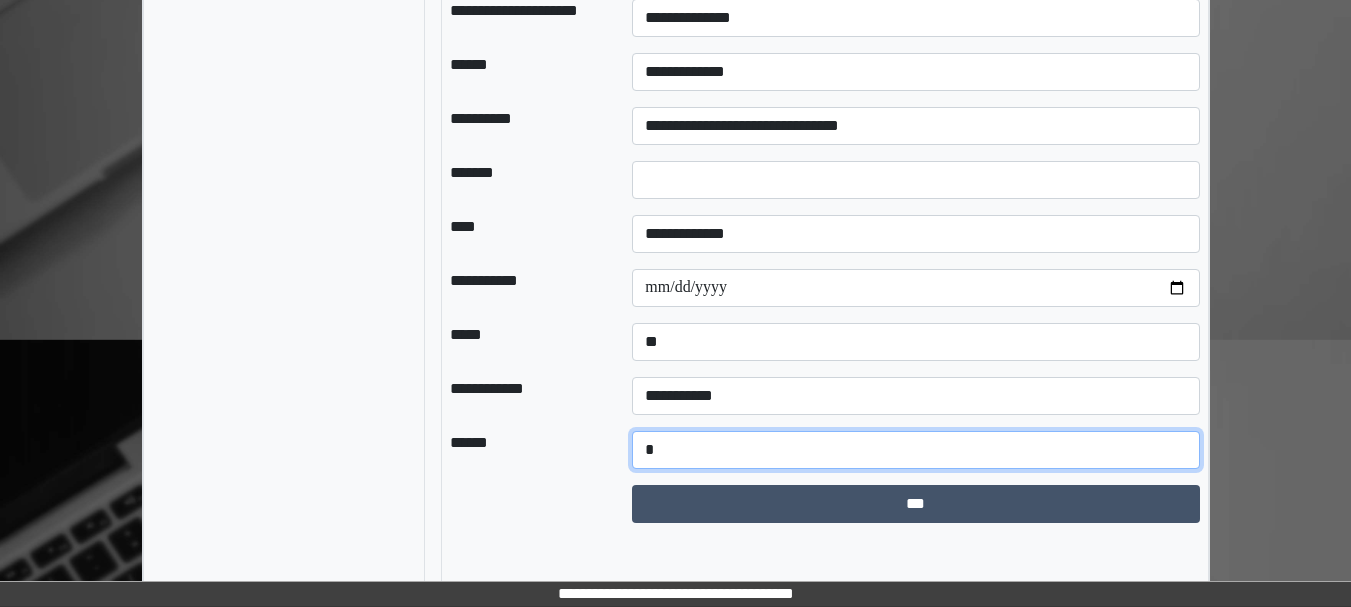 type 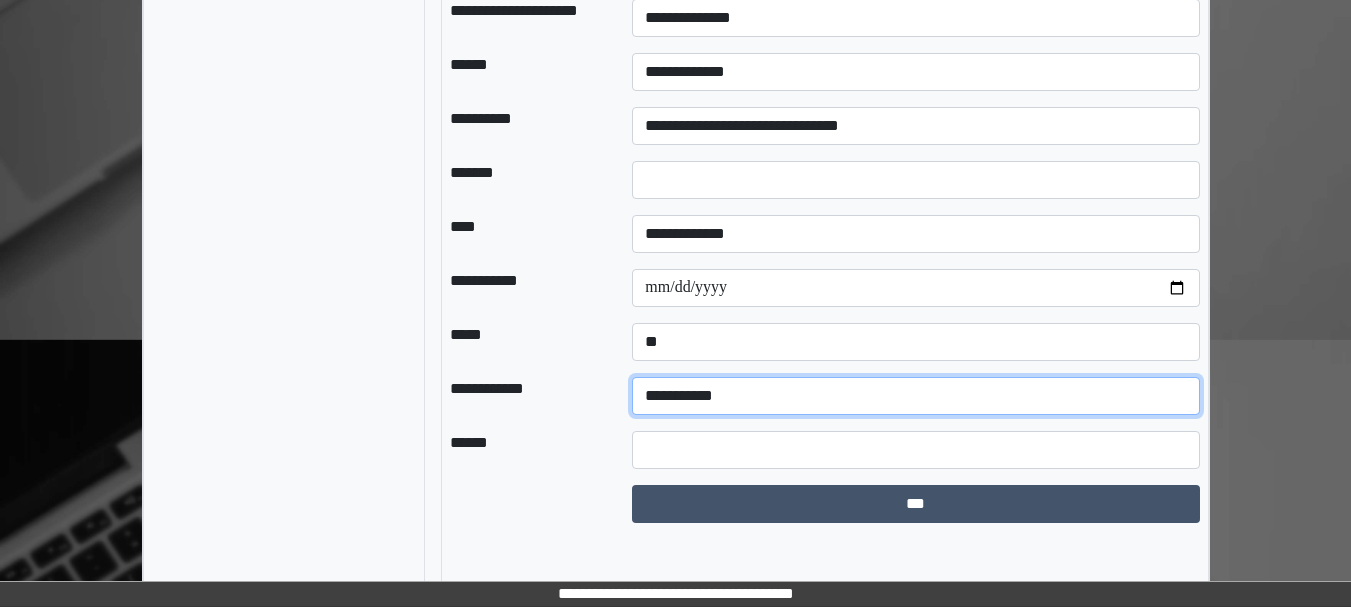 click on "**********" at bounding box center [915, 396] 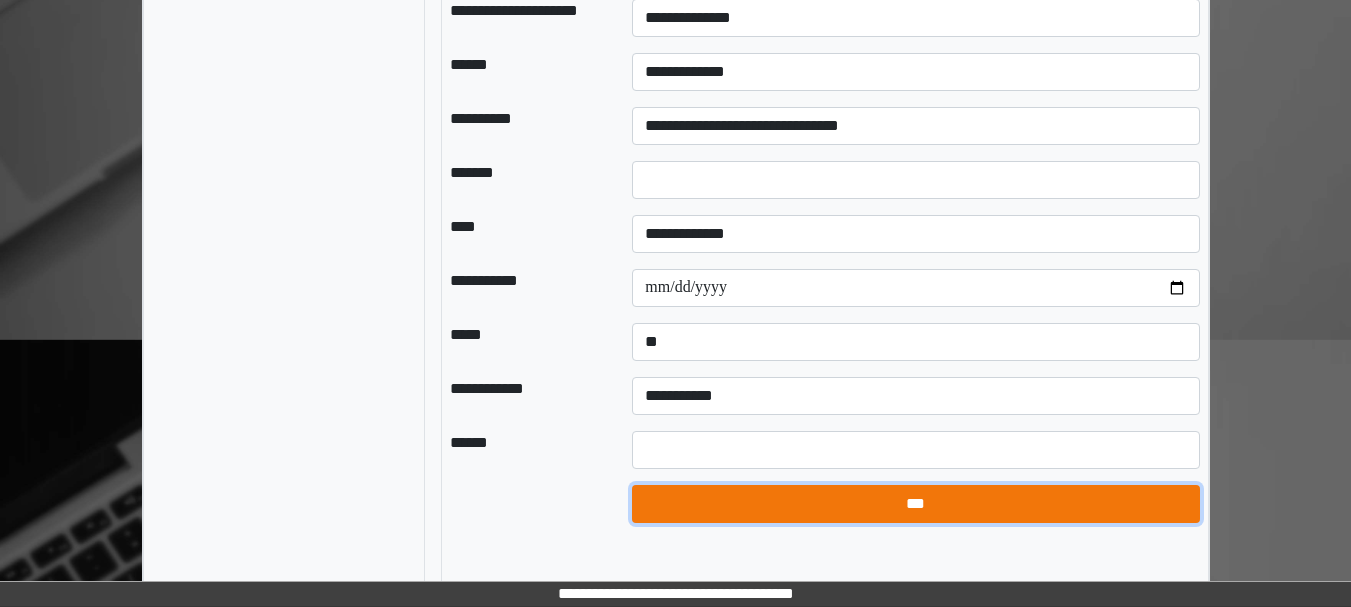 click on "***" at bounding box center (915, 504) 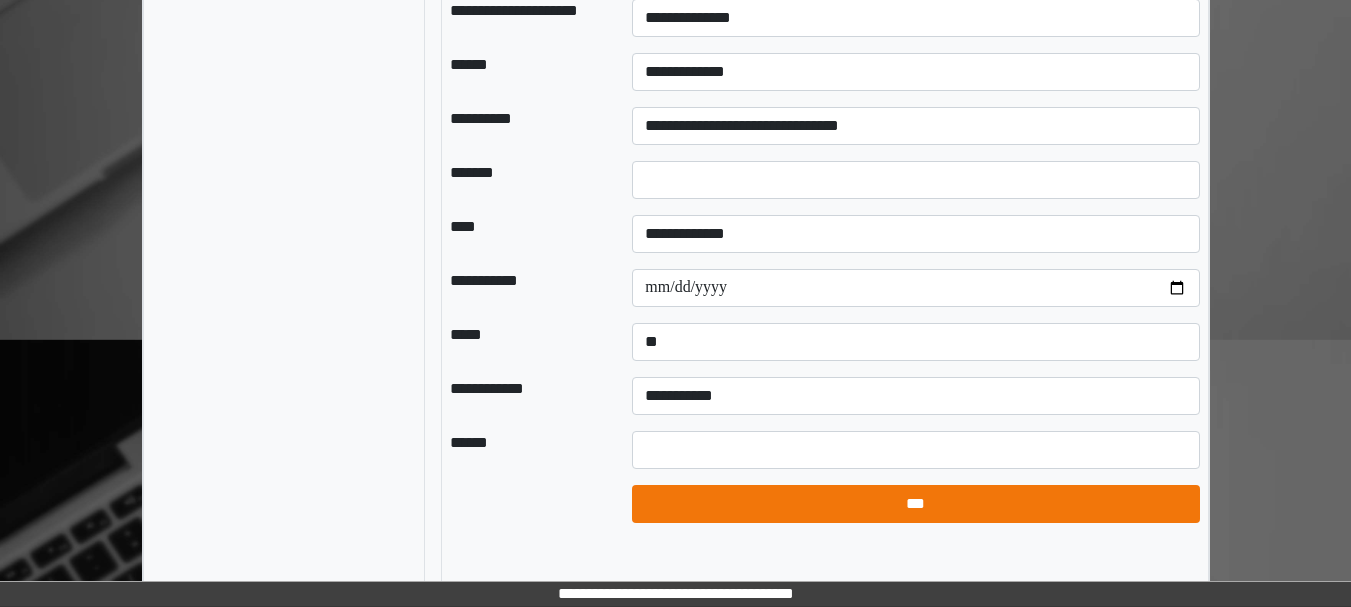 select on "*" 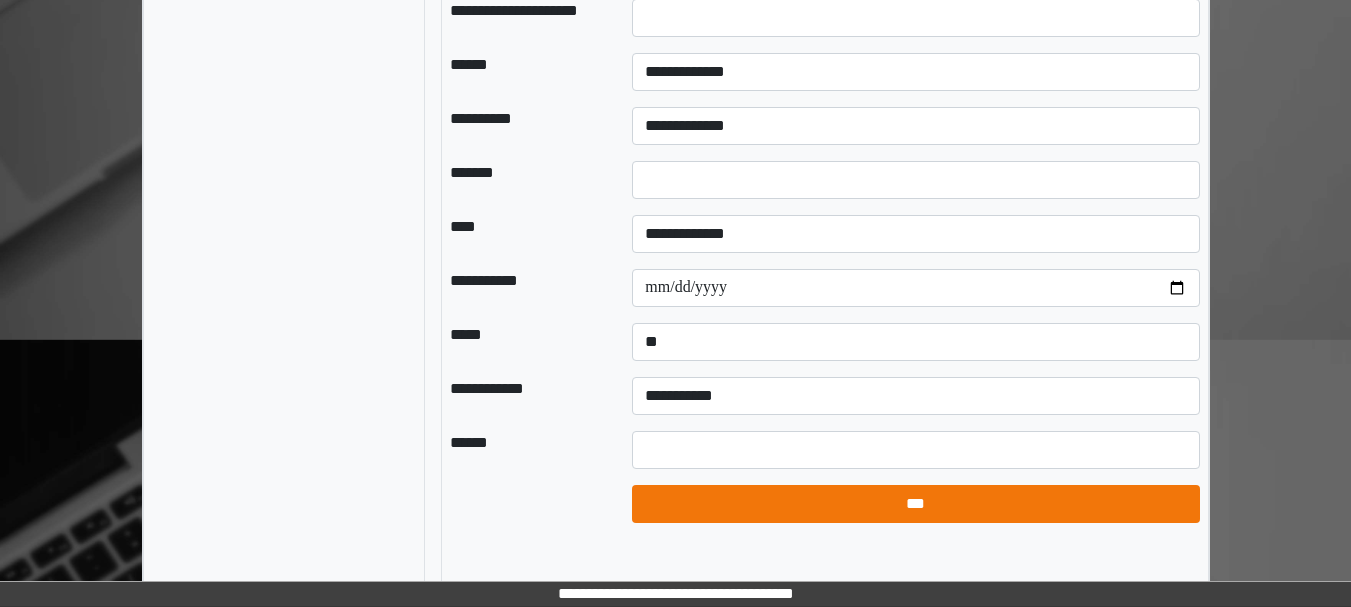 scroll, scrollTop: 0, scrollLeft: 0, axis: both 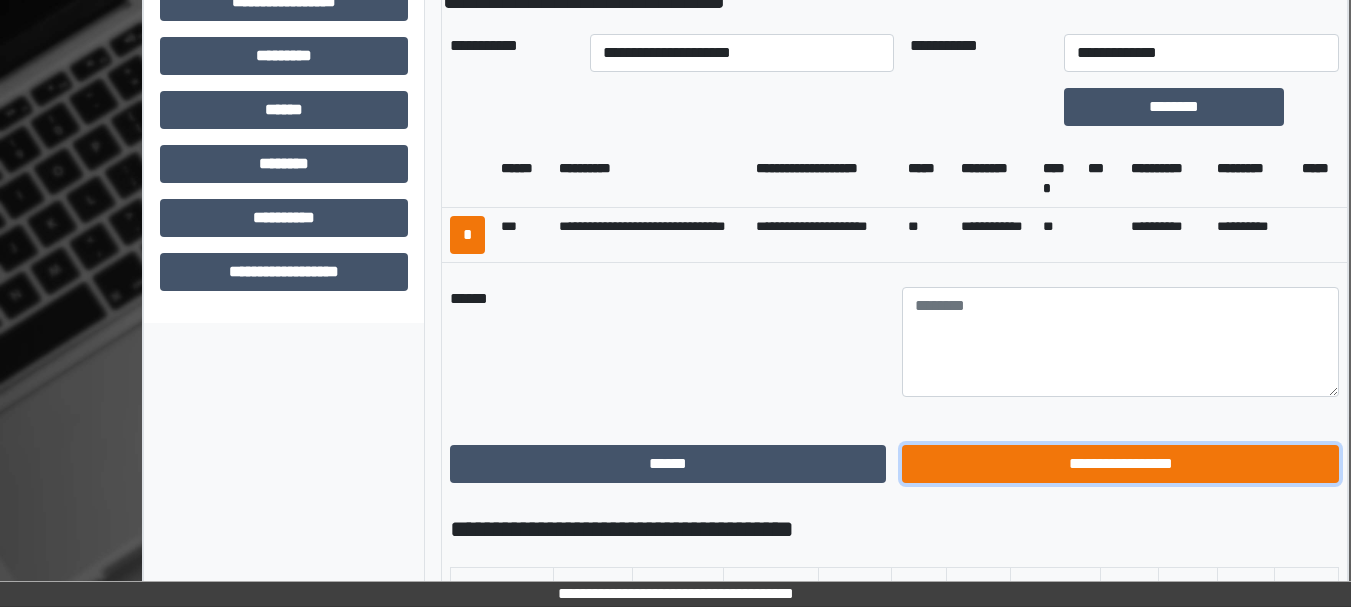 click on "**********" at bounding box center (1120, 464) 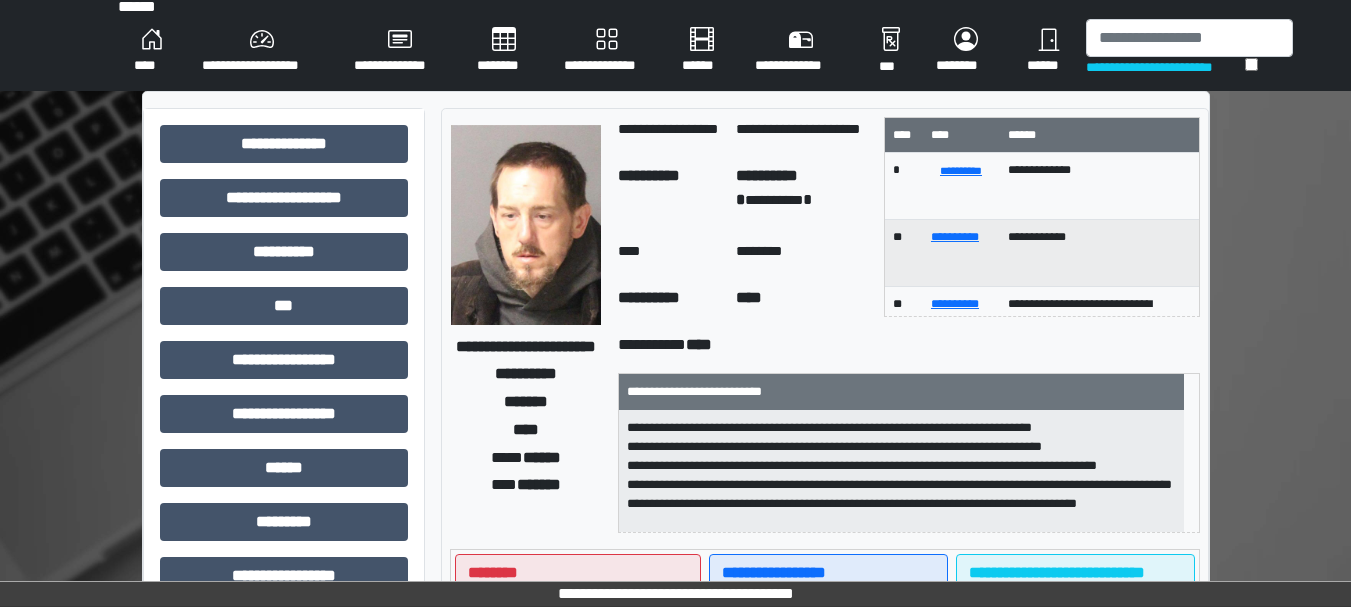 scroll, scrollTop: 0, scrollLeft: 0, axis: both 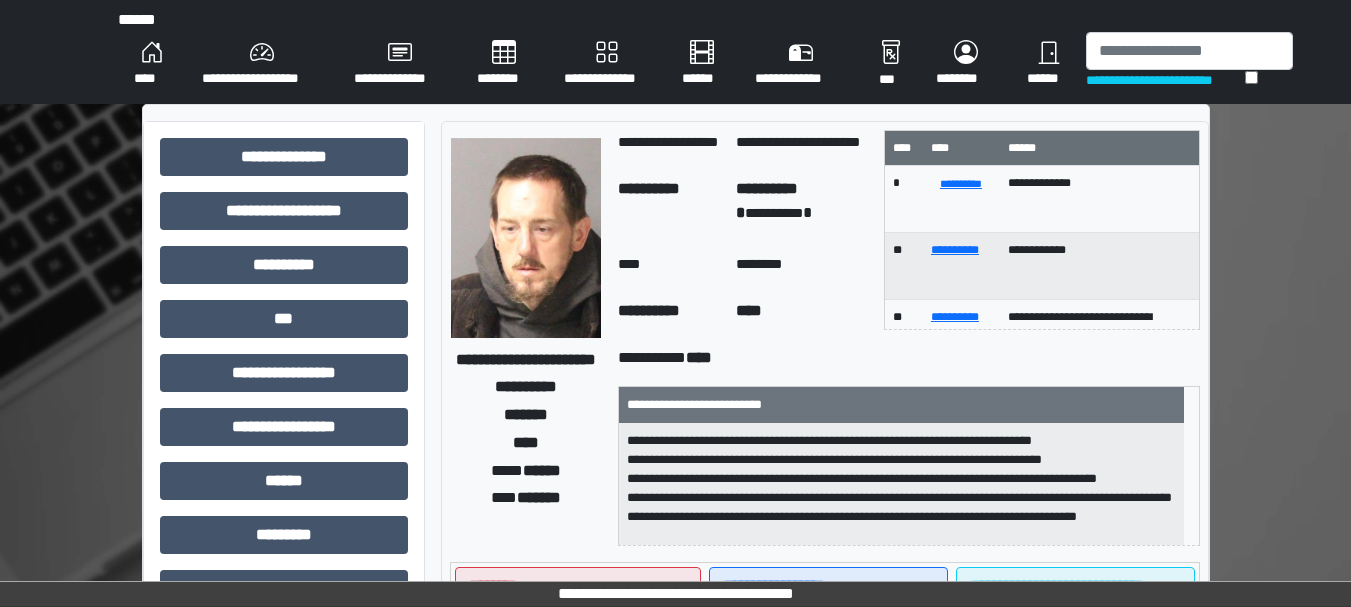 click on "****" at bounding box center [152, 64] 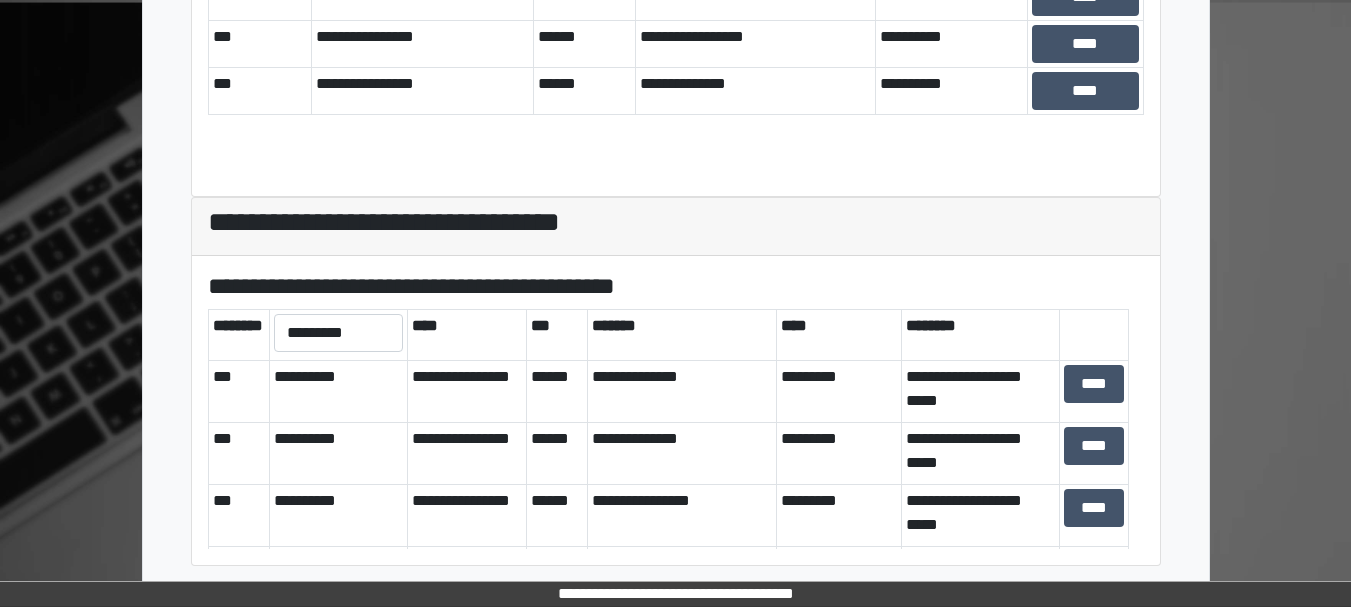 scroll, scrollTop: 732, scrollLeft: 0, axis: vertical 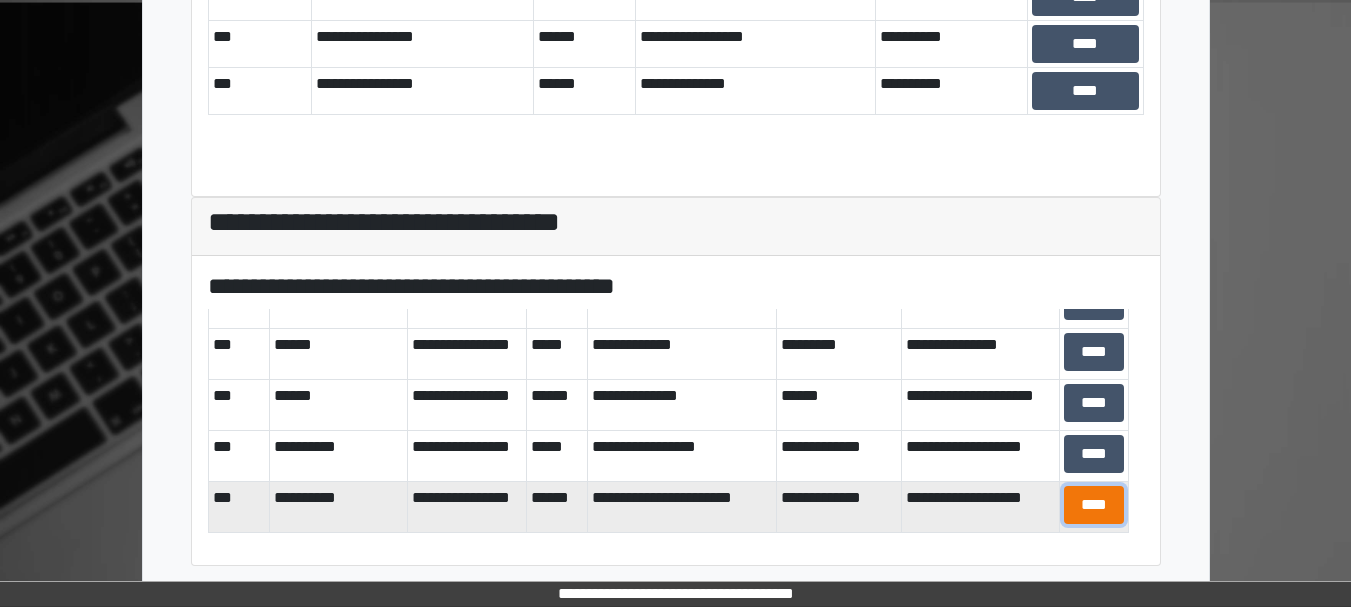 click on "****" at bounding box center (1094, 505) 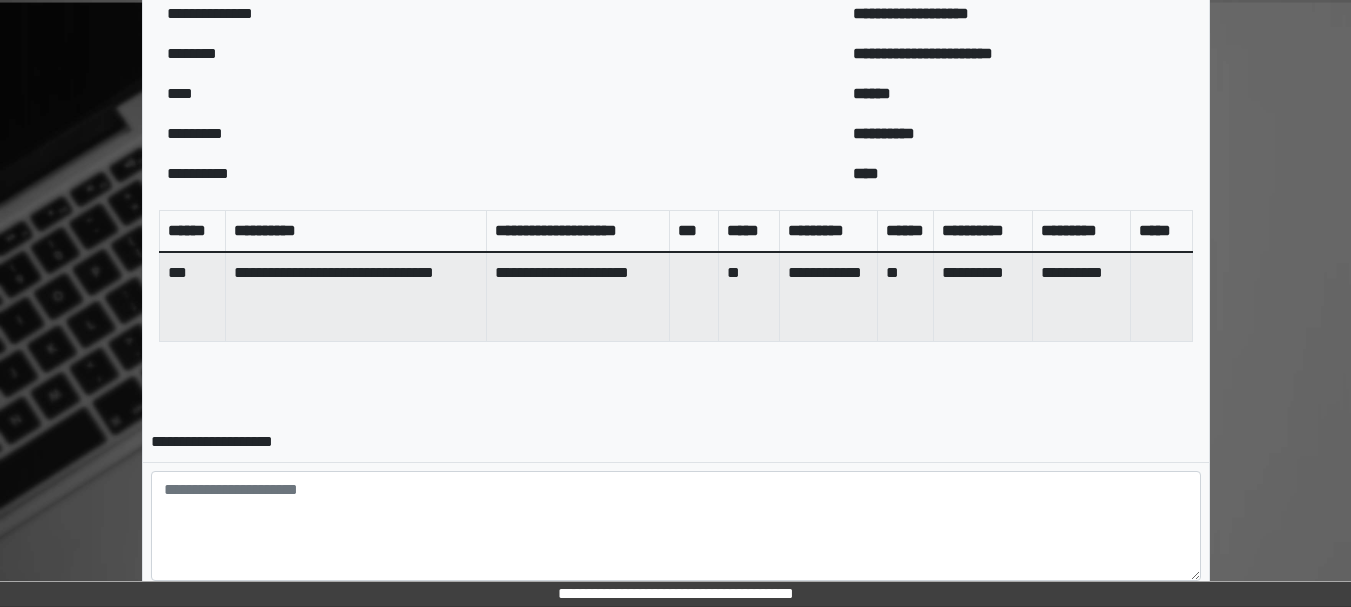 scroll, scrollTop: 868, scrollLeft: 0, axis: vertical 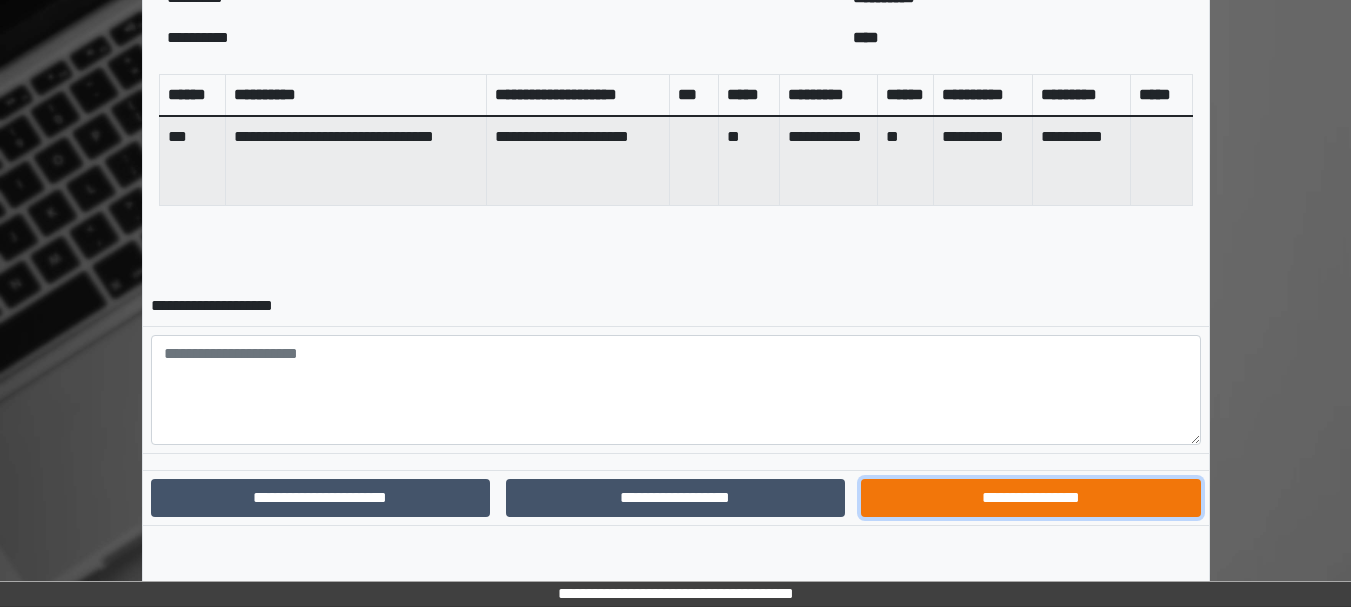 click on "**********" at bounding box center (1030, 498) 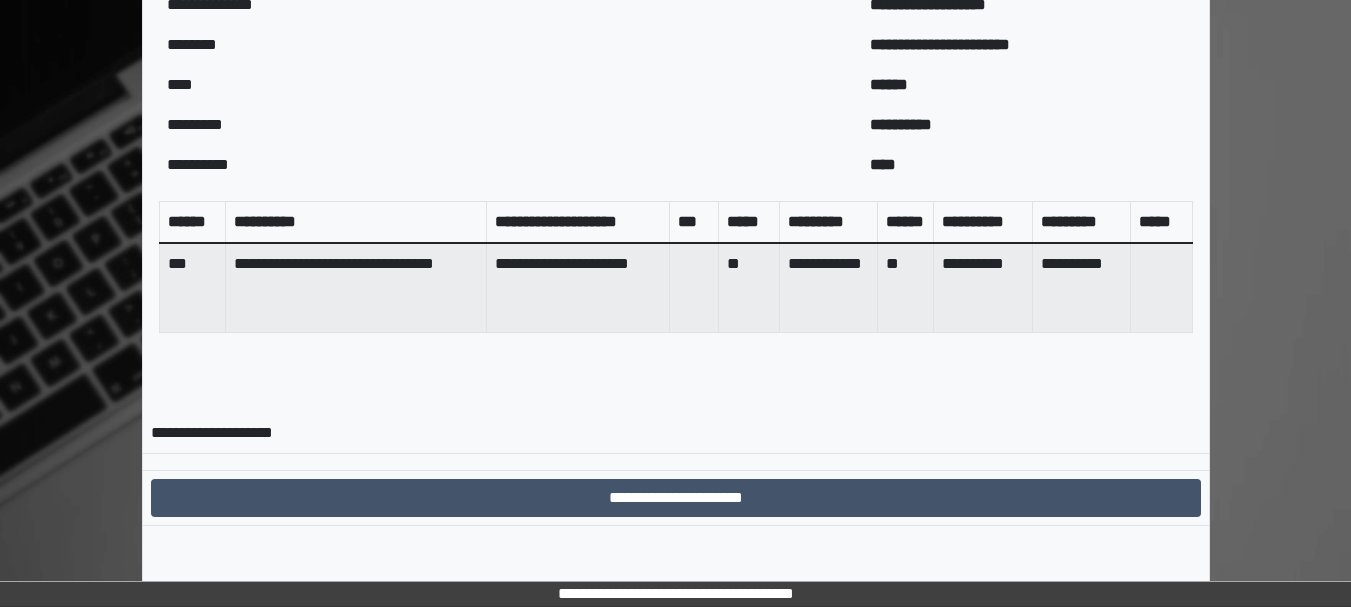 scroll, scrollTop: 765, scrollLeft: 0, axis: vertical 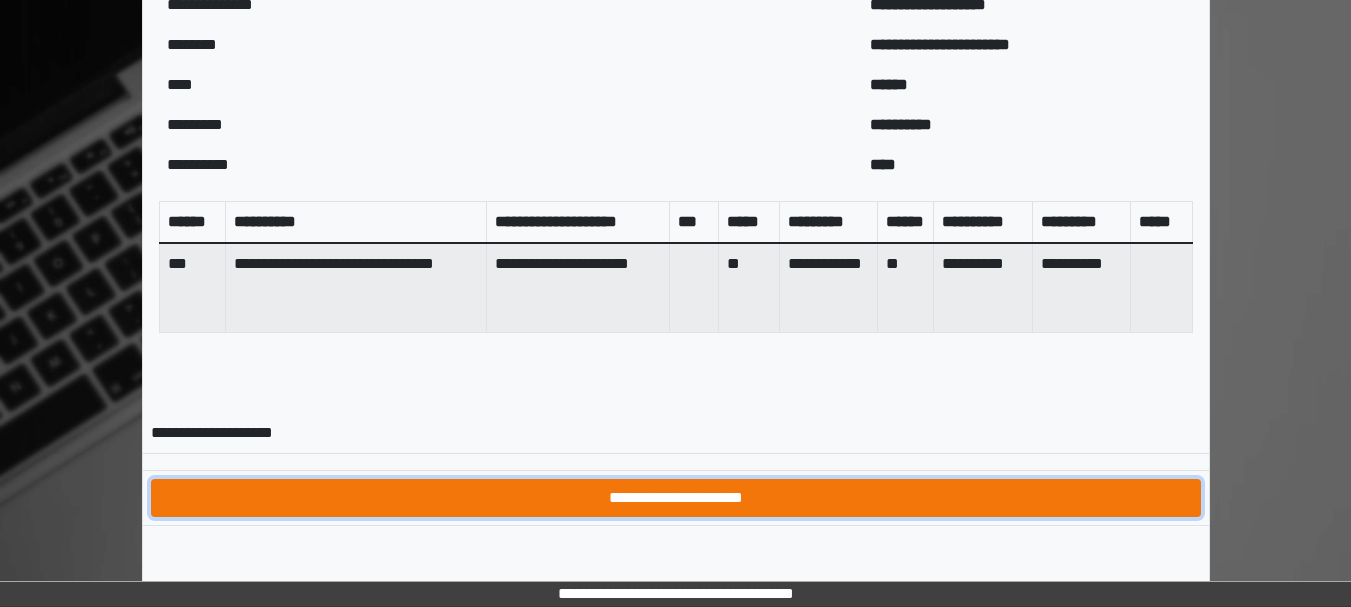 click on "**********" at bounding box center [676, 498] 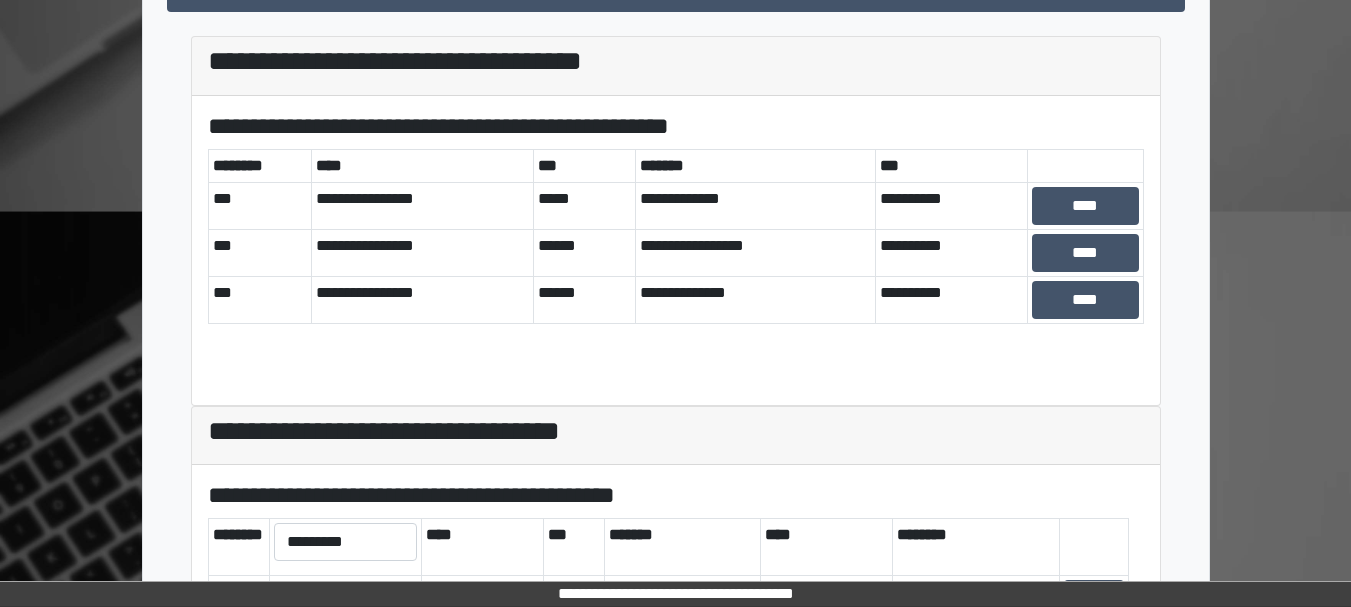 scroll, scrollTop: 569, scrollLeft: 0, axis: vertical 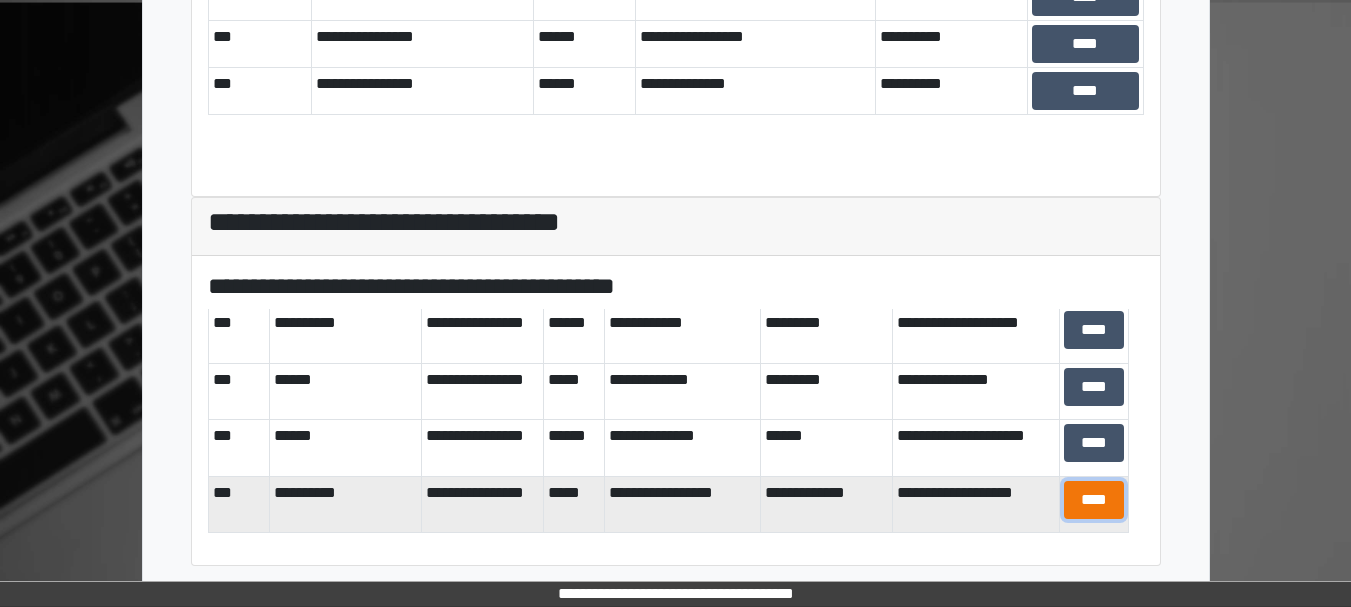 click on "****" at bounding box center [1094, 500] 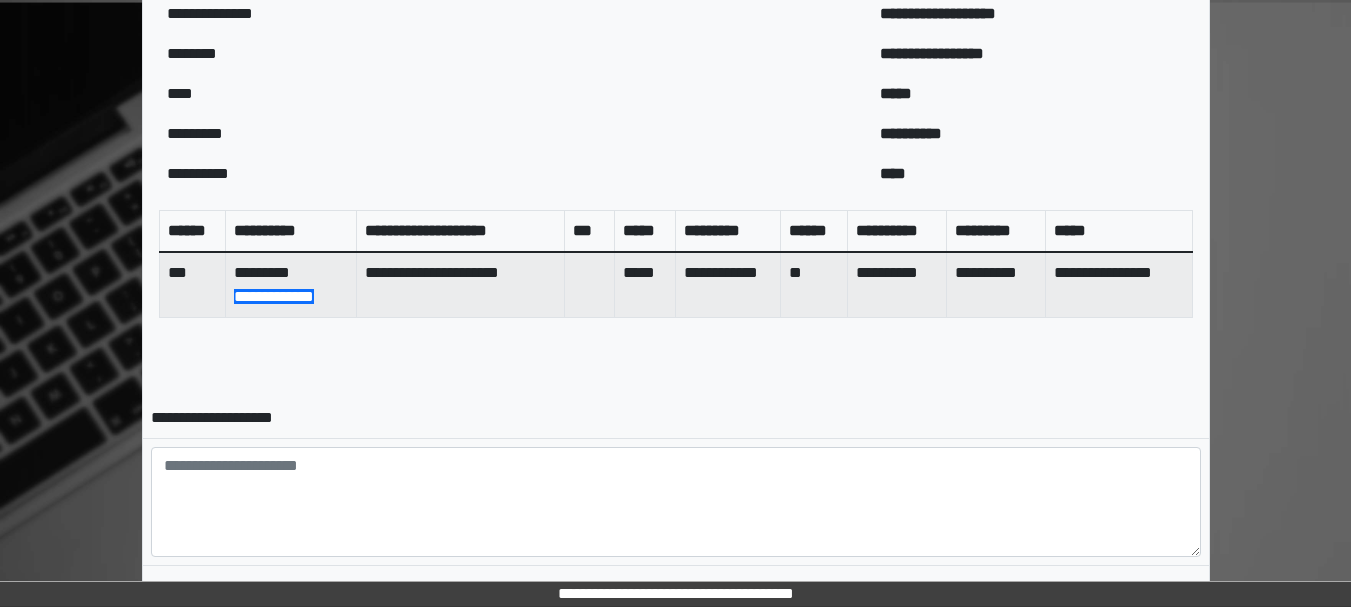 scroll, scrollTop: 844, scrollLeft: 0, axis: vertical 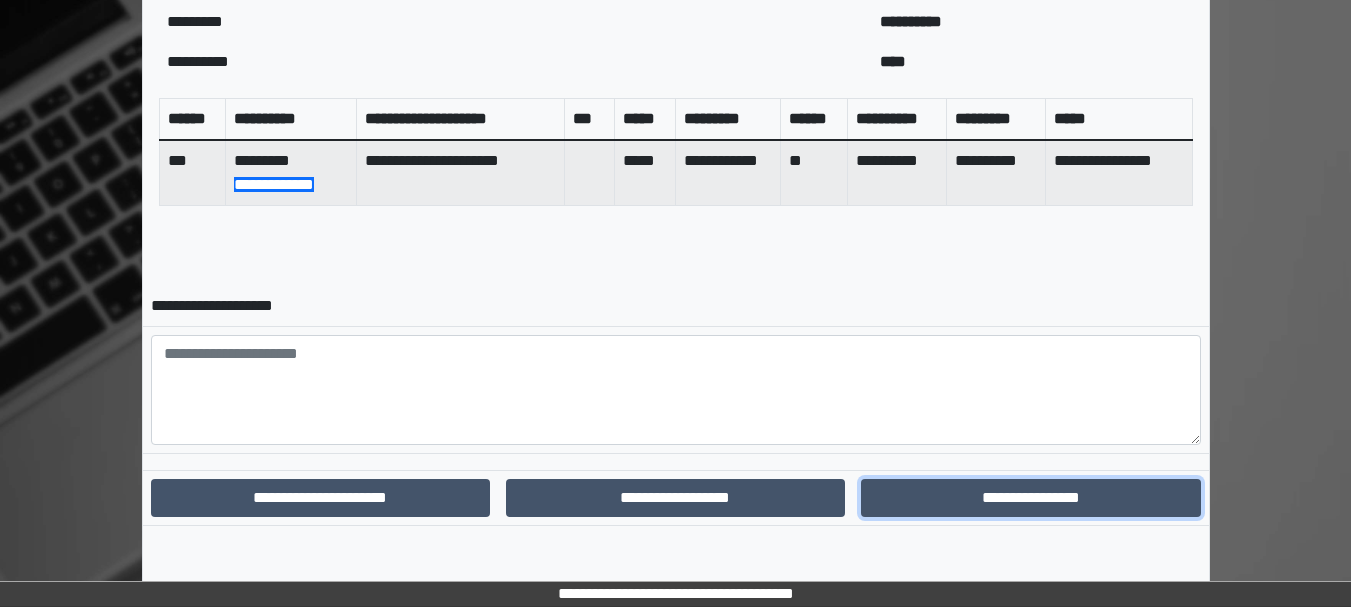 click on "**********" at bounding box center (1030, 498) 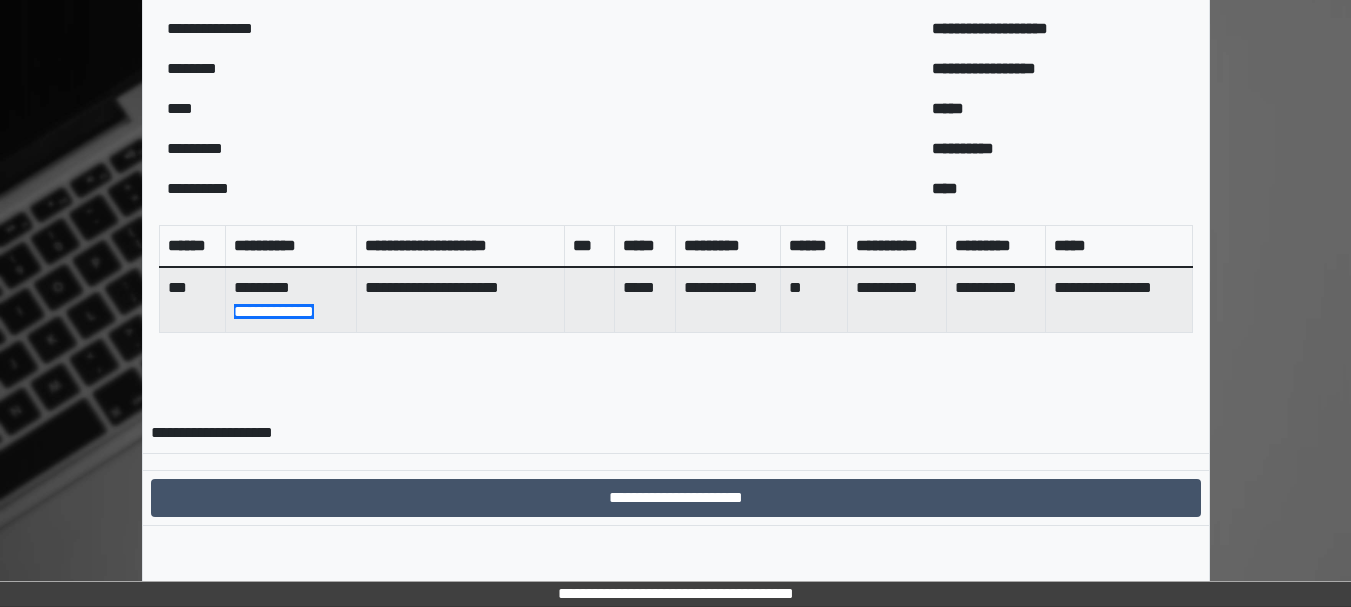 scroll, scrollTop: 741, scrollLeft: 0, axis: vertical 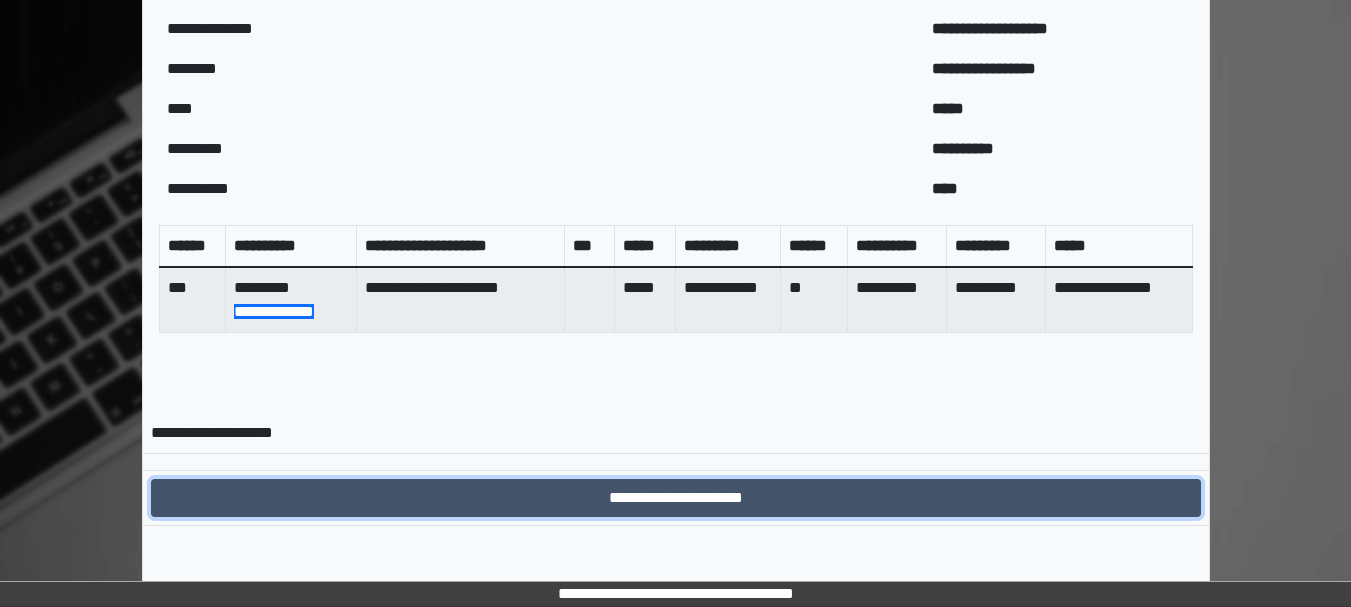 click on "**********" at bounding box center [676, 498] 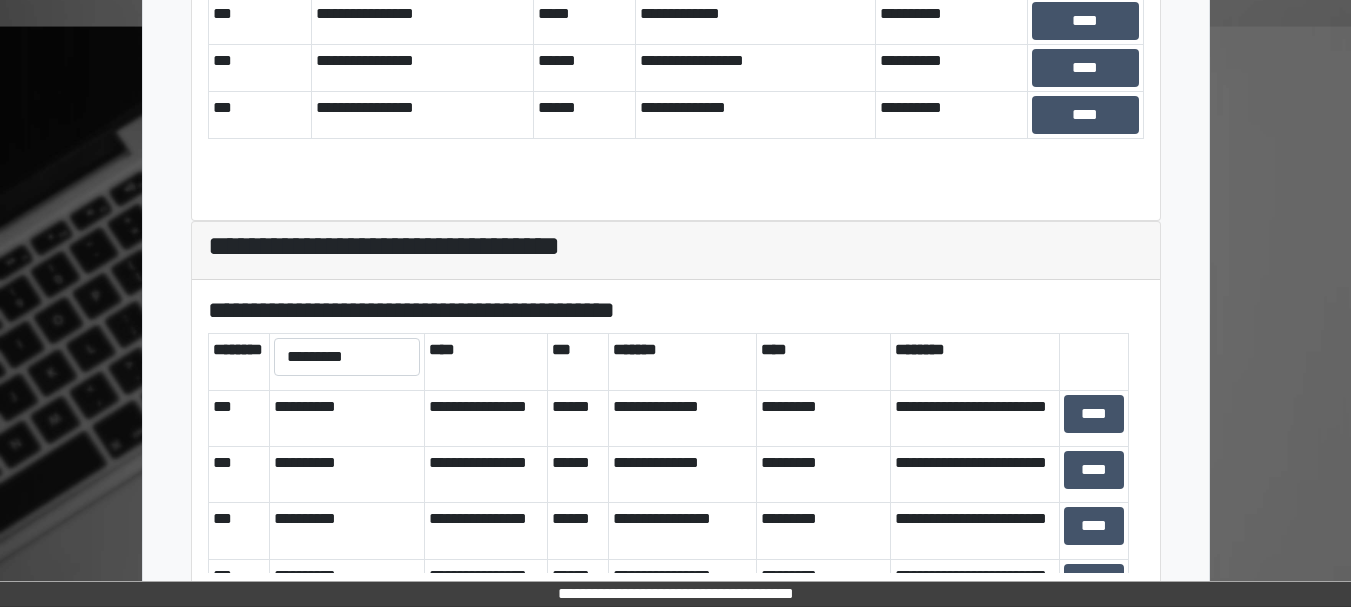 scroll, scrollTop: 732, scrollLeft: 0, axis: vertical 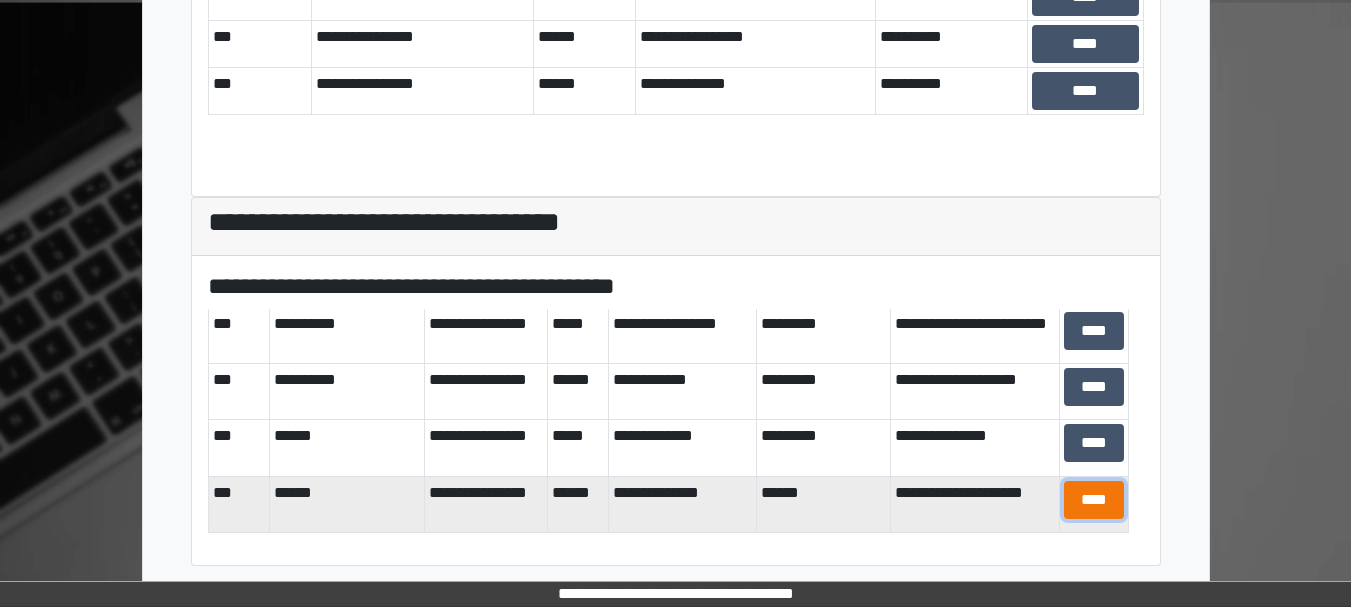 click on "****" at bounding box center [1094, 500] 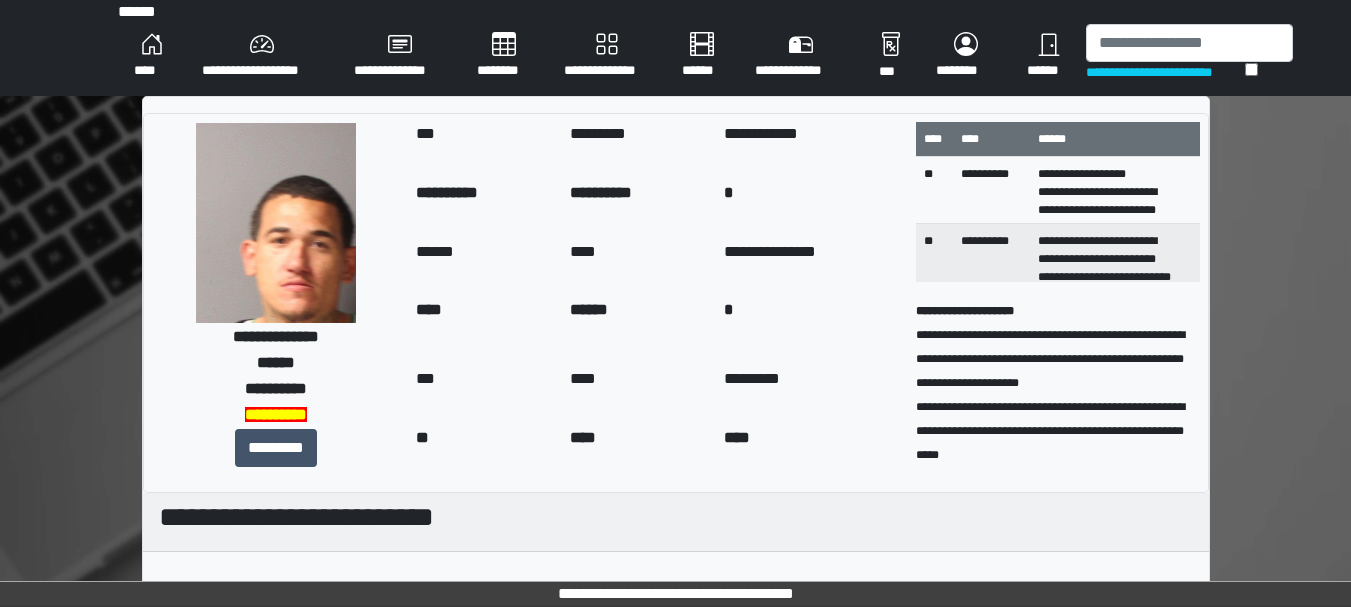 scroll, scrollTop: 0, scrollLeft: 0, axis: both 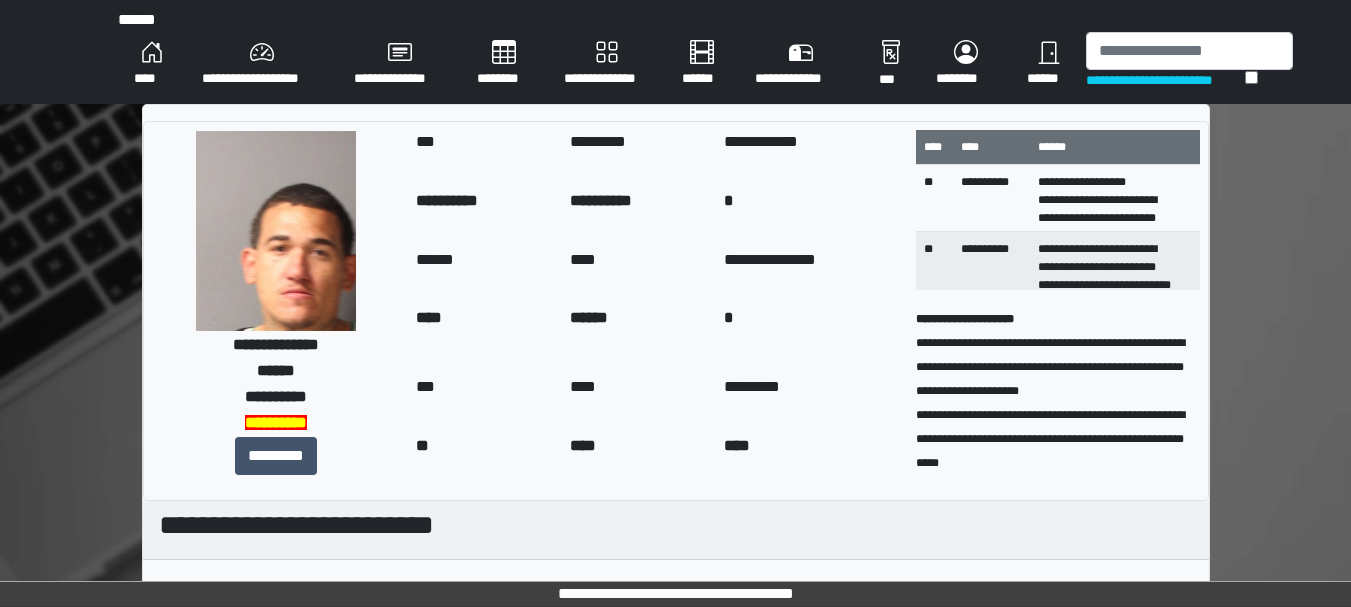 click on "****" at bounding box center [152, 64] 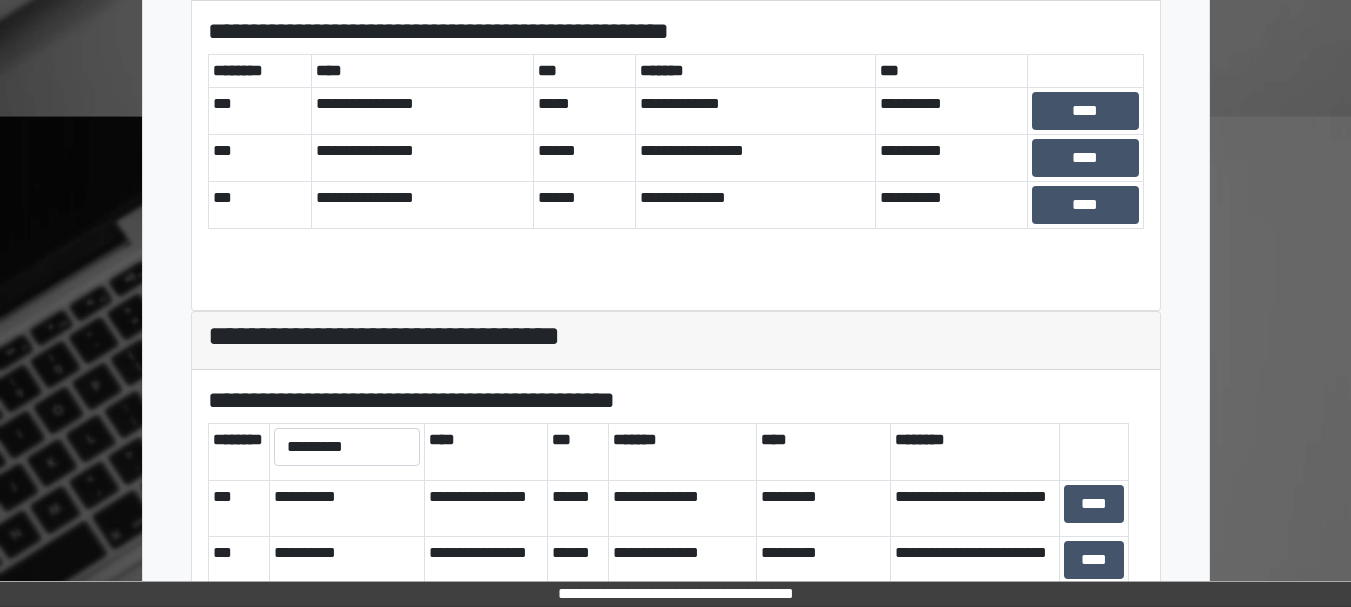 scroll, scrollTop: 732, scrollLeft: 0, axis: vertical 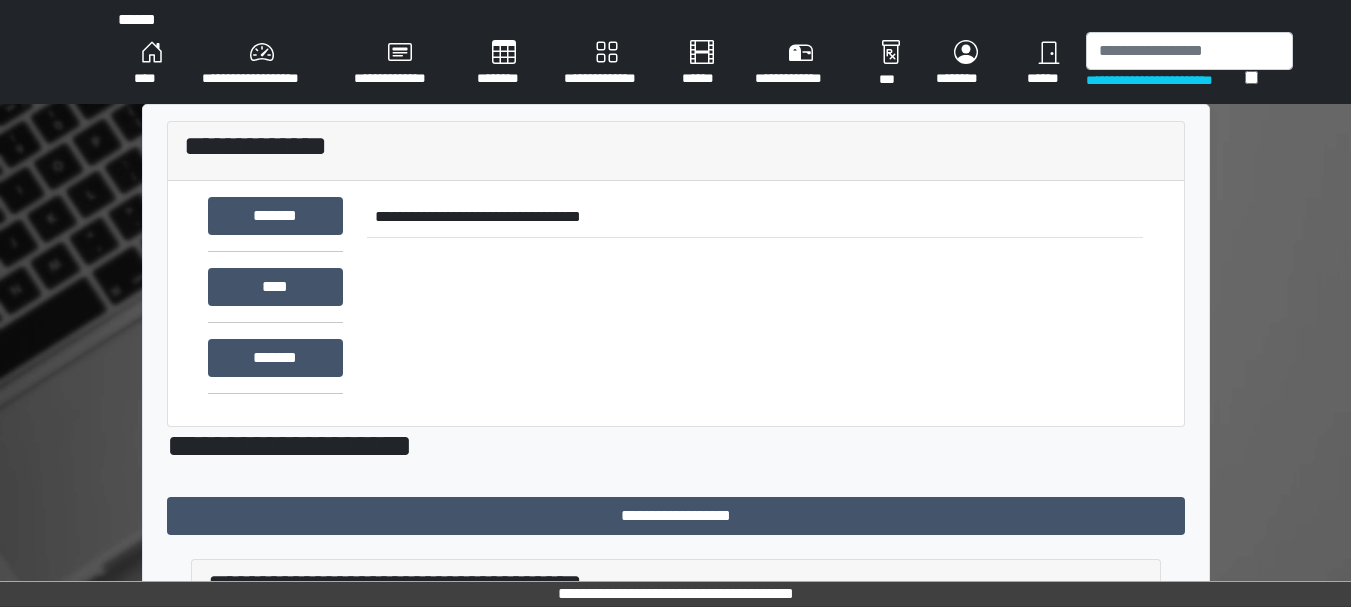 click on "**********" at bounding box center [676, 721] 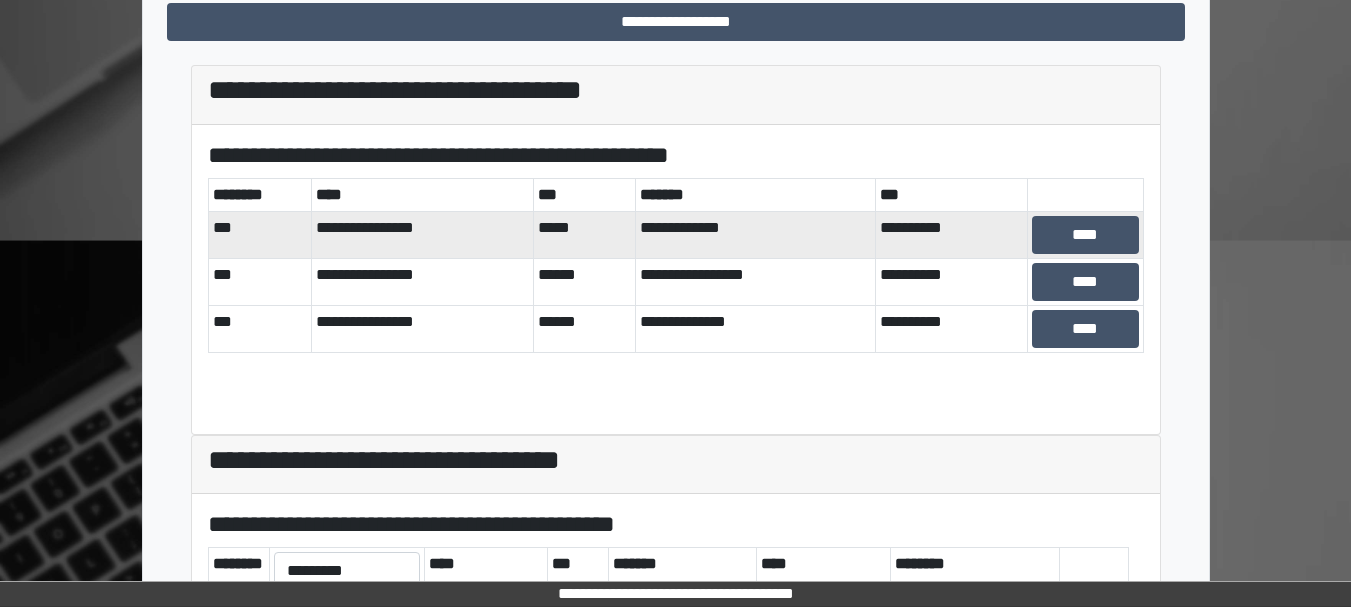 scroll, scrollTop: 0, scrollLeft: 0, axis: both 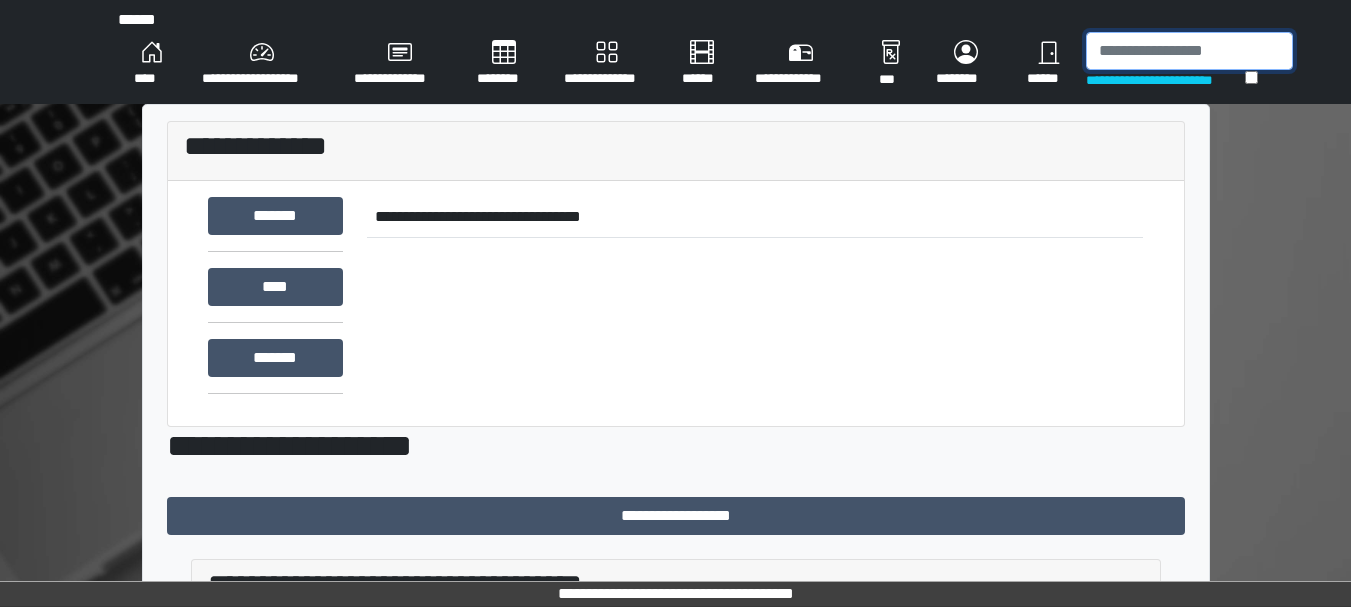 click at bounding box center (1189, 51) 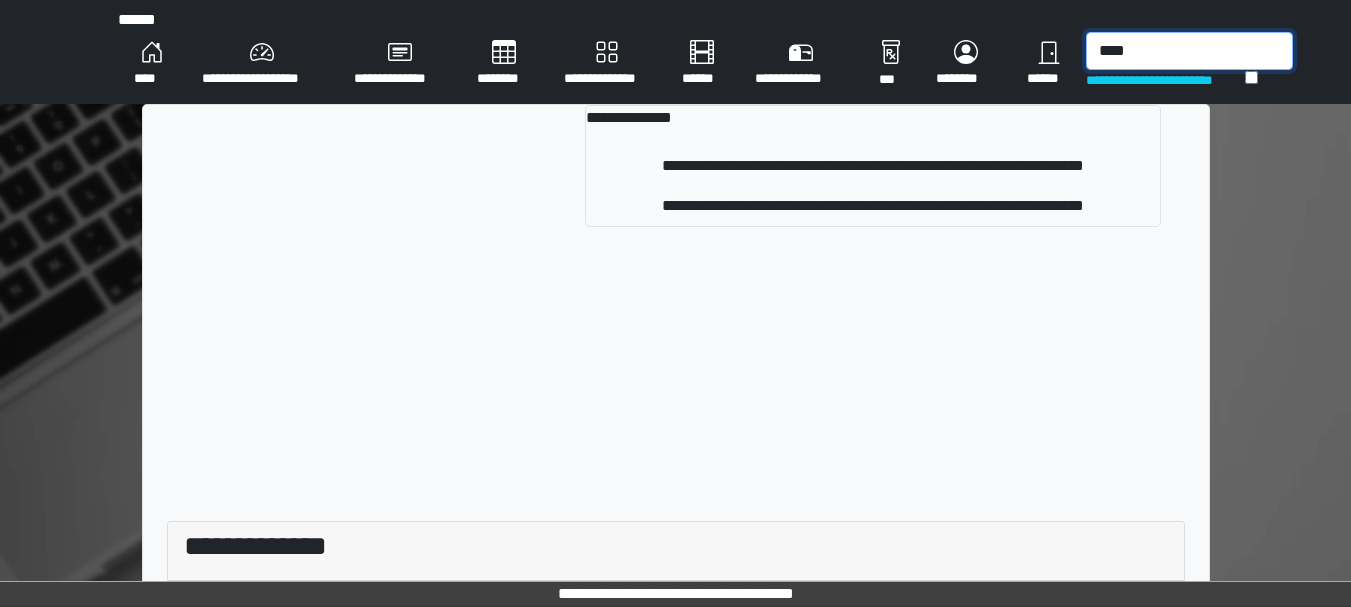 type on "****" 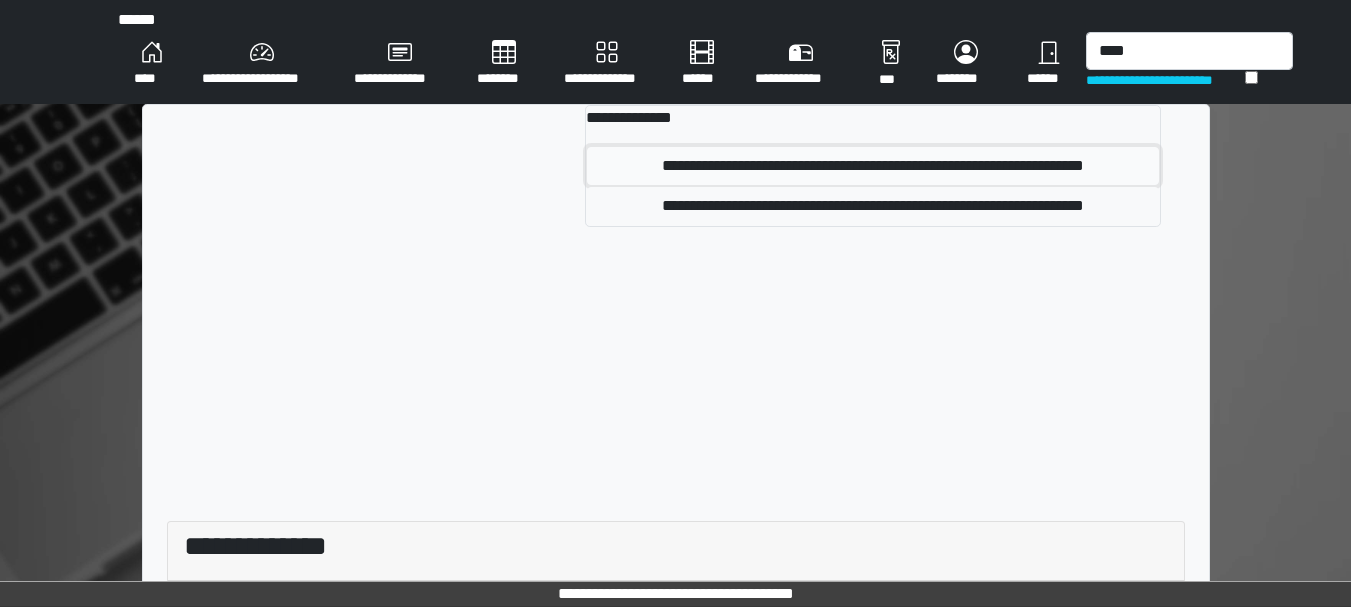 click on "**********" at bounding box center [873, 166] 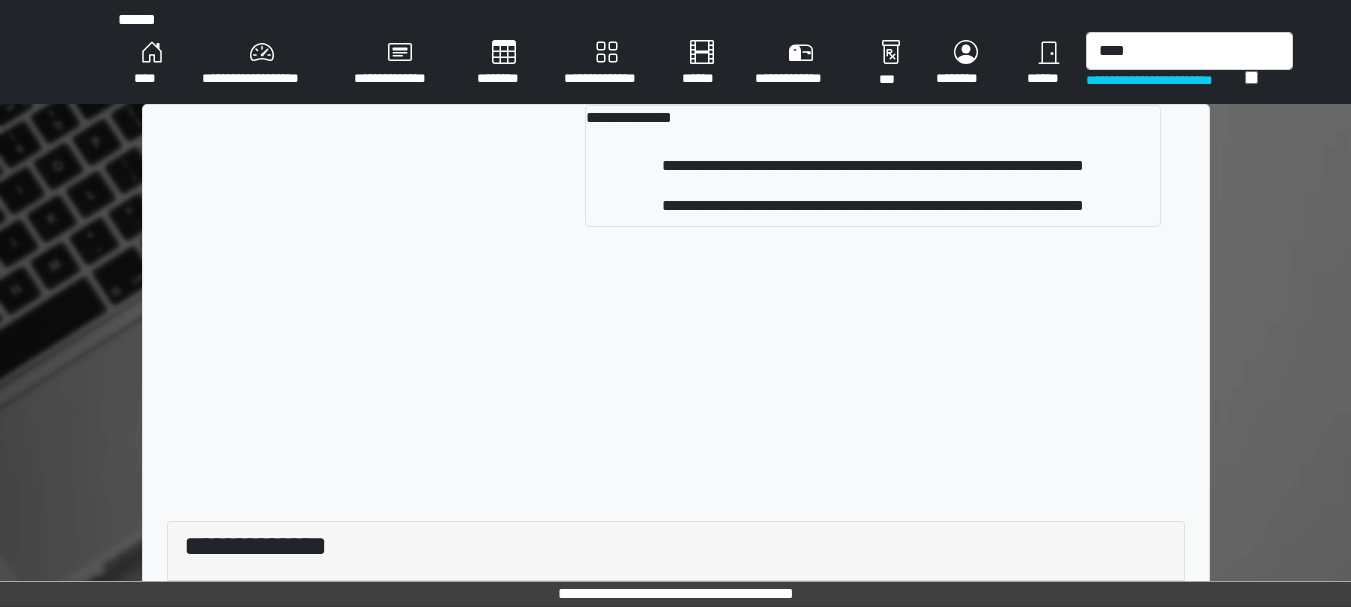 type 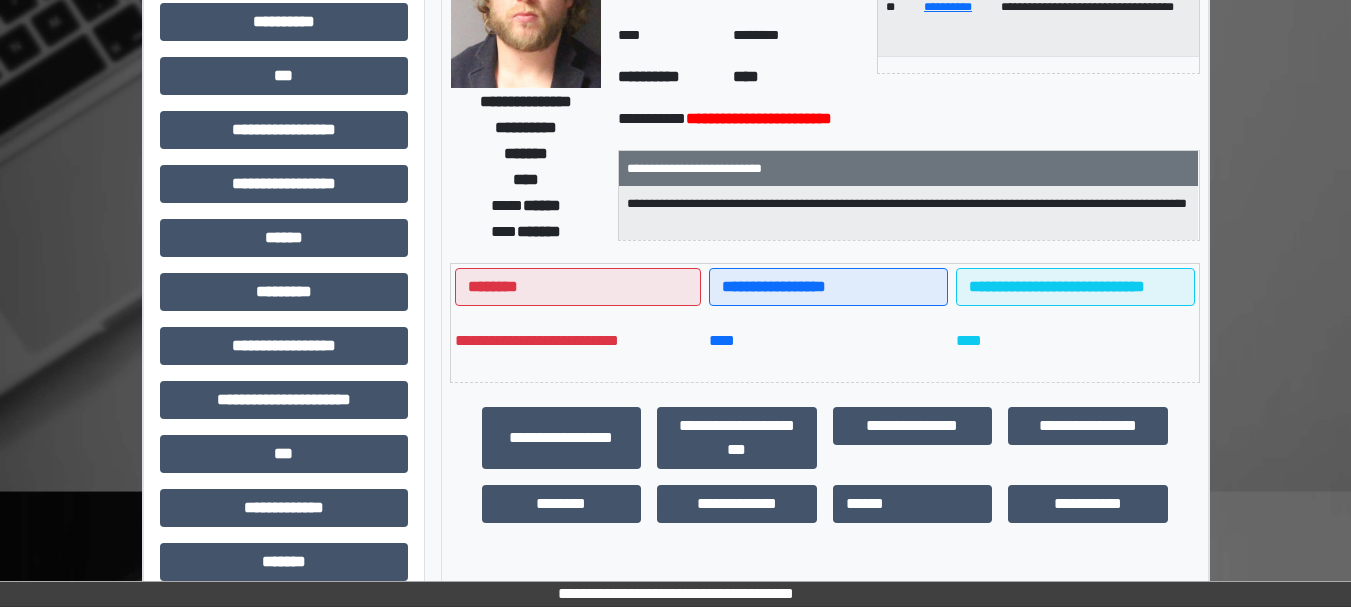 scroll, scrollTop: 244, scrollLeft: 0, axis: vertical 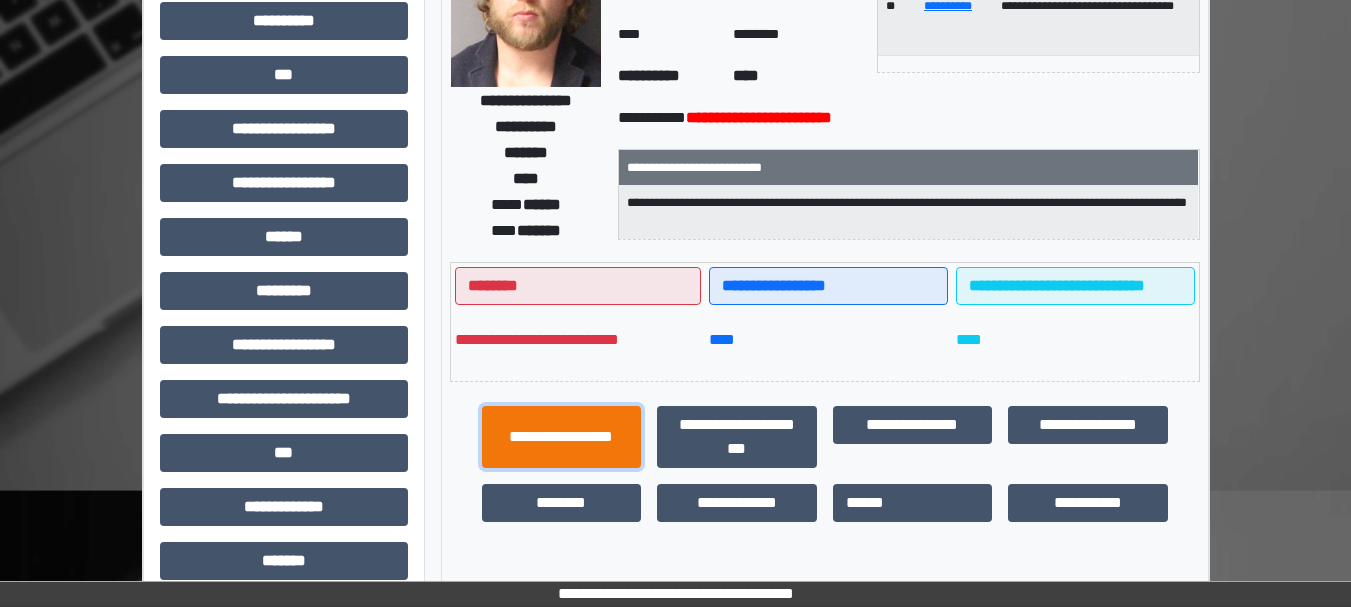 click on "**********" at bounding box center [562, 437] 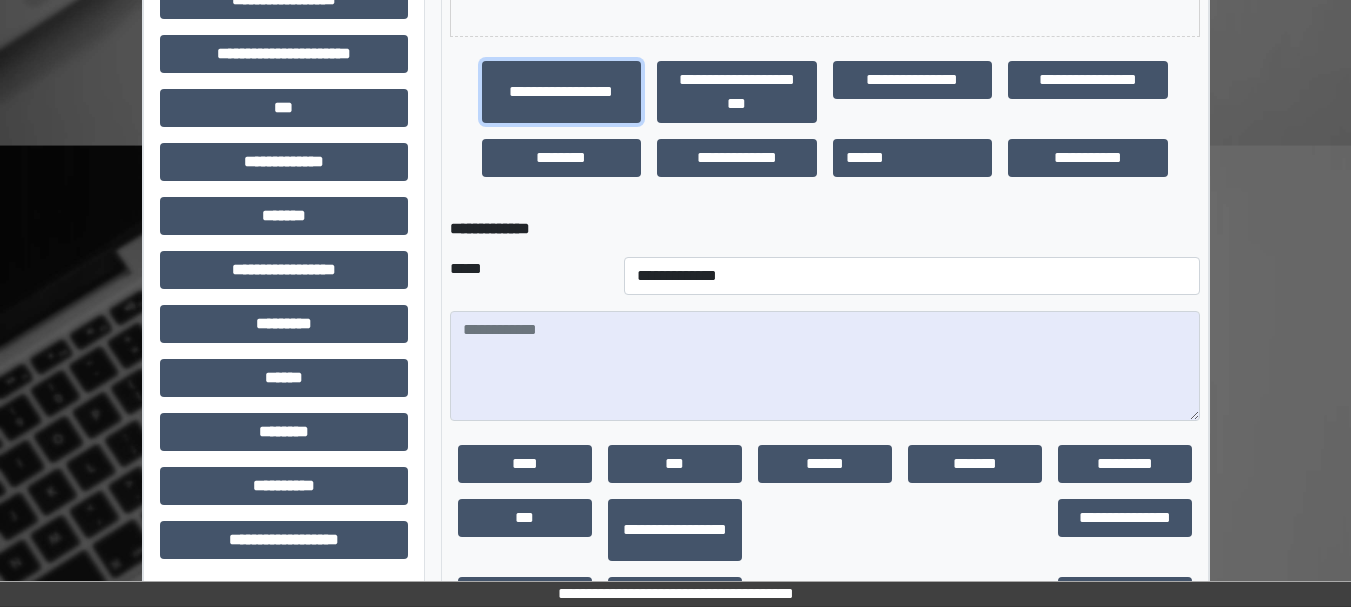 scroll, scrollTop: 595, scrollLeft: 0, axis: vertical 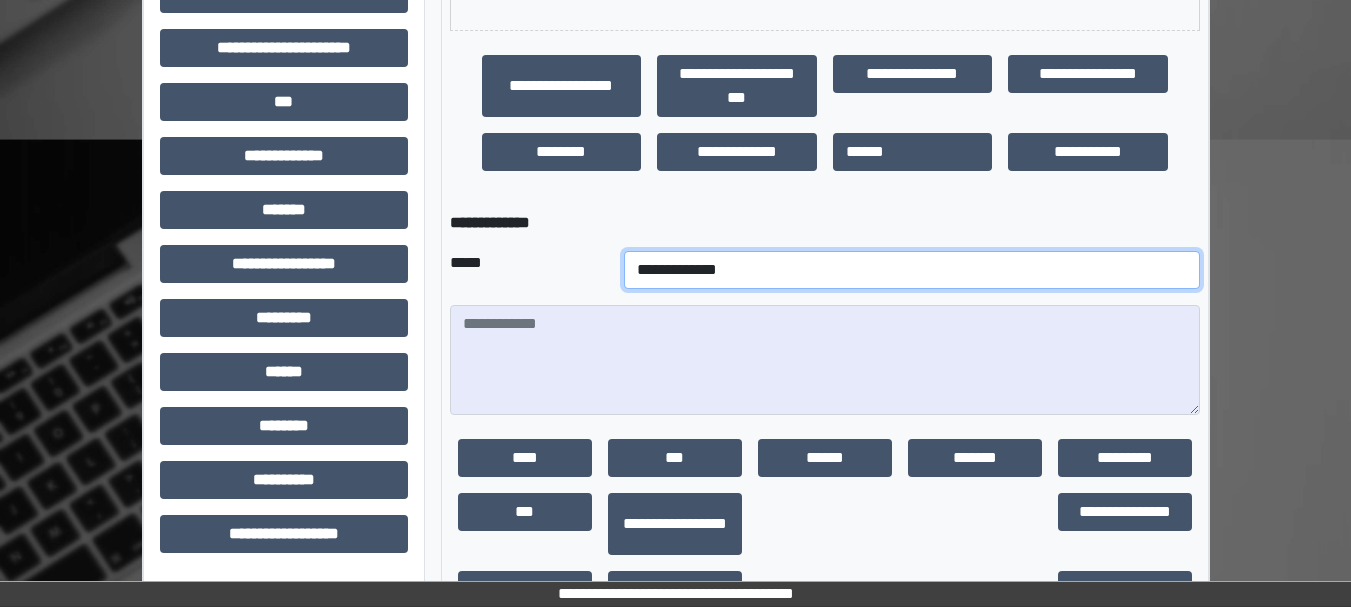 click on "**********" at bounding box center [912, 270] 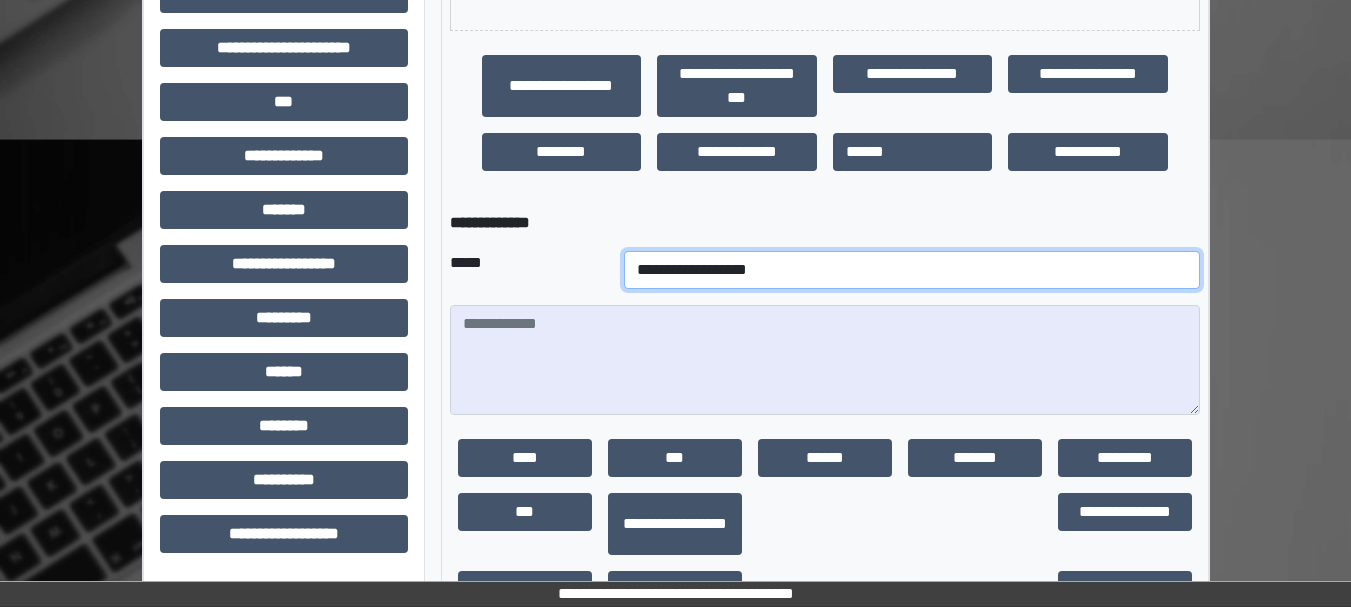 click on "**********" at bounding box center [912, 270] 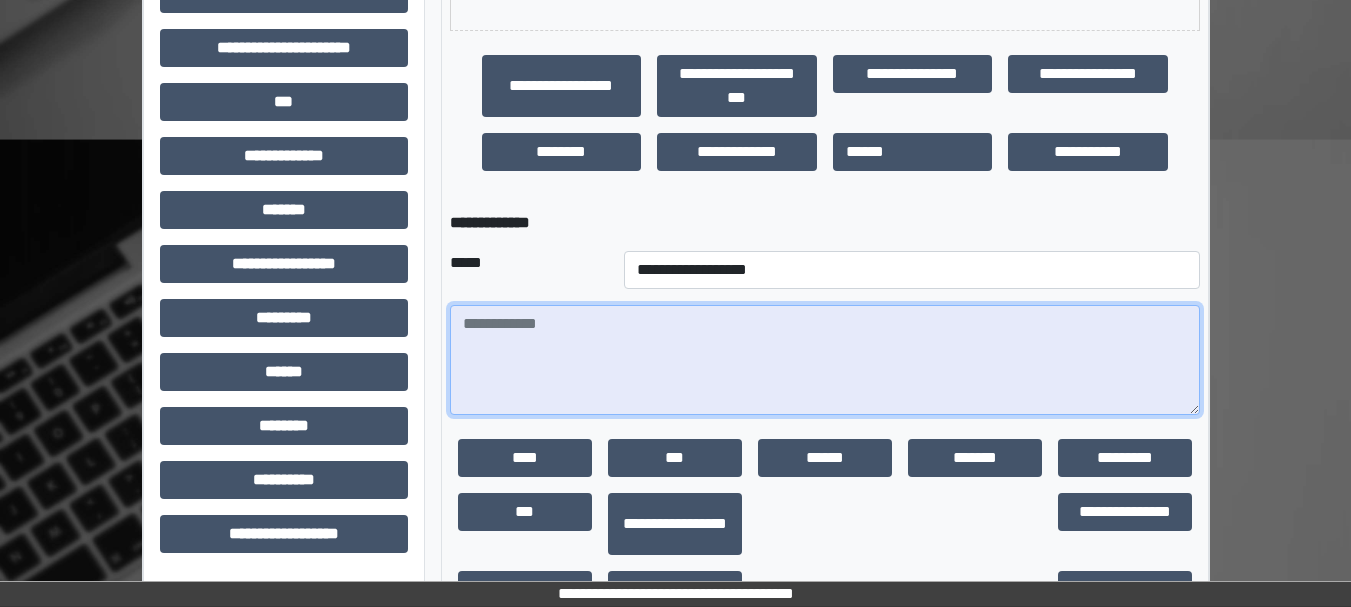 click at bounding box center [825, 360] 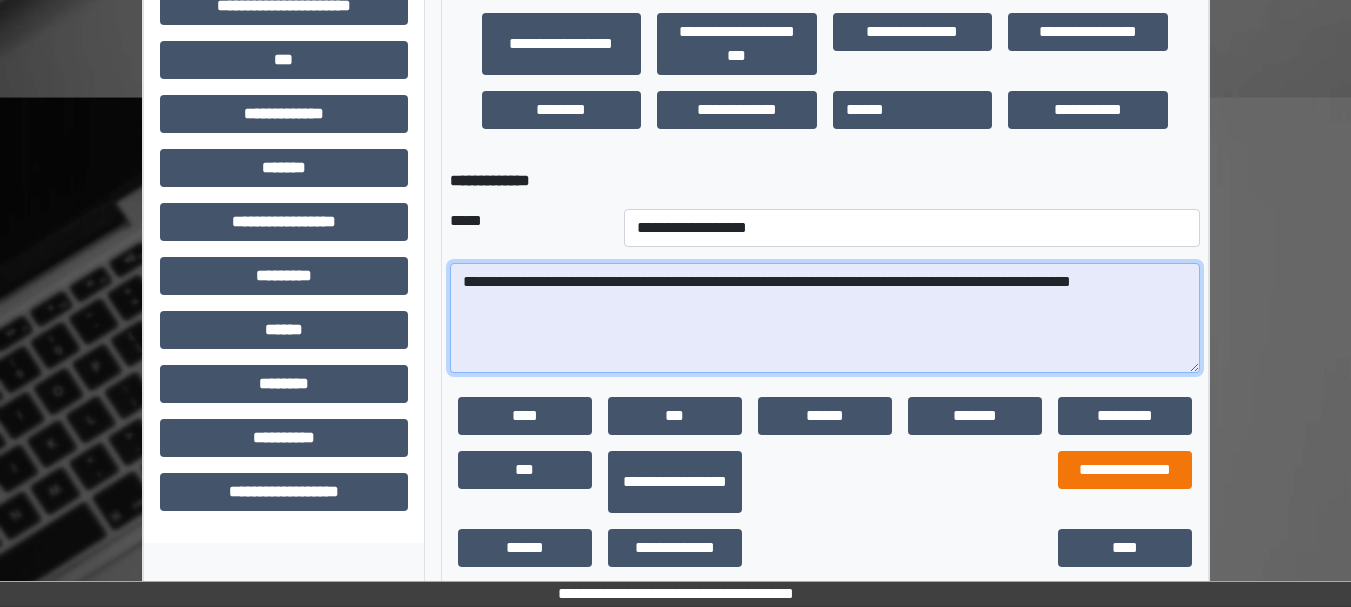 scroll, scrollTop: 663, scrollLeft: 0, axis: vertical 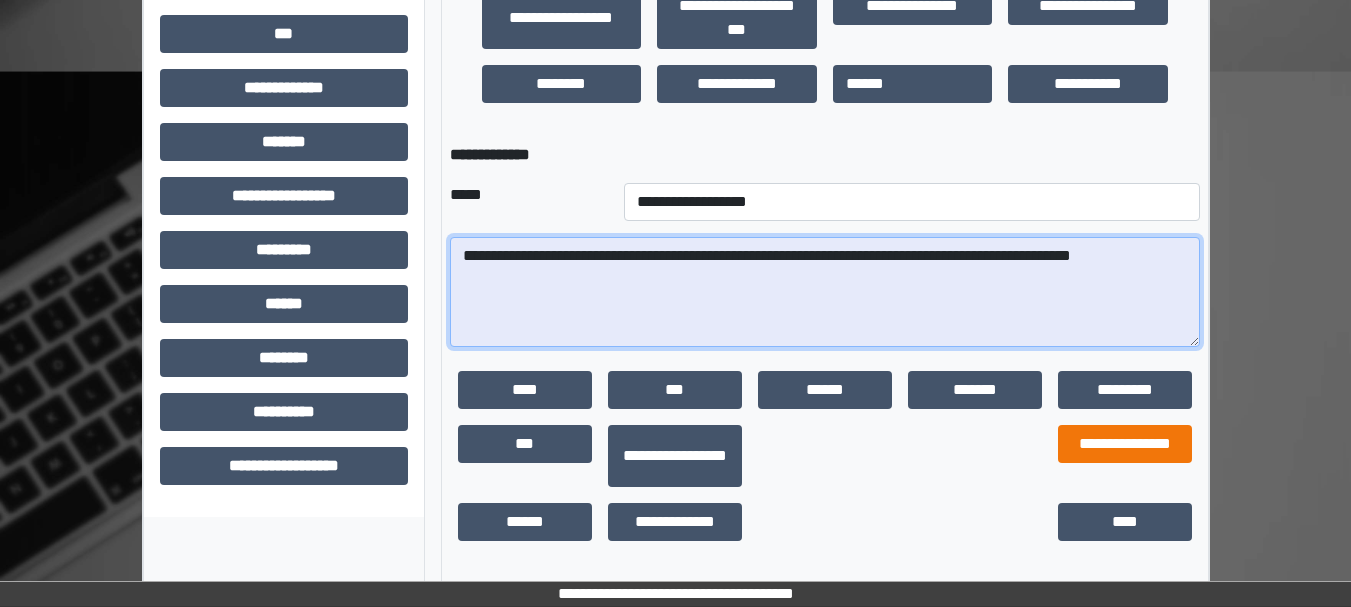 type on "**********" 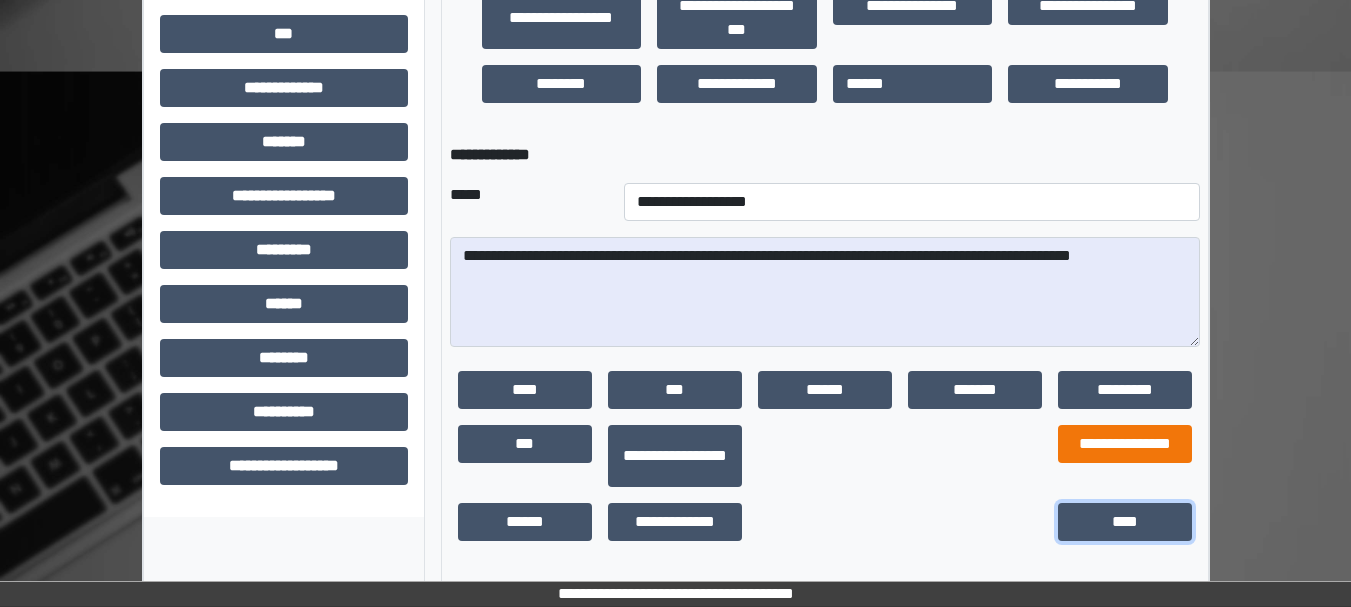 click on "****" at bounding box center (1125, 522) 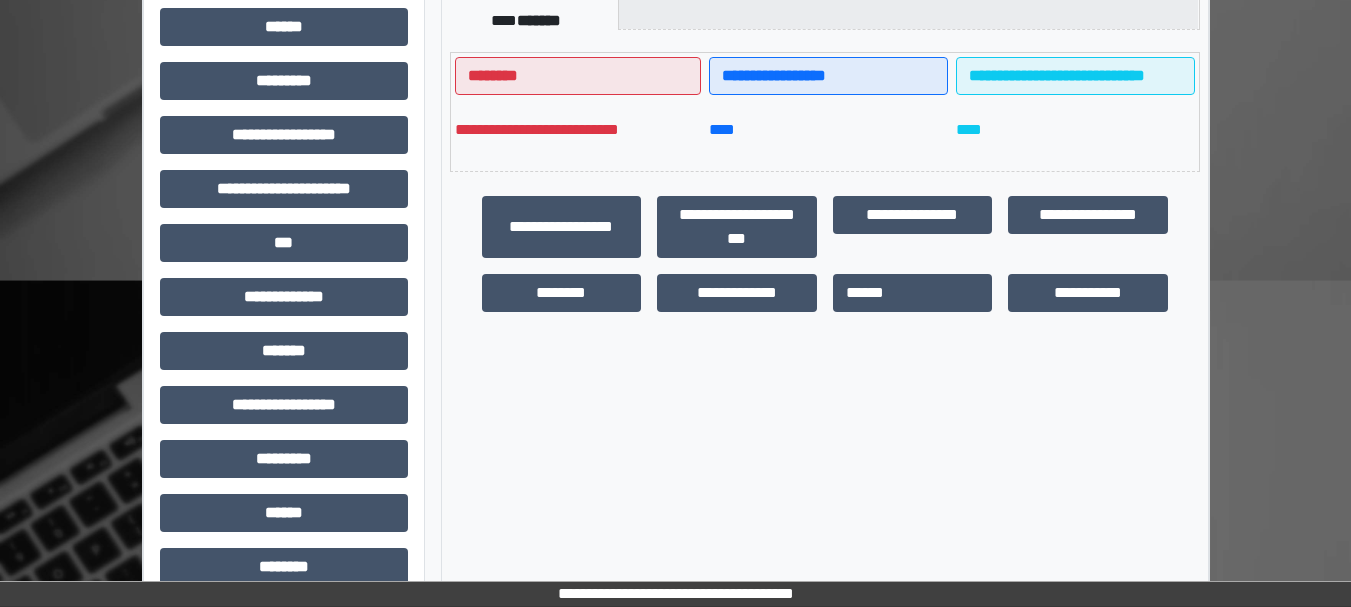 scroll, scrollTop: 0, scrollLeft: 0, axis: both 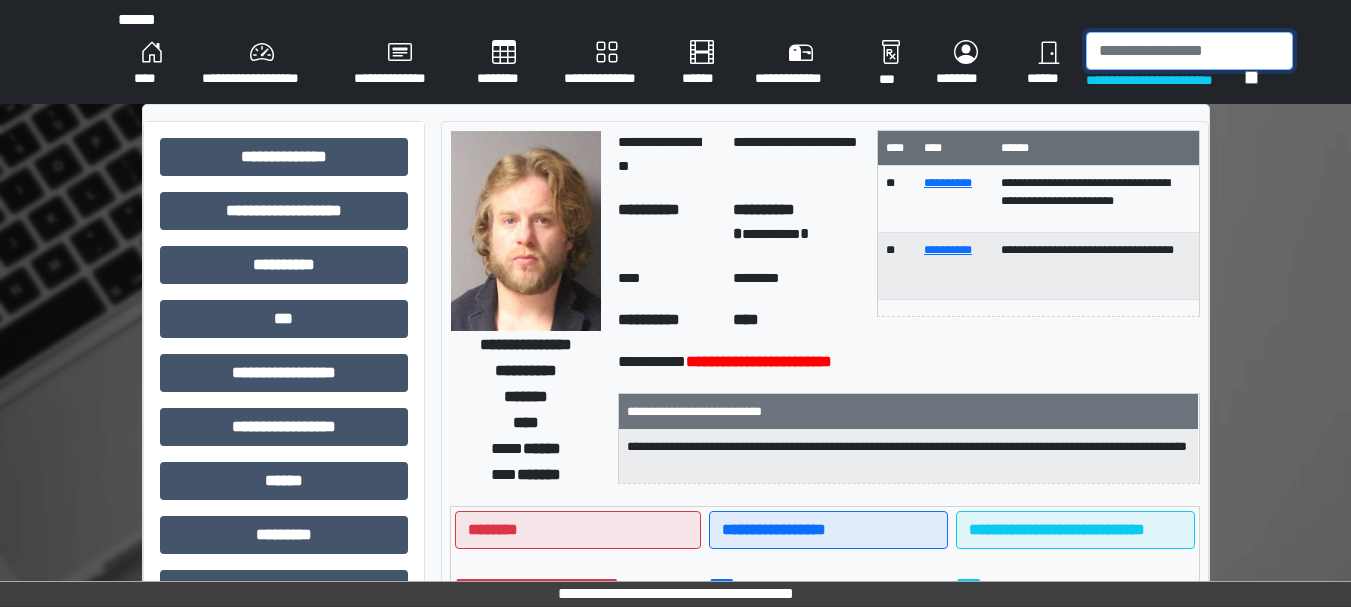 click at bounding box center [1189, 51] 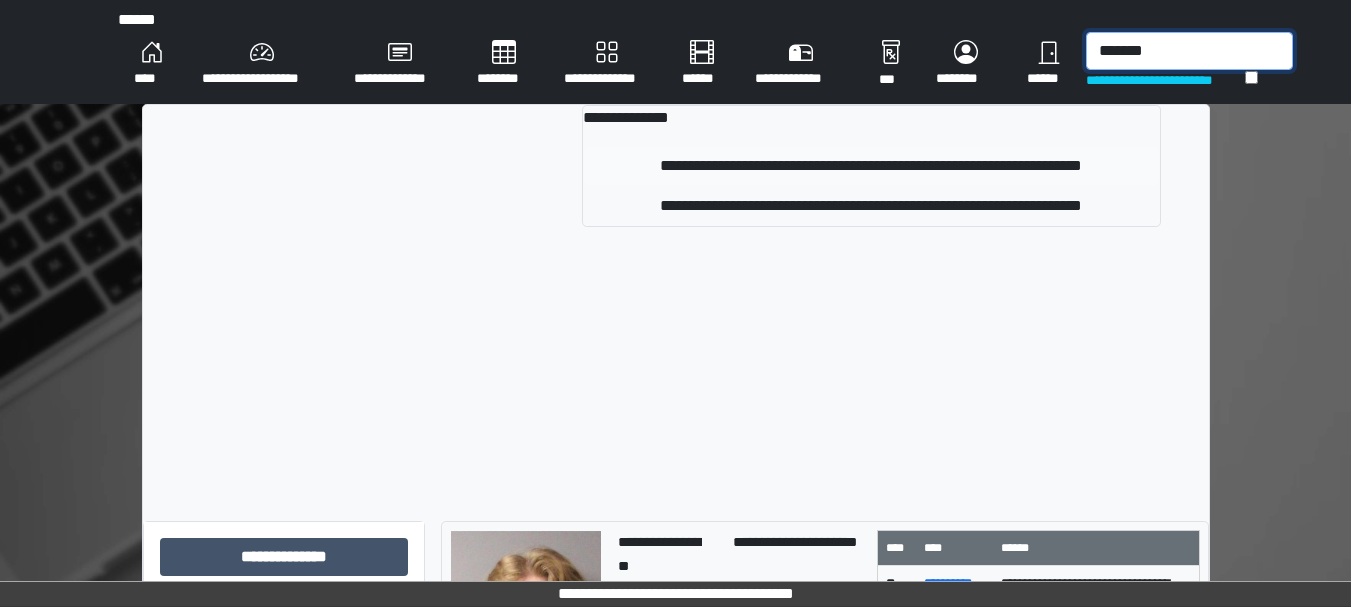 type on "*******" 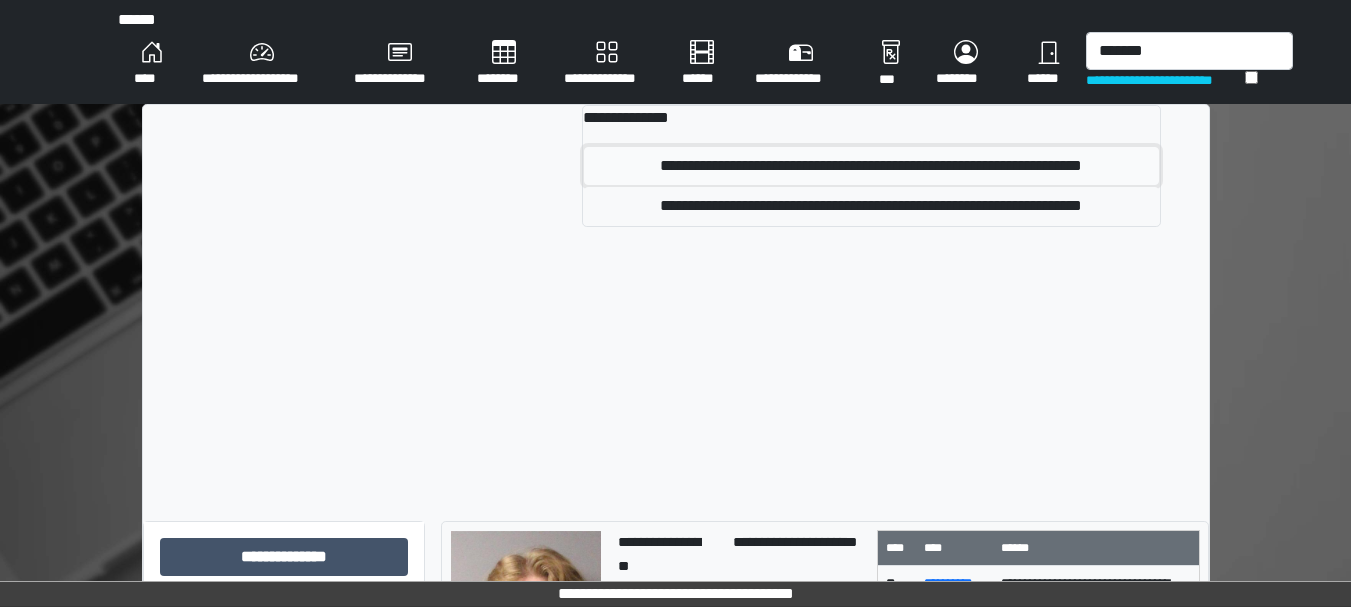 click on "**********" at bounding box center [871, 166] 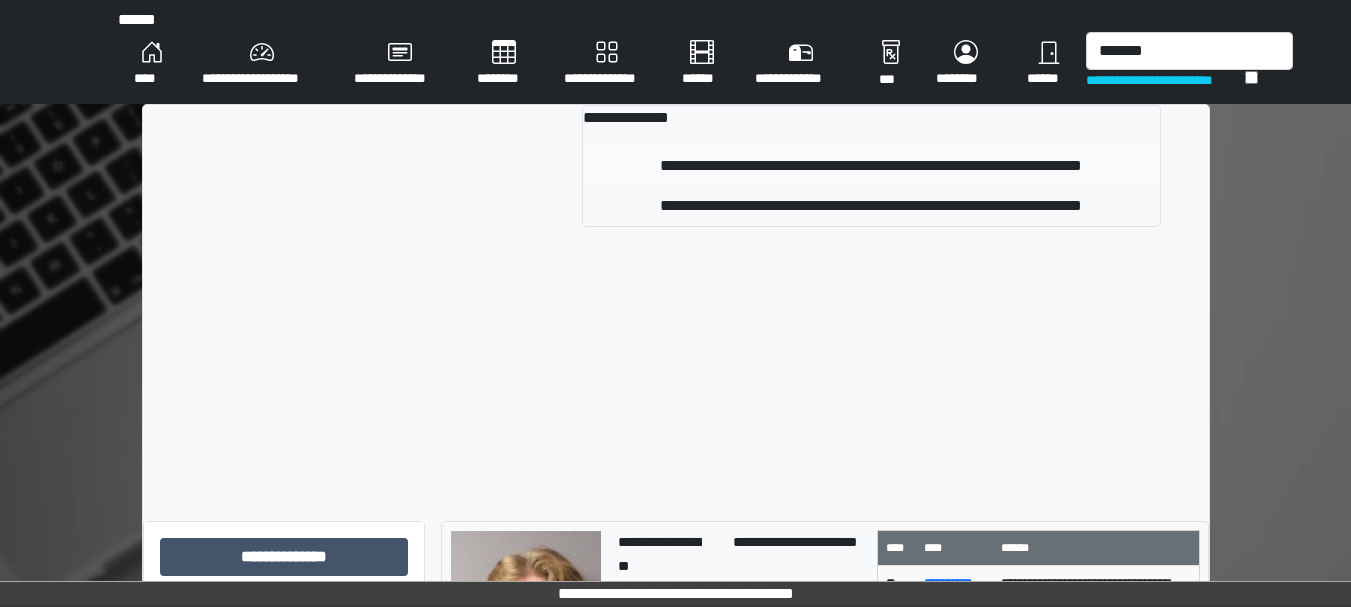 type 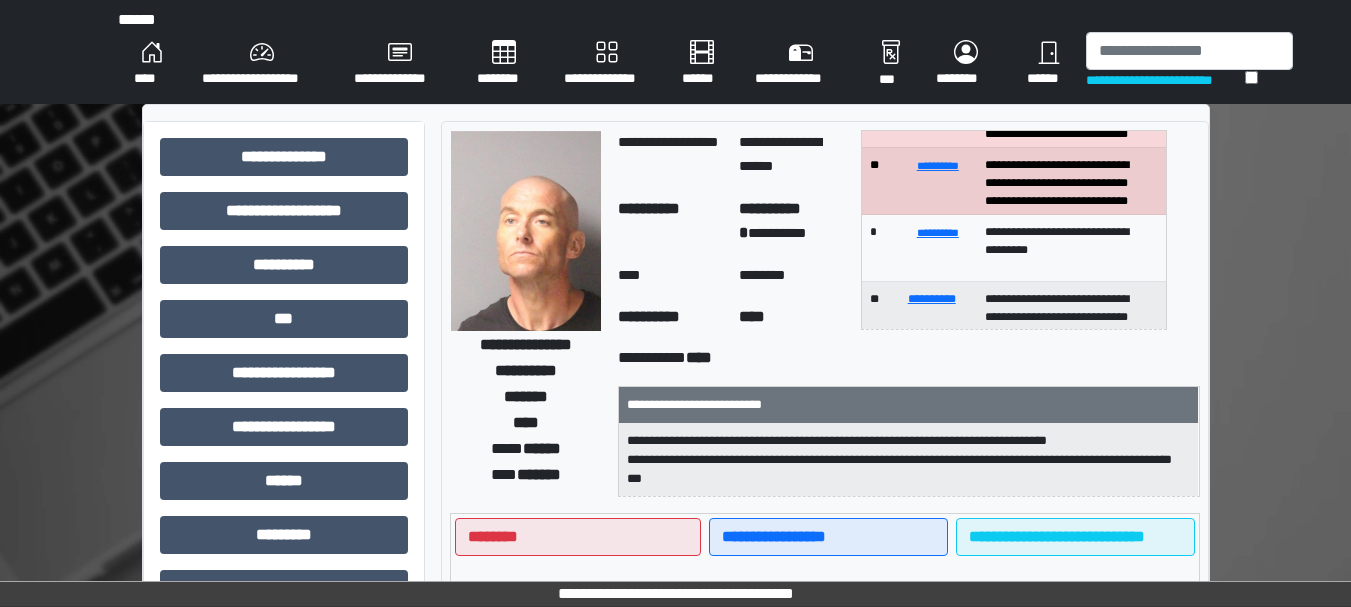 scroll, scrollTop: 219, scrollLeft: 0, axis: vertical 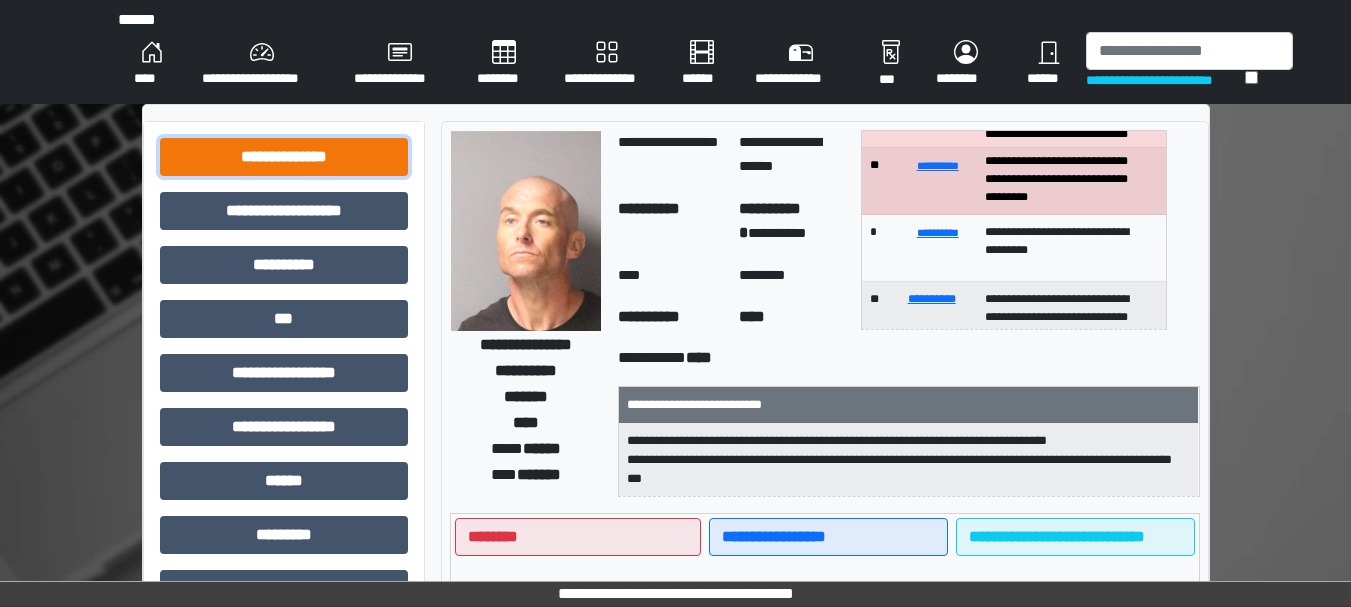 click on "**********" at bounding box center [284, 157] 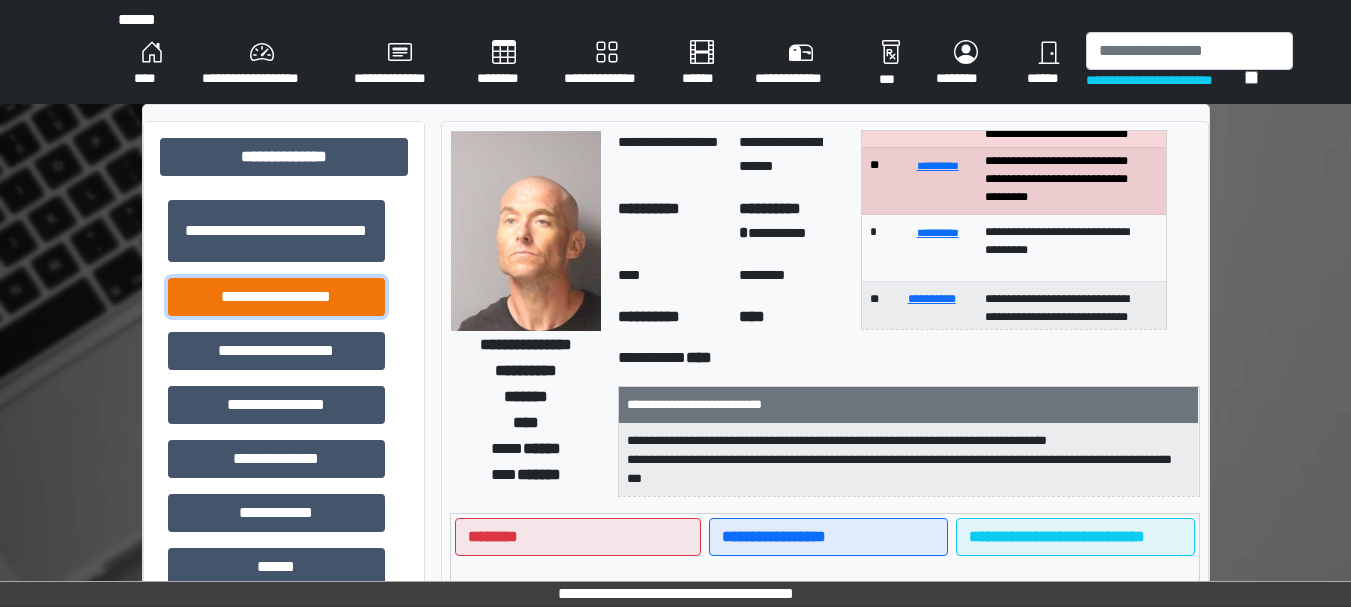 click on "**********" at bounding box center (276, 297) 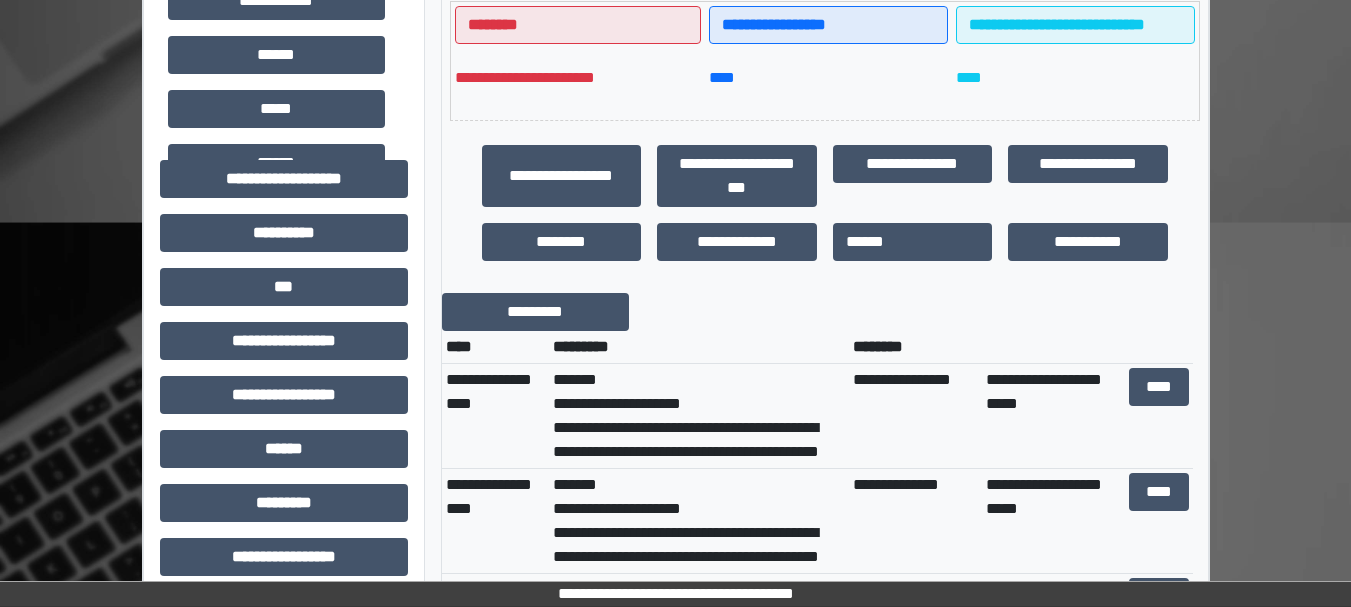 scroll, scrollTop: 523, scrollLeft: 0, axis: vertical 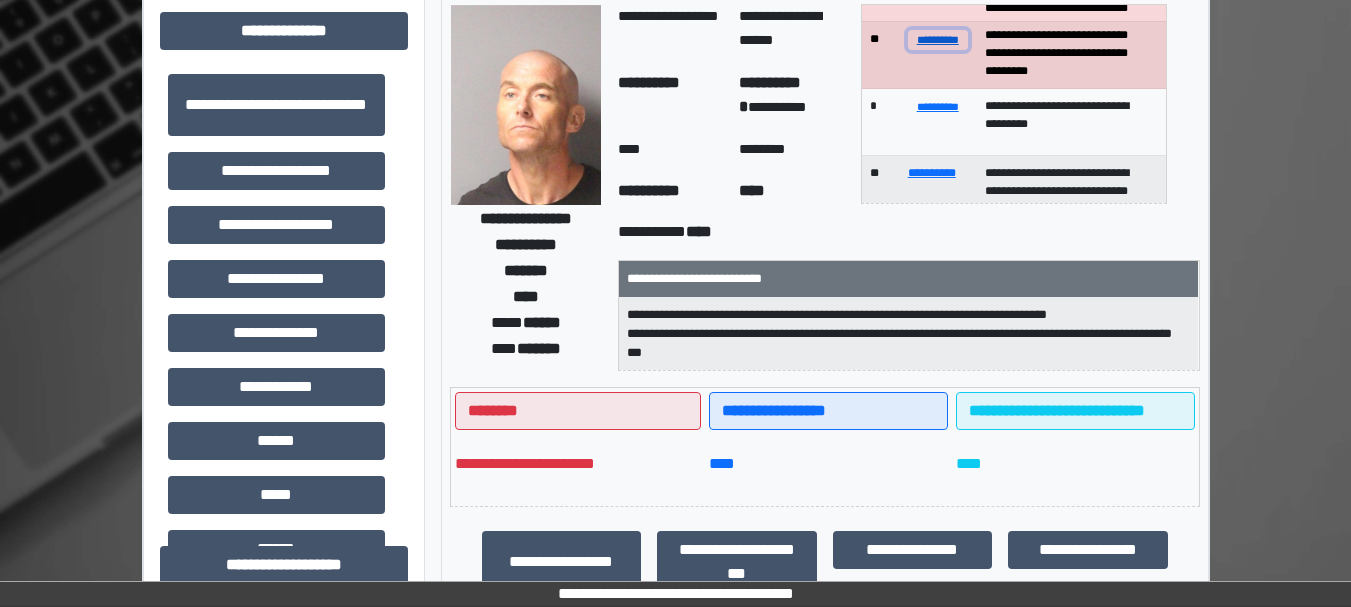 click on "**********" at bounding box center [938, 39] 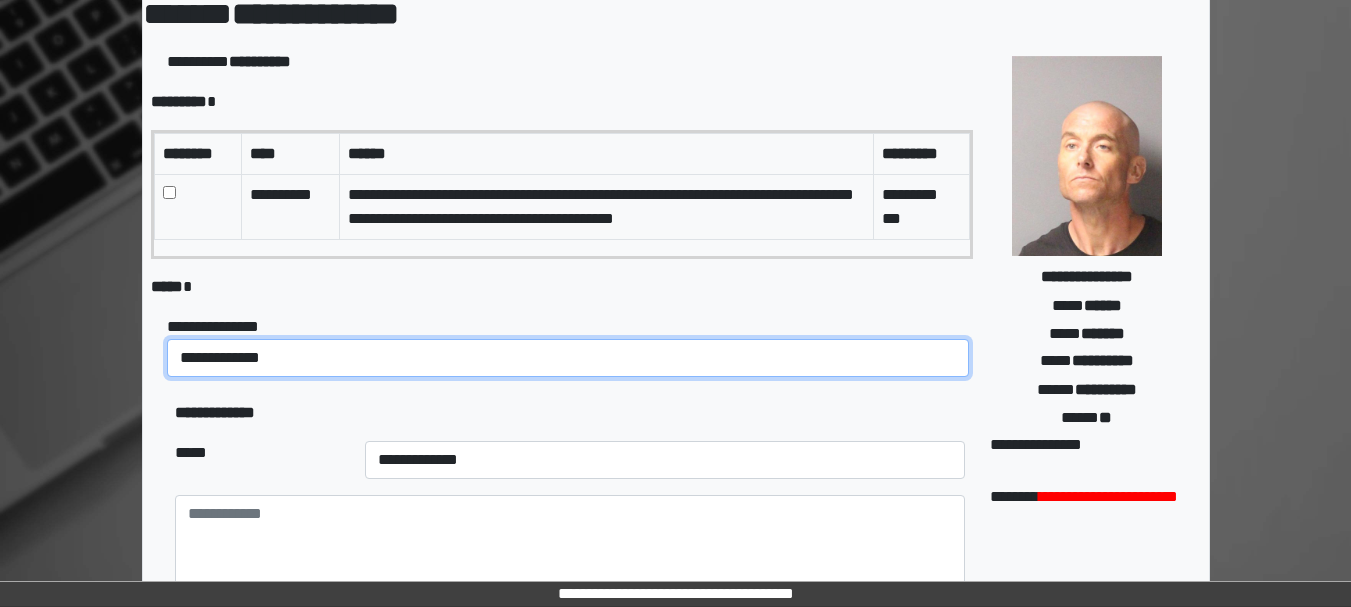 click on "**********" at bounding box center [568, 358] 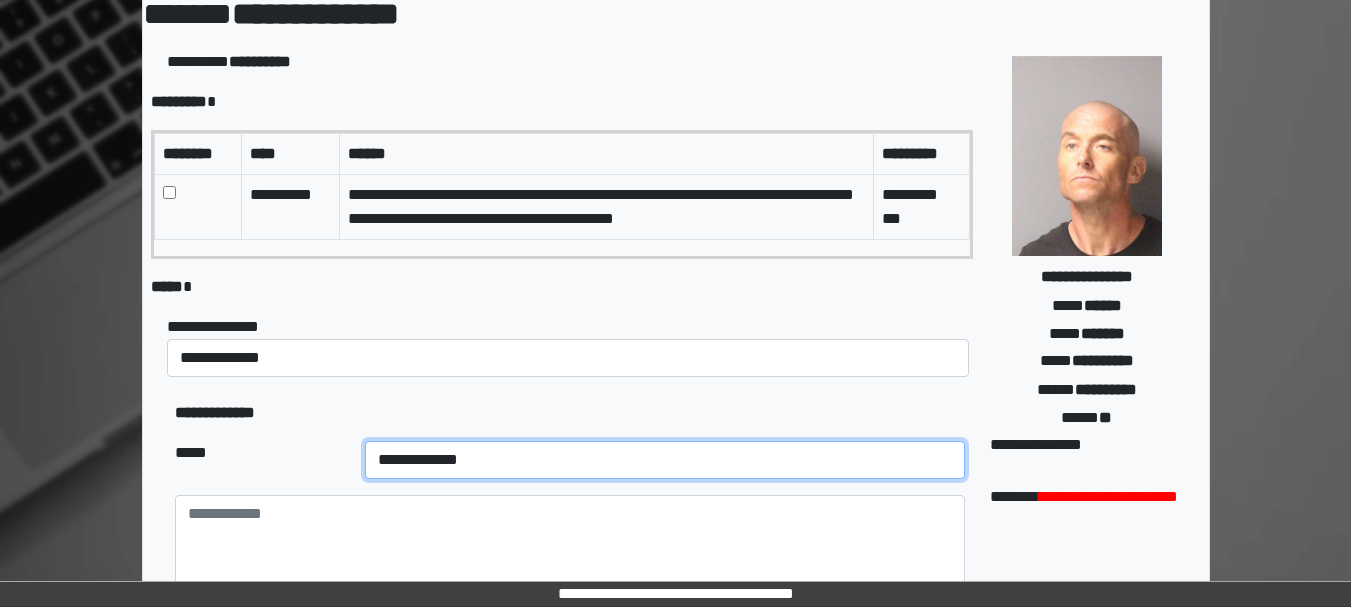 click on "**********" at bounding box center (665, 460) 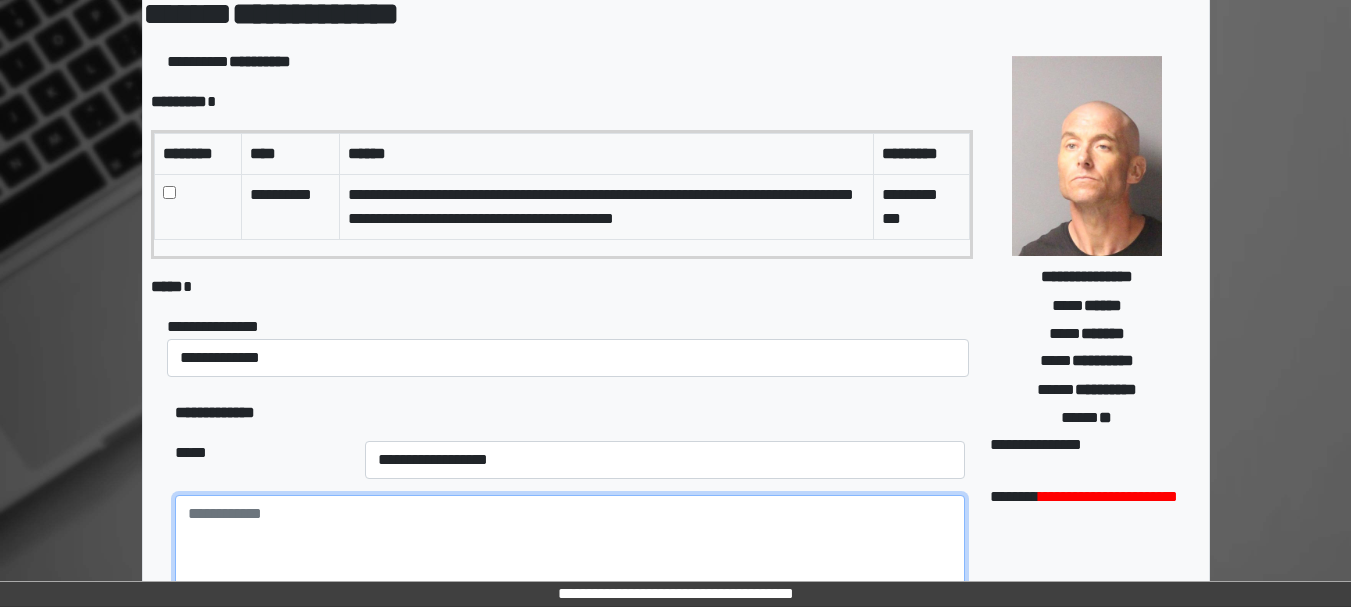 click at bounding box center [570, 550] 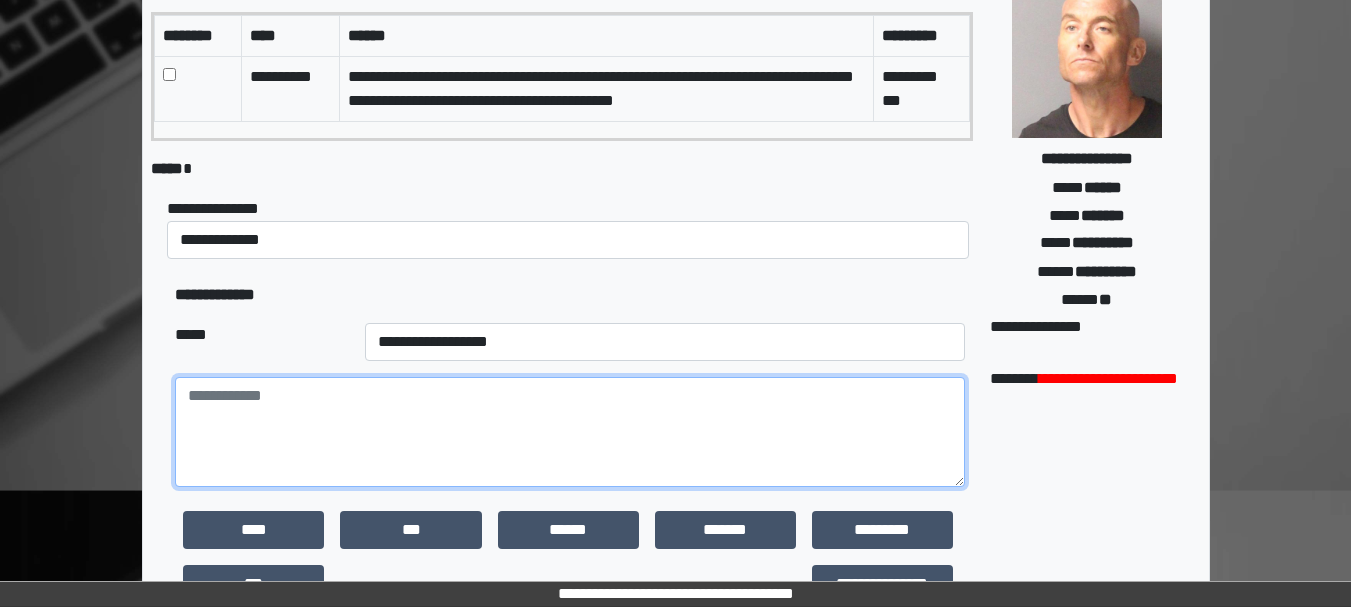 scroll, scrollTop: 245, scrollLeft: 0, axis: vertical 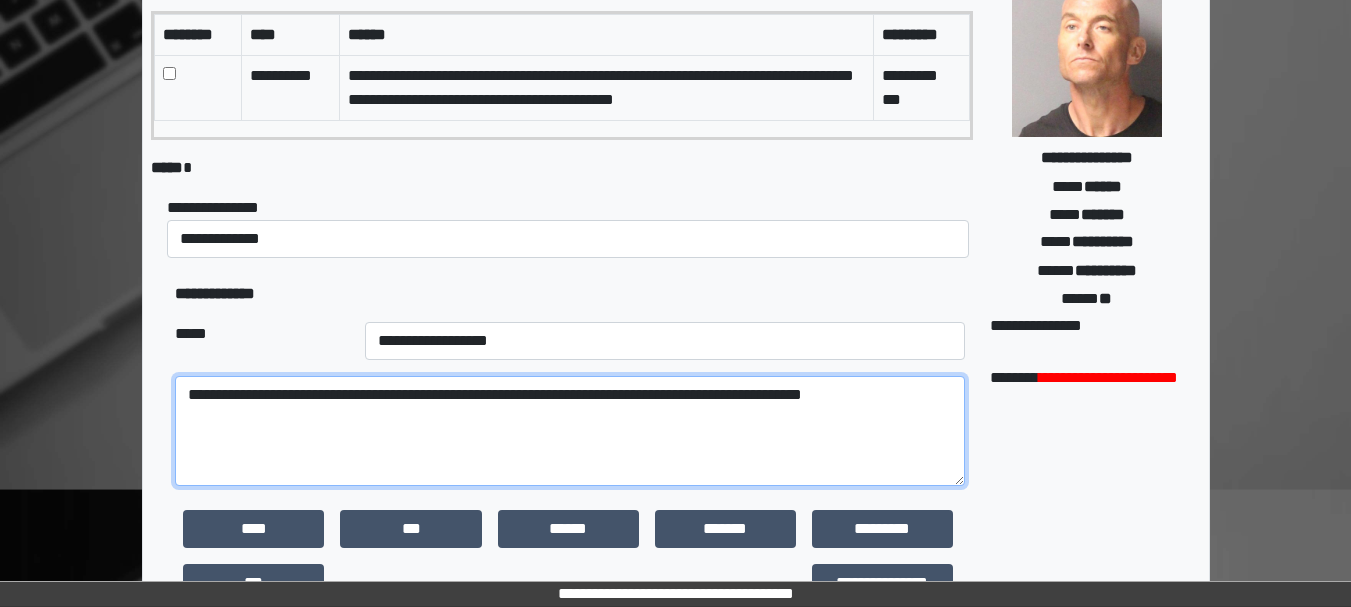 drag, startPoint x: 858, startPoint y: 368, endPoint x: 841, endPoint y: 393, distance: 30.232433 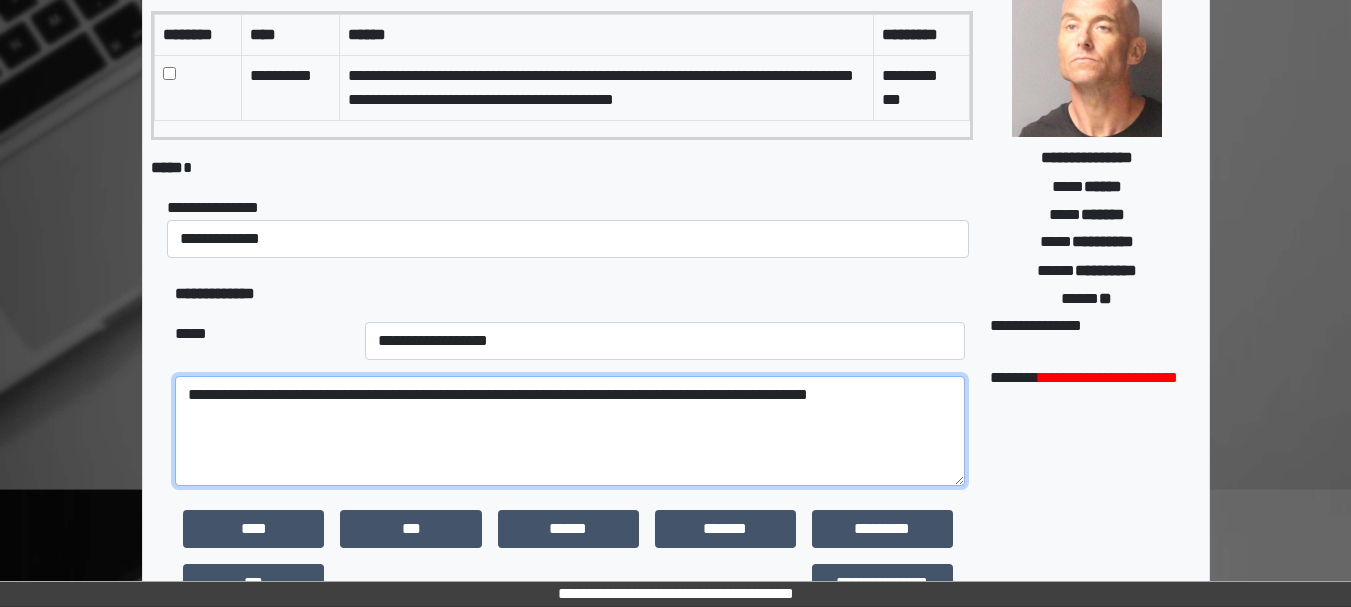 click on "**********" at bounding box center (570, 431) 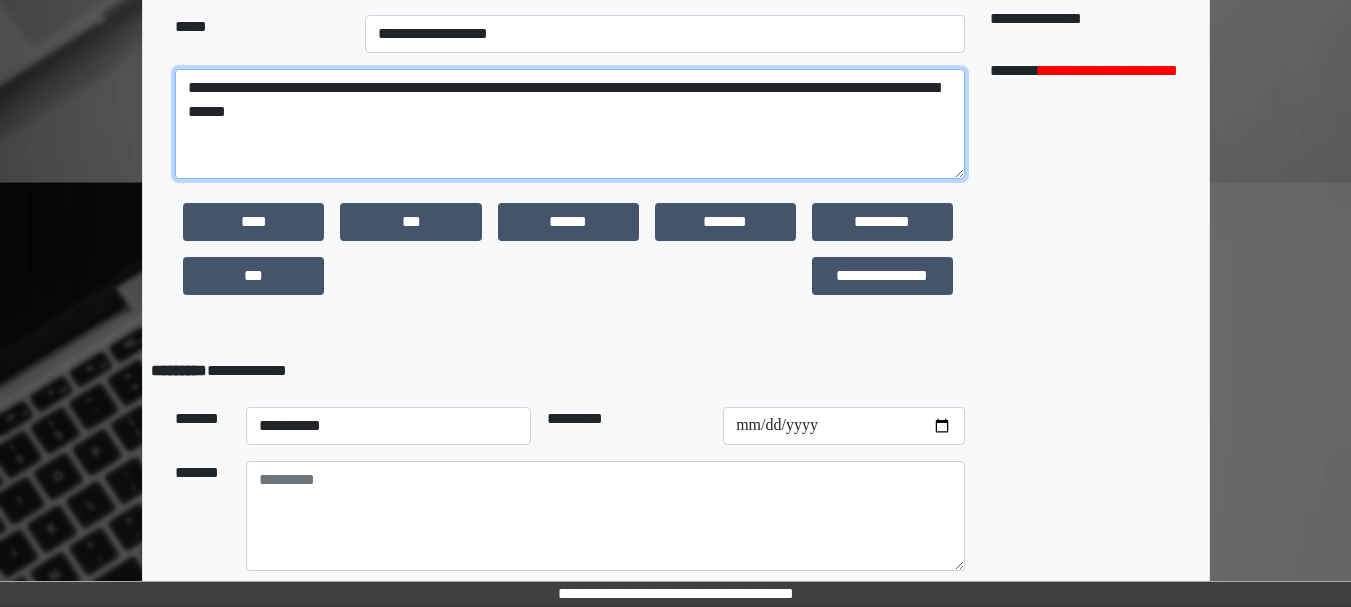 scroll, scrollTop: 651, scrollLeft: 0, axis: vertical 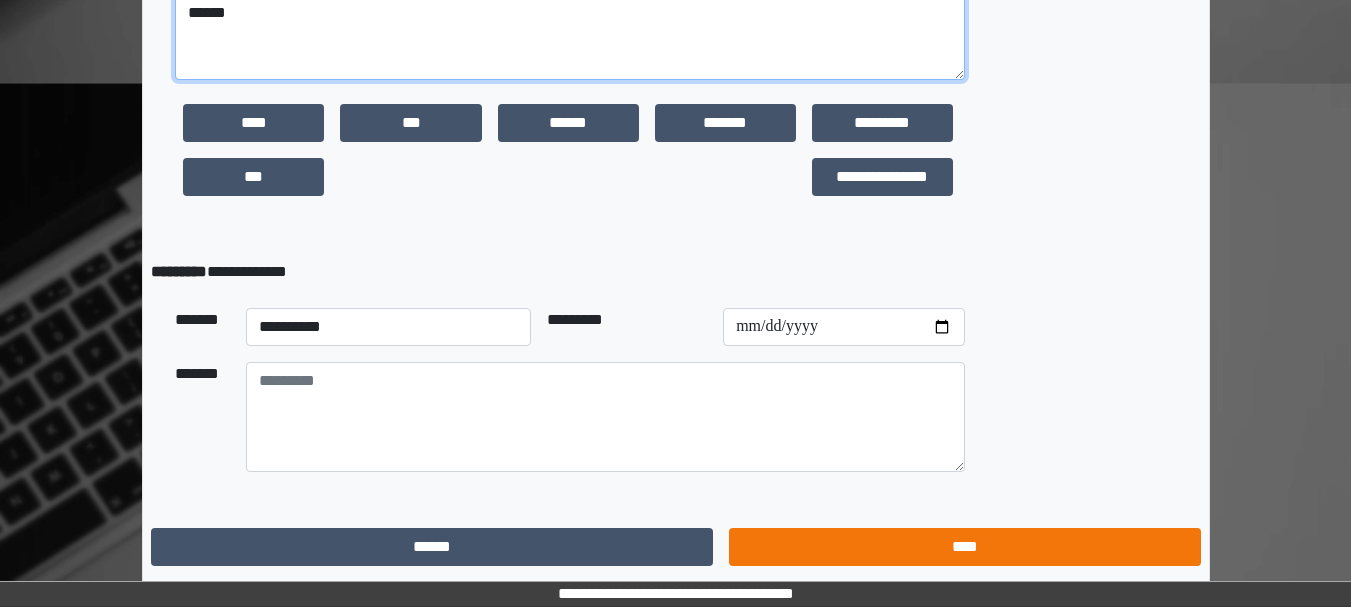 type on "**********" 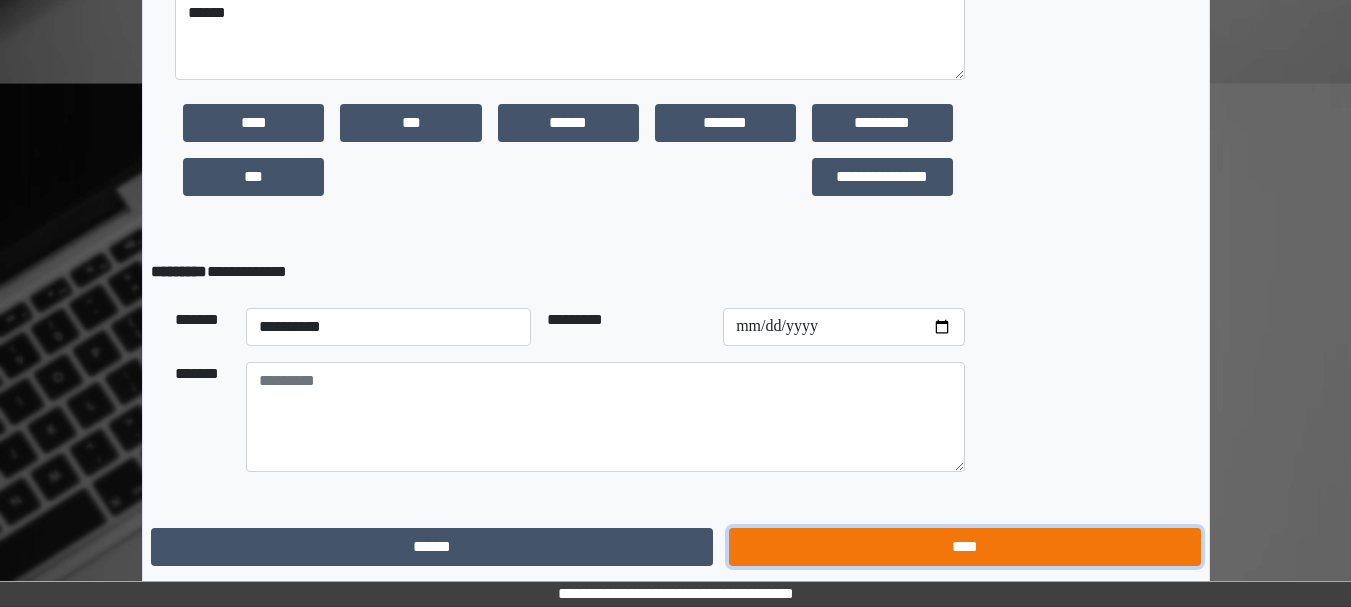 click on "****" at bounding box center [964, 547] 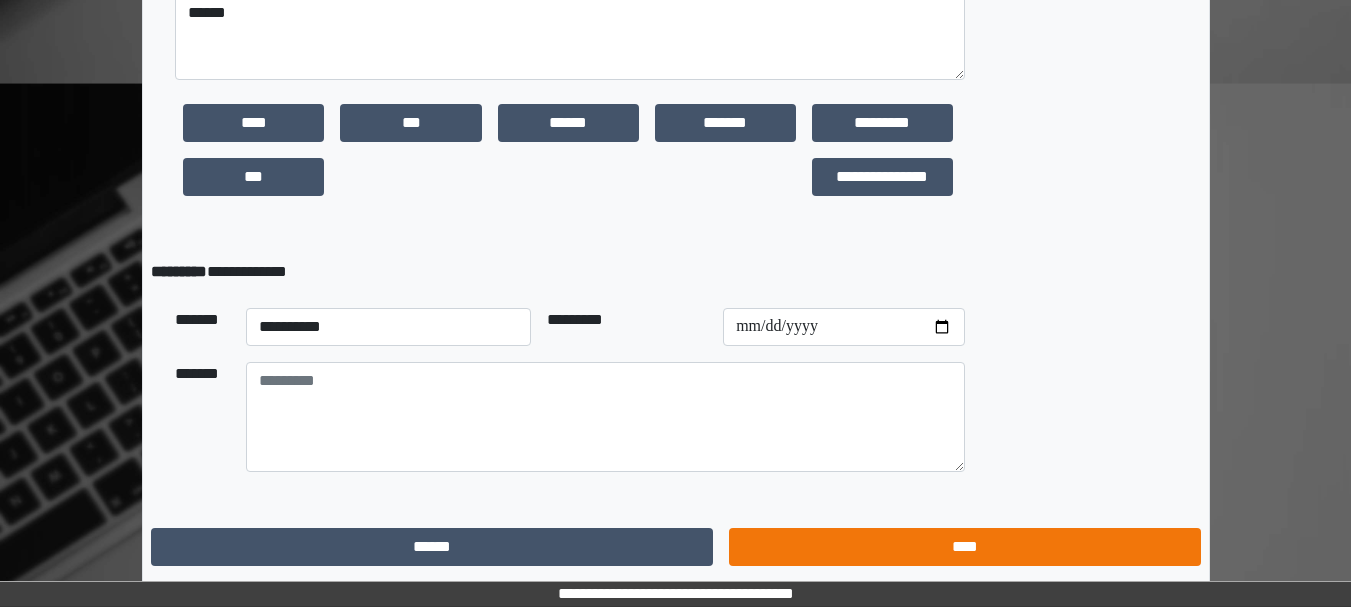scroll, scrollTop: 0, scrollLeft: 0, axis: both 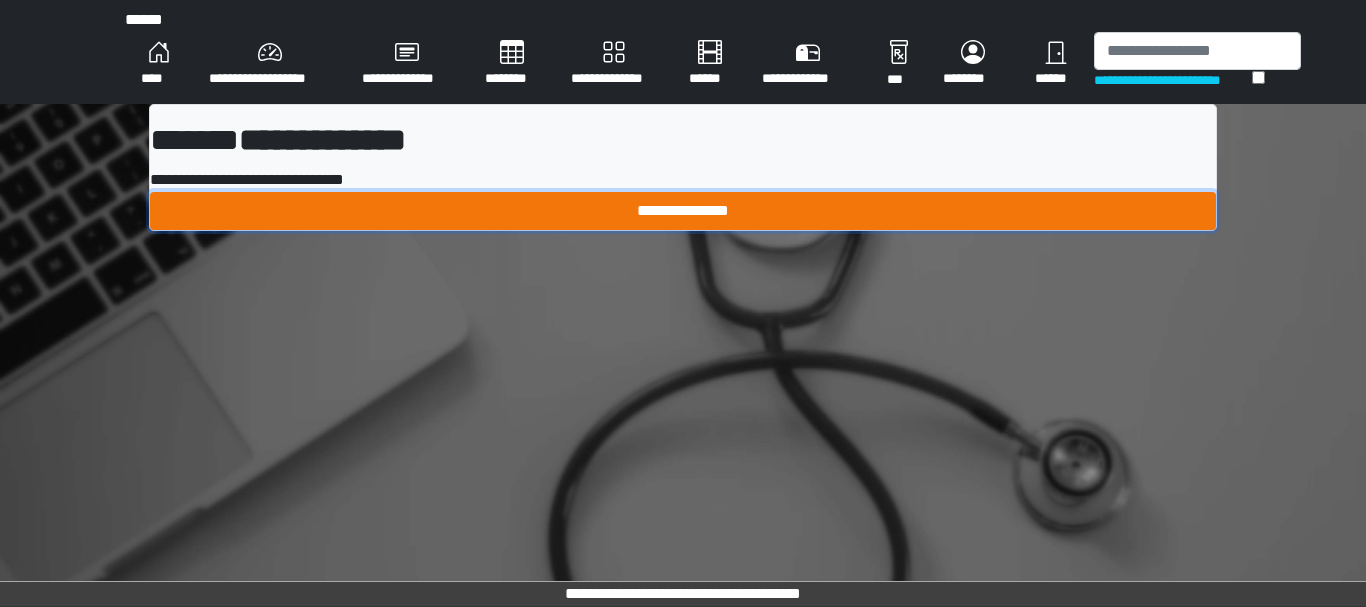 click on "**********" at bounding box center [683, 211] 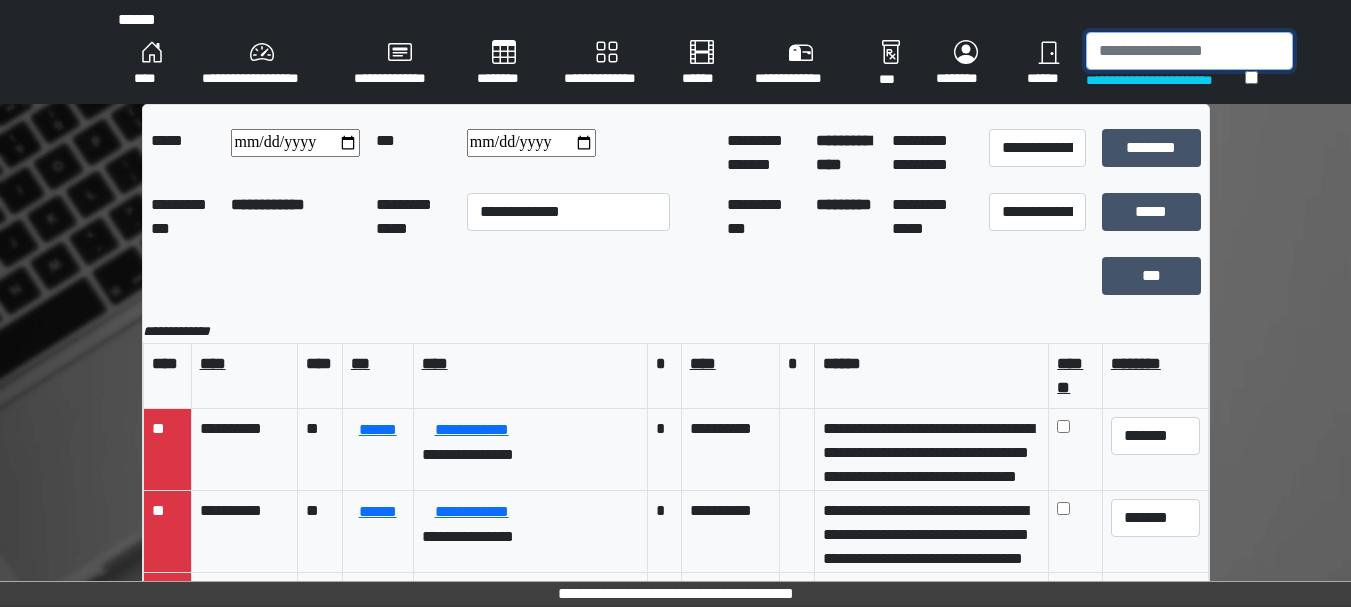 click at bounding box center (1189, 51) 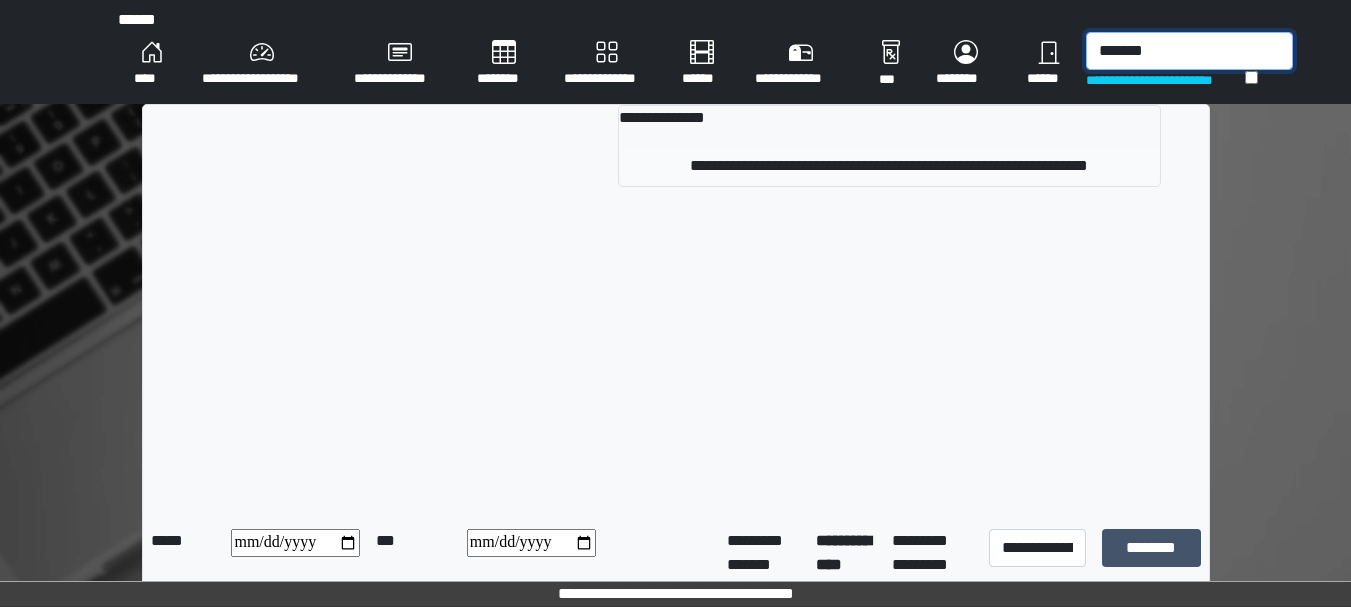 type on "*******" 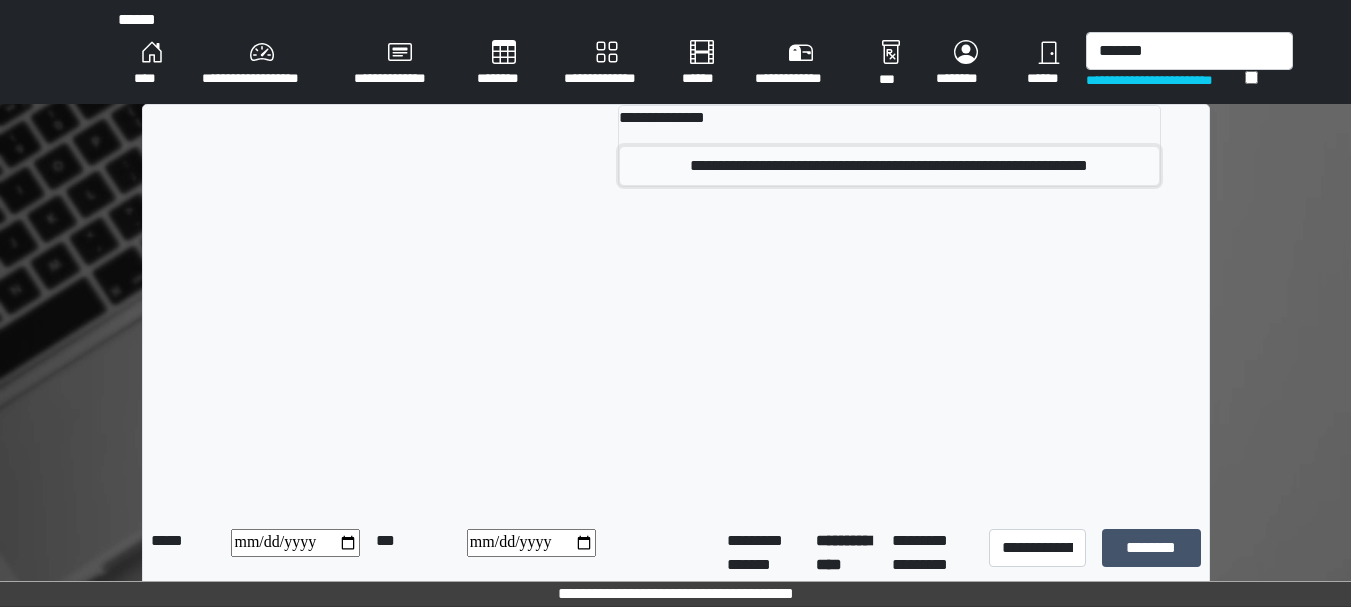 click on "**********" at bounding box center [889, 166] 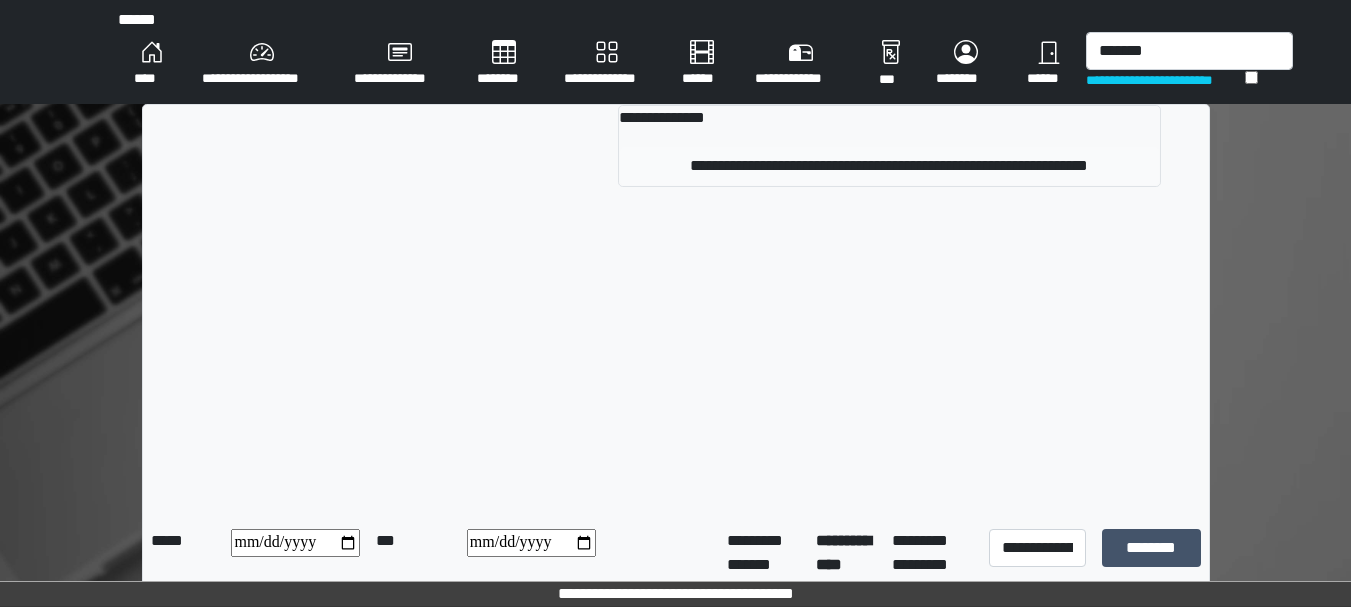 type 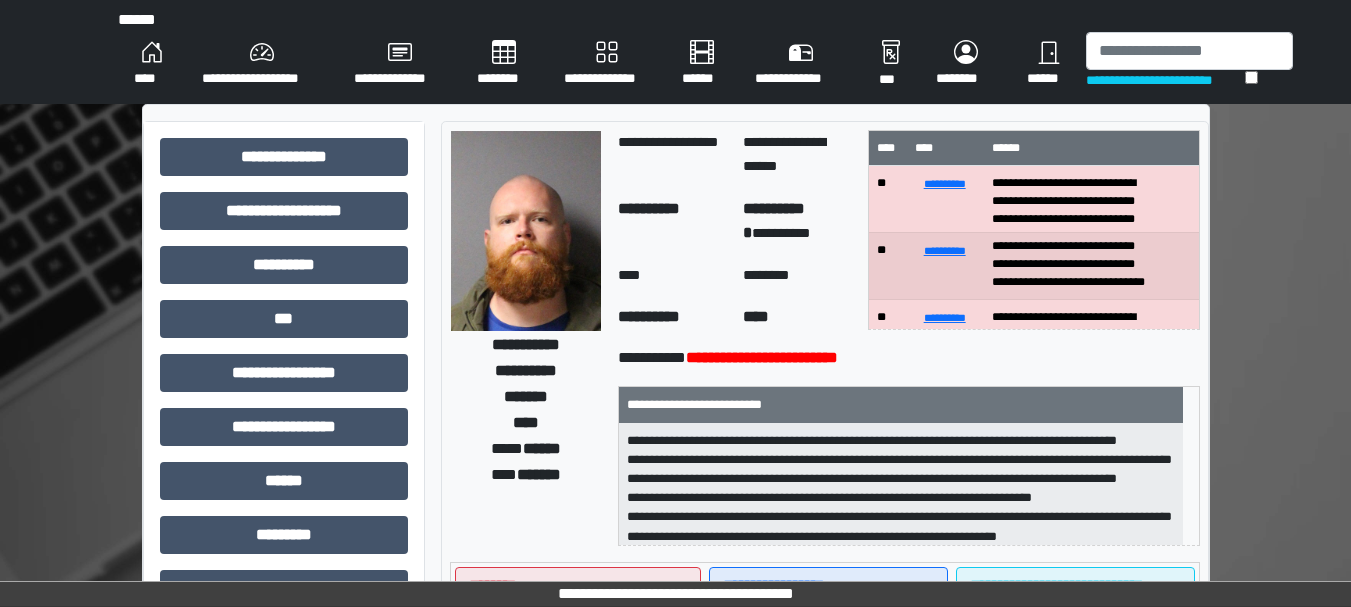 scroll, scrollTop: 40, scrollLeft: 0, axis: vertical 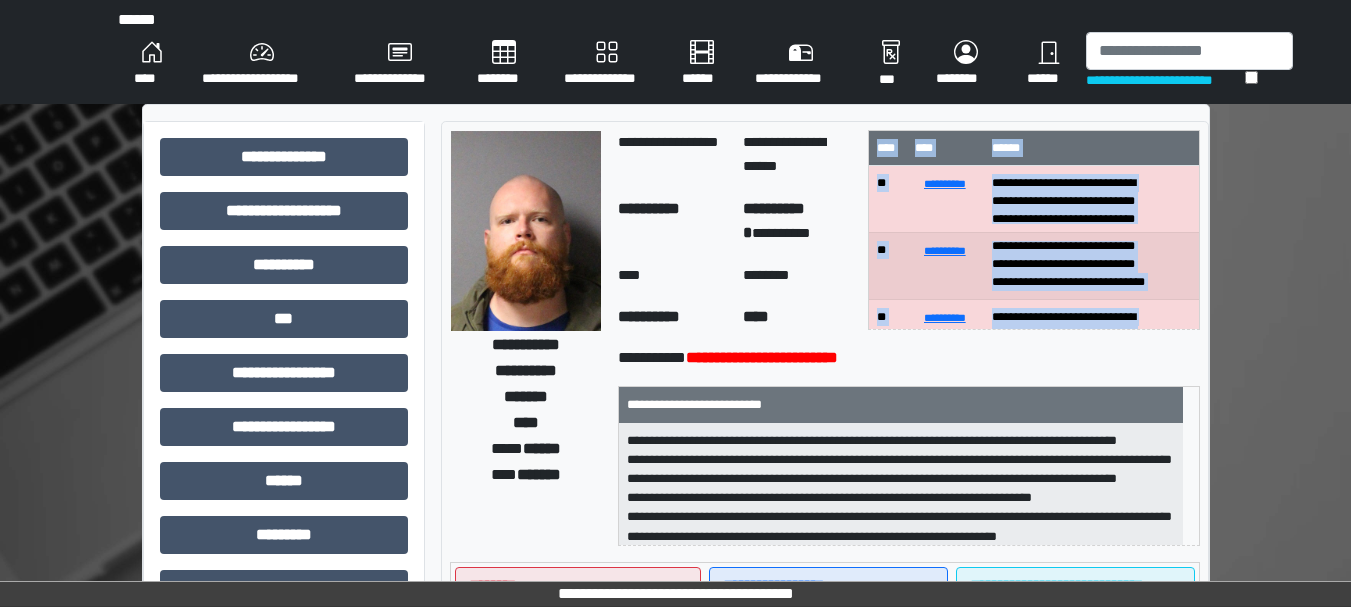click on "**********" at bounding box center (1034, 230) 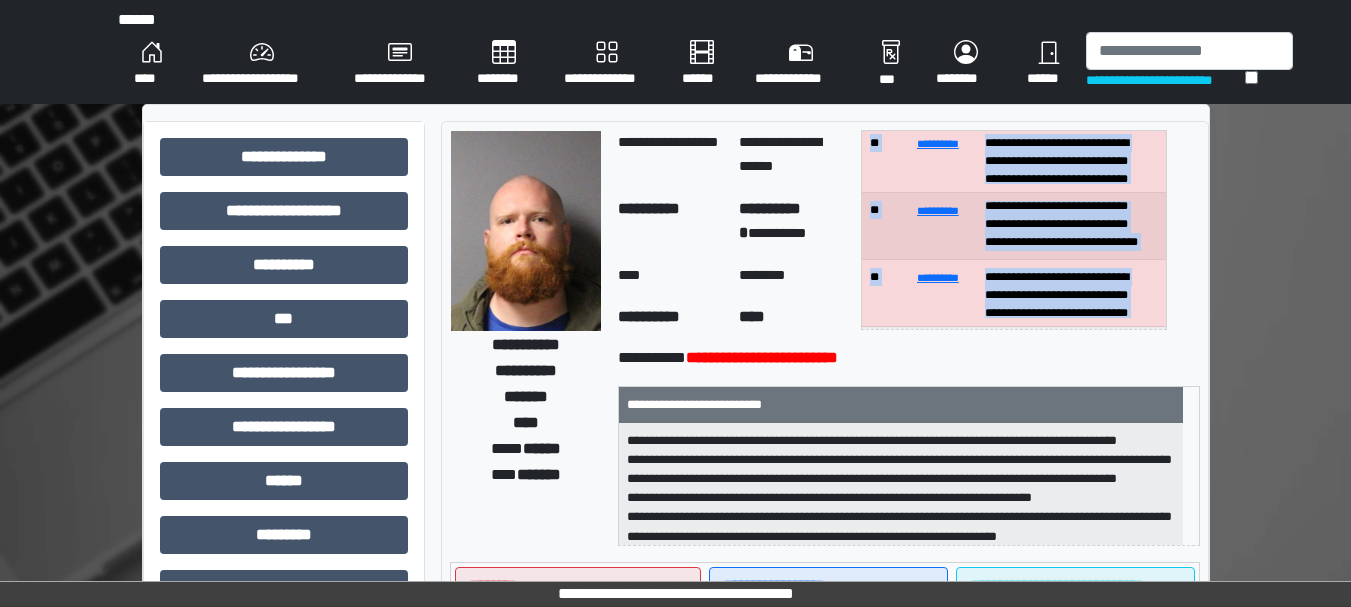 scroll, scrollTop: 80, scrollLeft: 0, axis: vertical 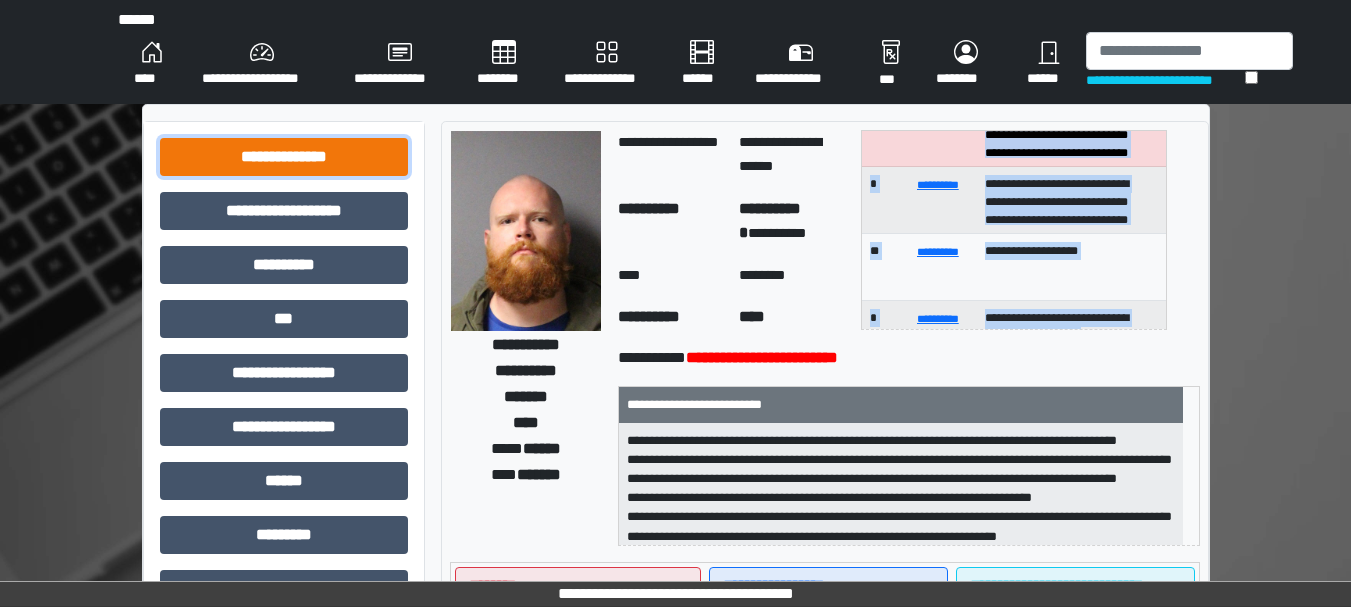 click on "**********" at bounding box center (284, 157) 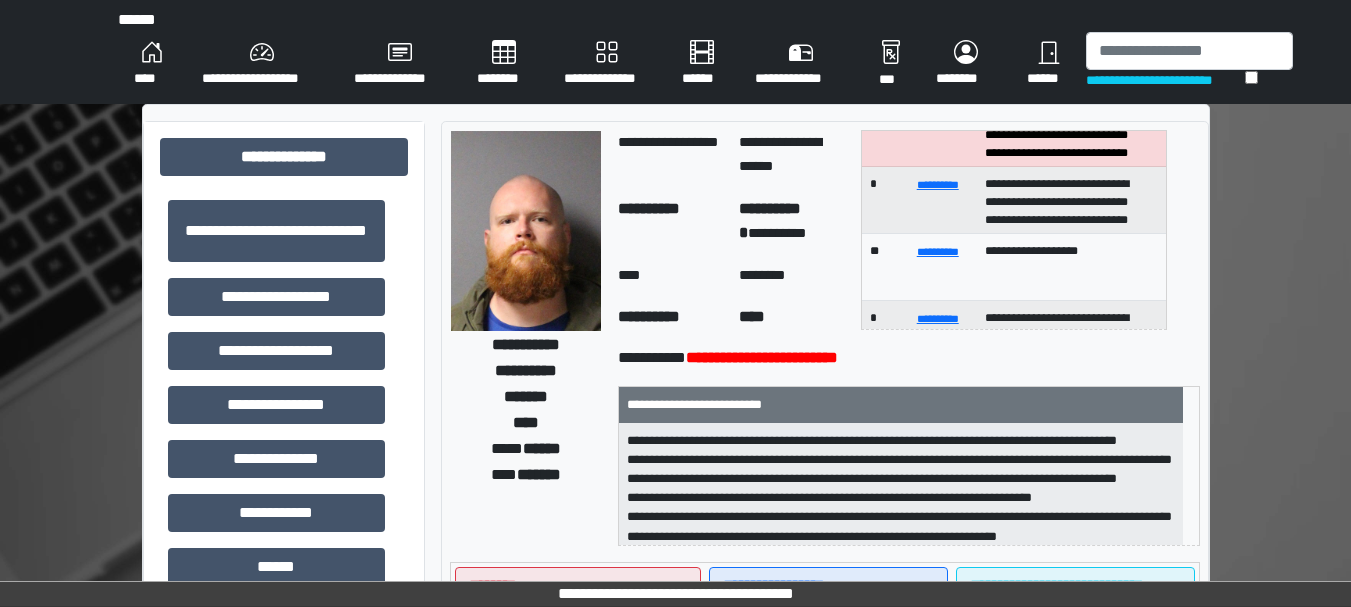 click on "**********" at bounding box center [276, 351] 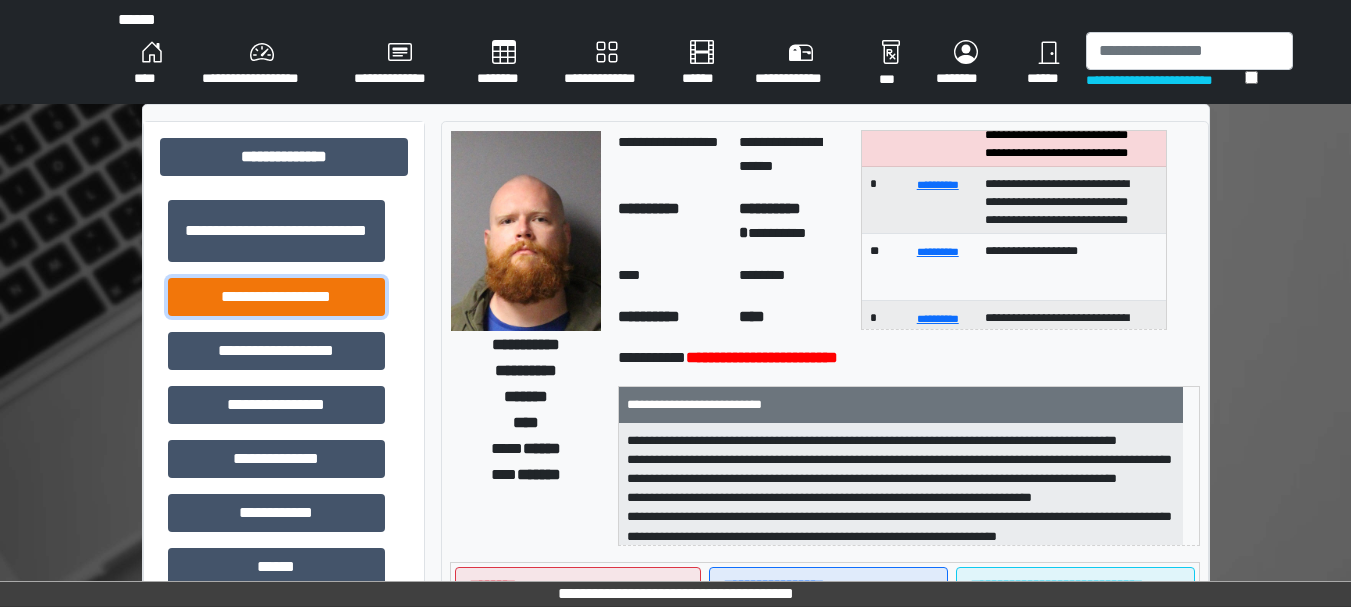click on "**********" at bounding box center [276, 297] 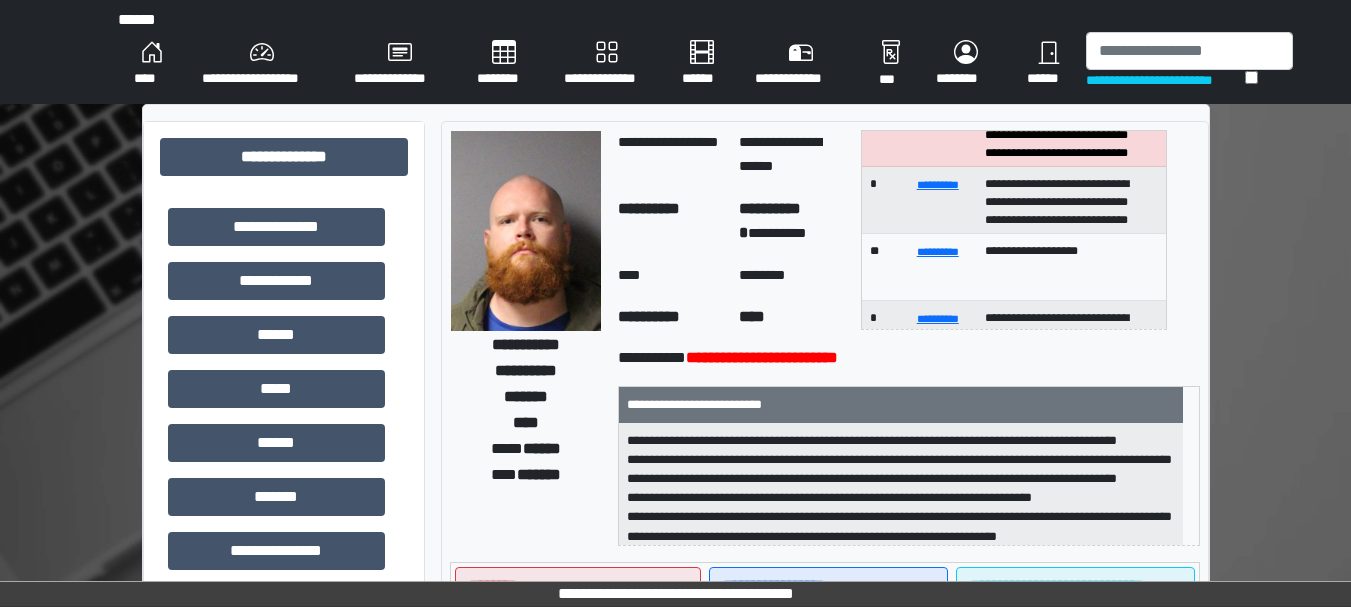 scroll, scrollTop: 0, scrollLeft: 0, axis: both 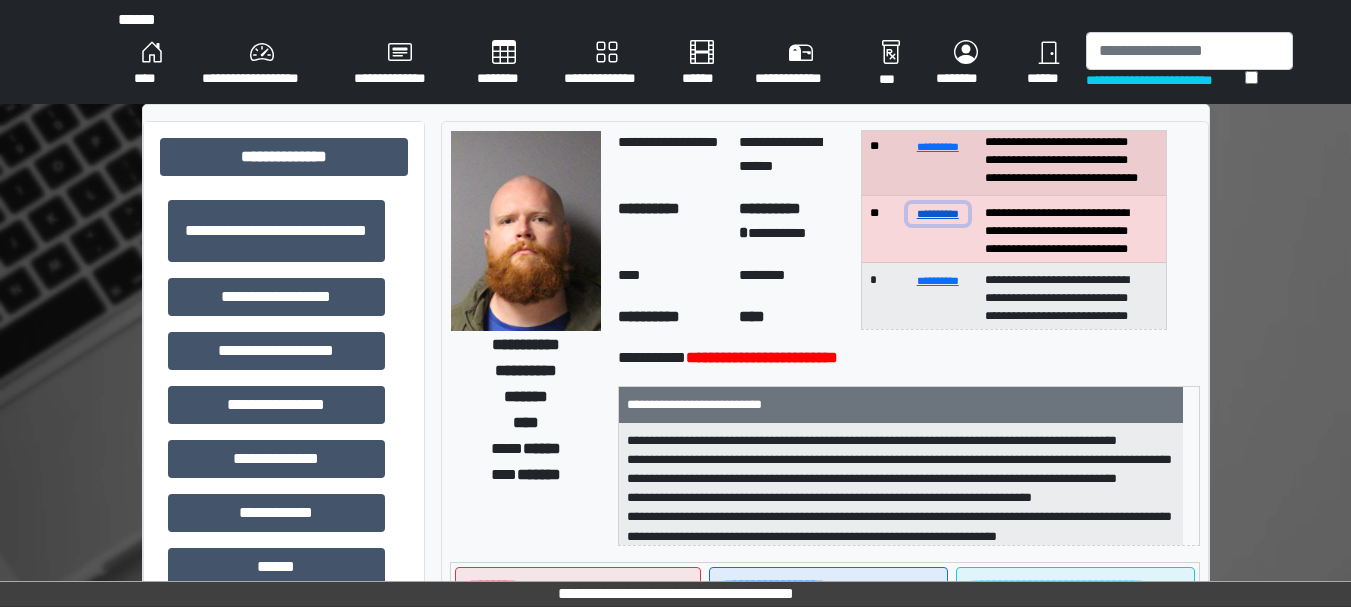 click on "**********" at bounding box center (938, 213) 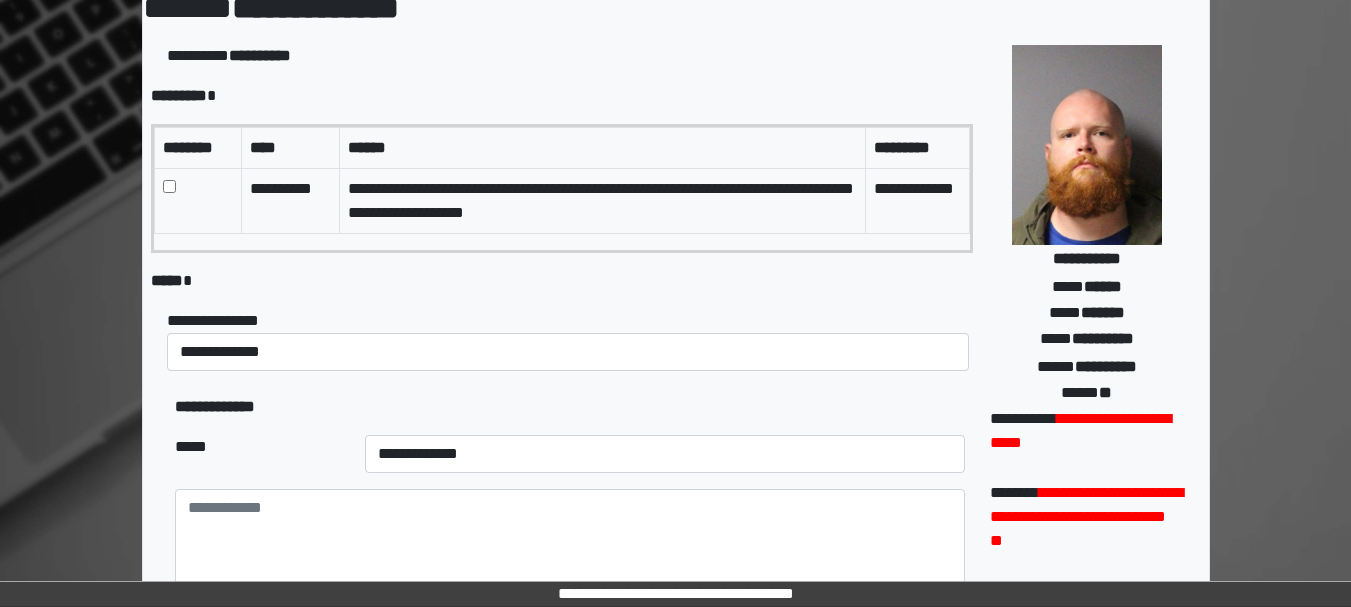 scroll, scrollTop: 133, scrollLeft: 0, axis: vertical 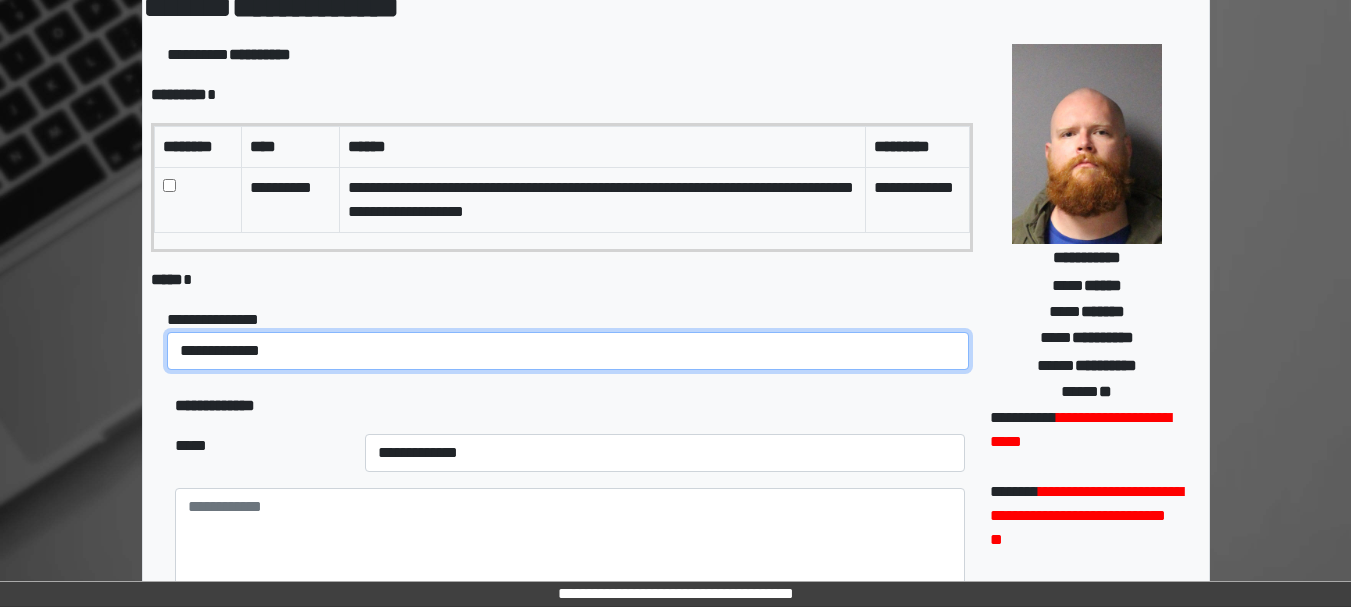 click on "**********" at bounding box center [568, 351] 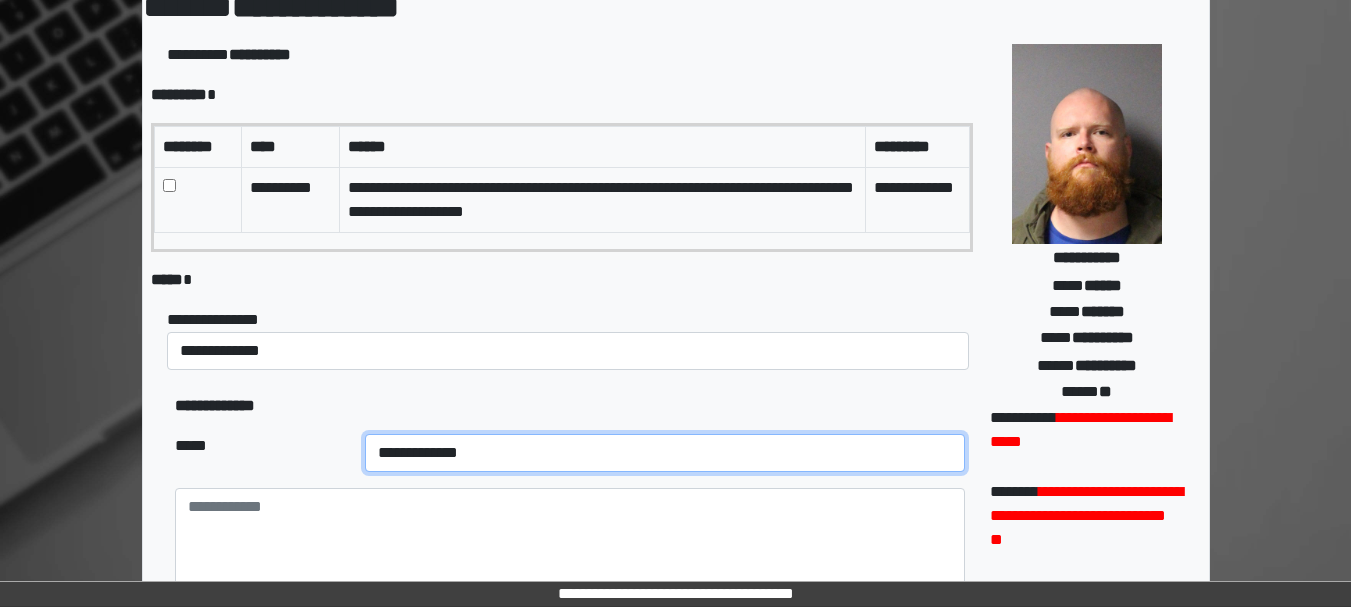 click on "**********" at bounding box center (665, 453) 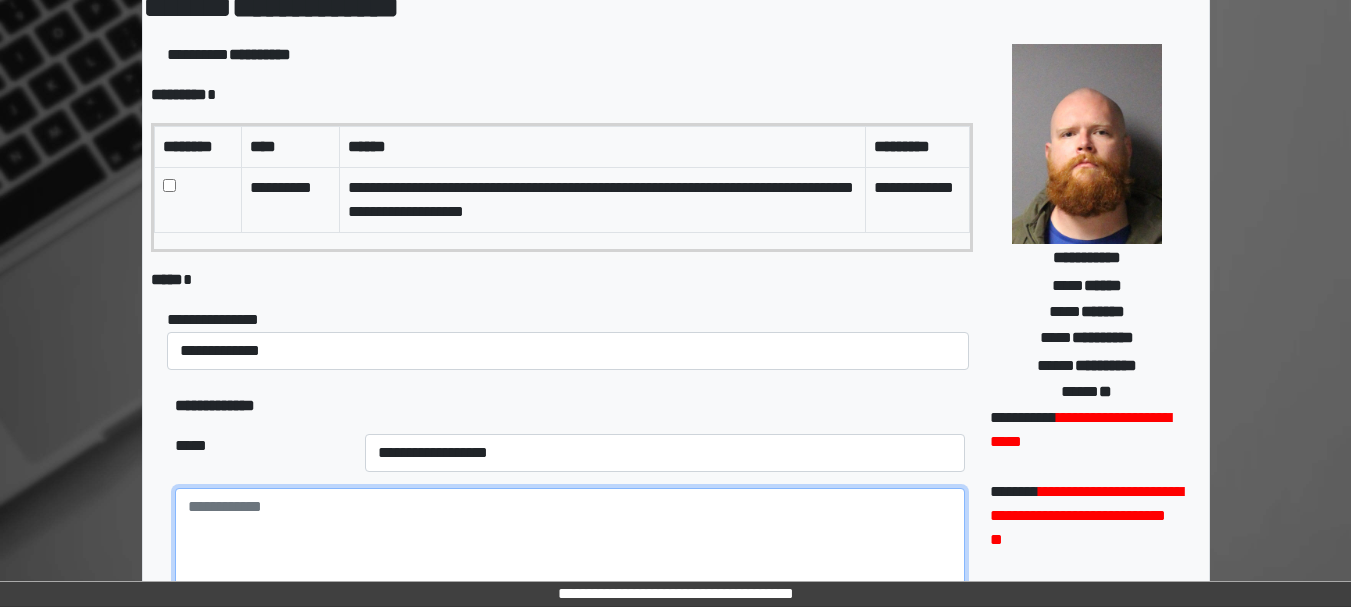 click at bounding box center [570, 543] 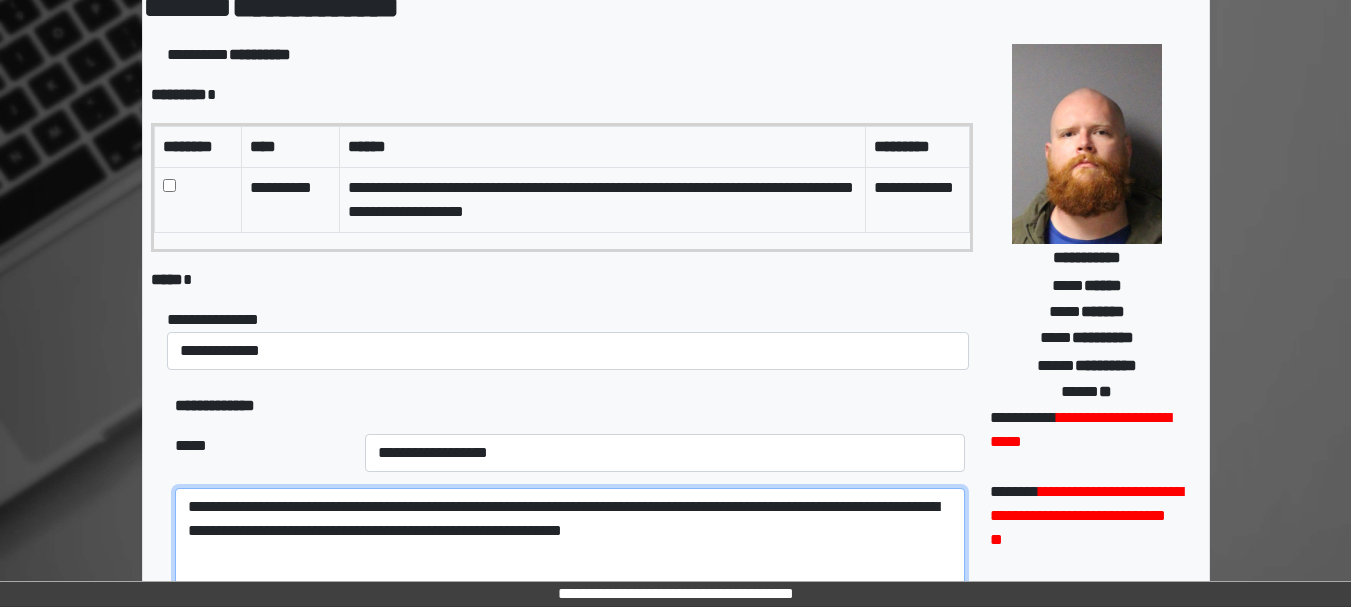 type on "**********" 